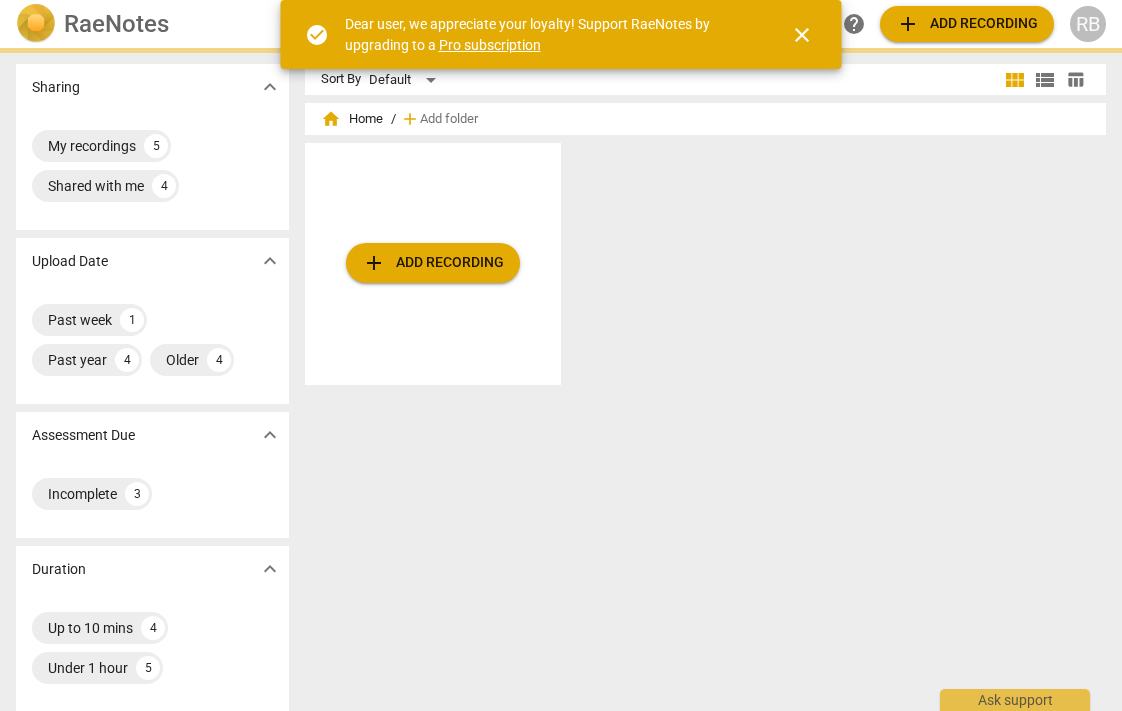 scroll, scrollTop: 0, scrollLeft: 0, axis: both 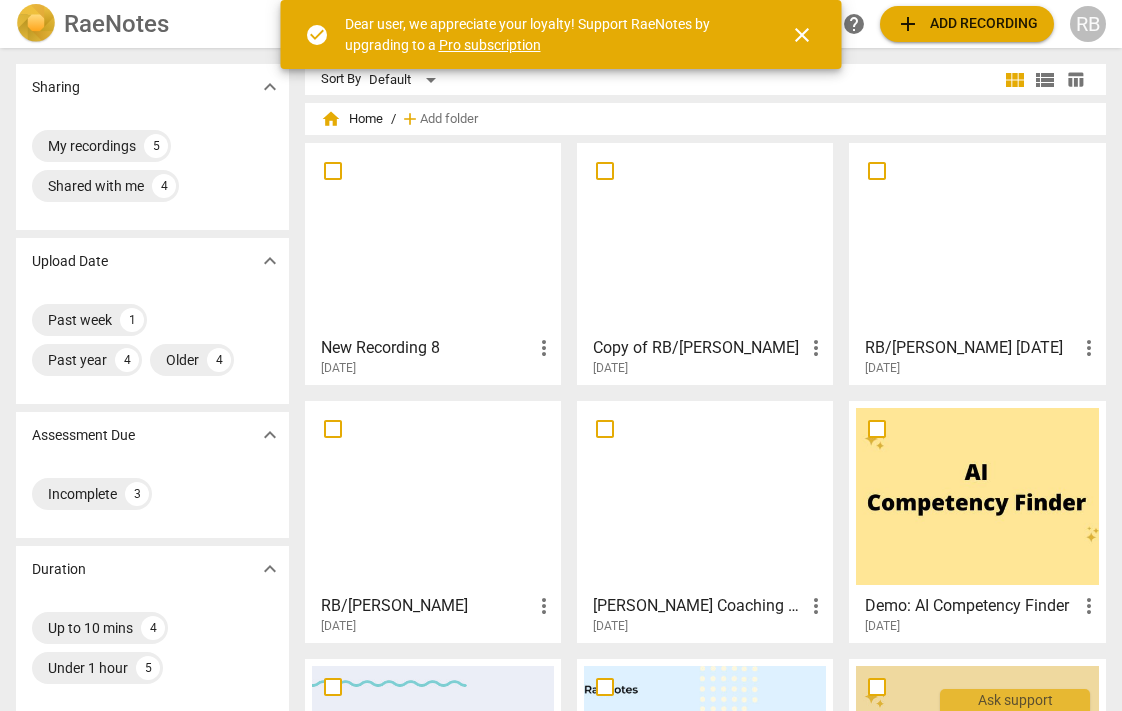 click at bounding box center (433, 238) 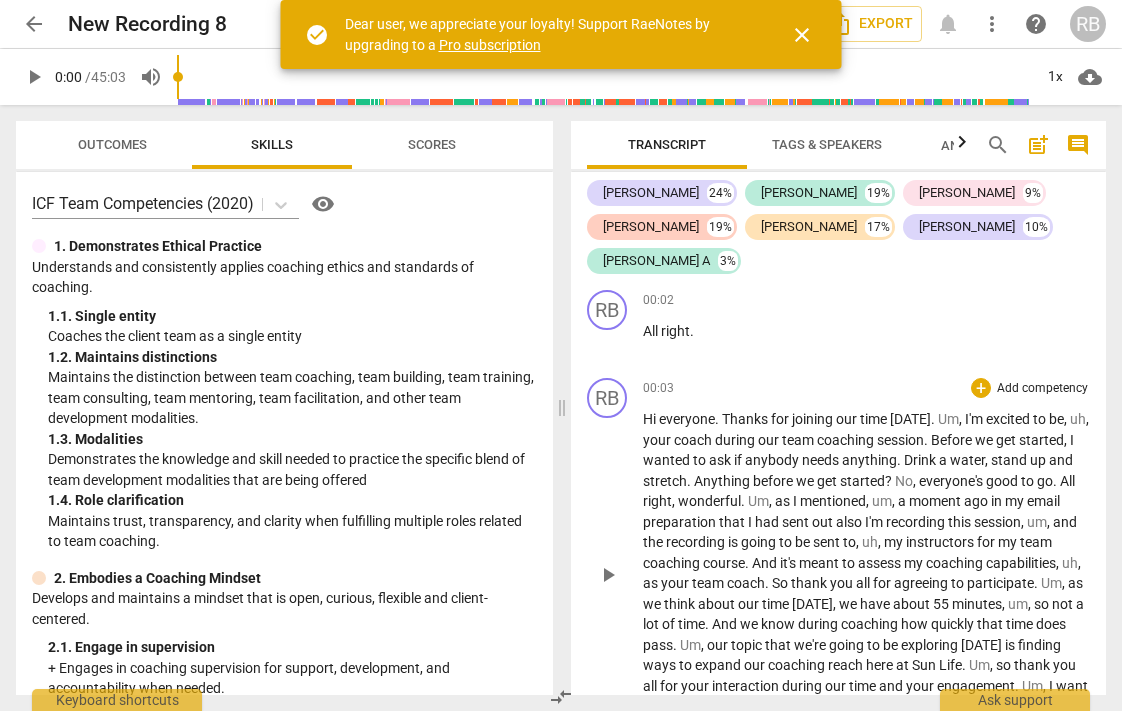 scroll, scrollTop: 0, scrollLeft: 0, axis: both 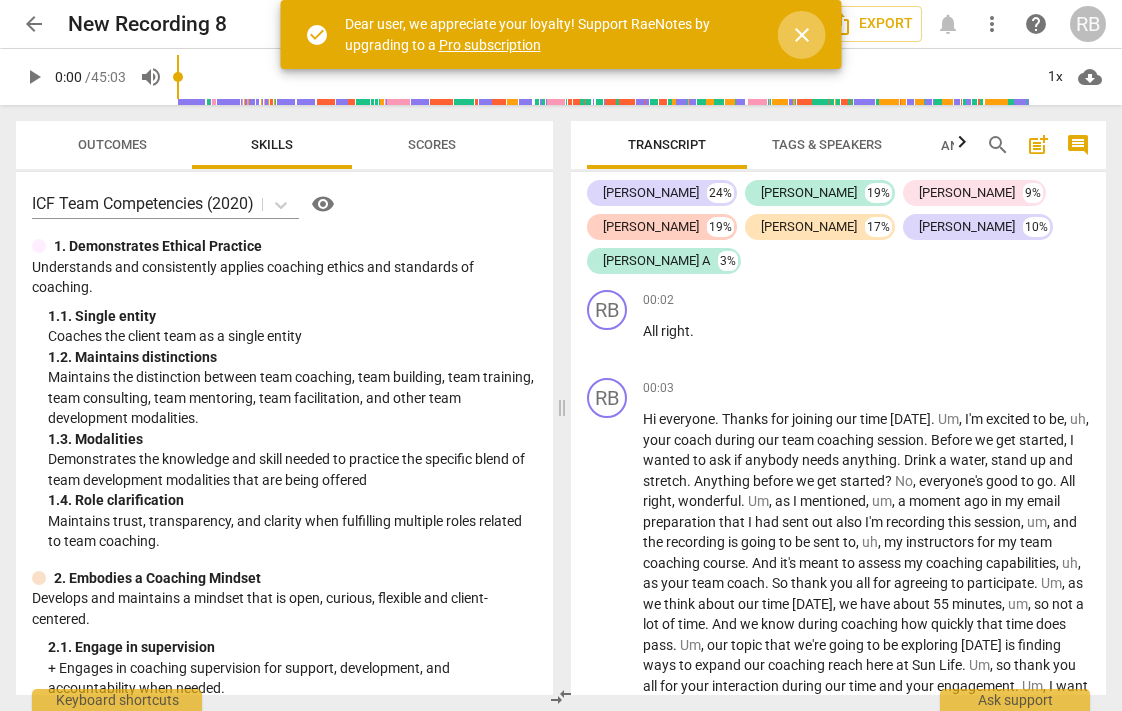 click on "close" at bounding box center [802, 35] 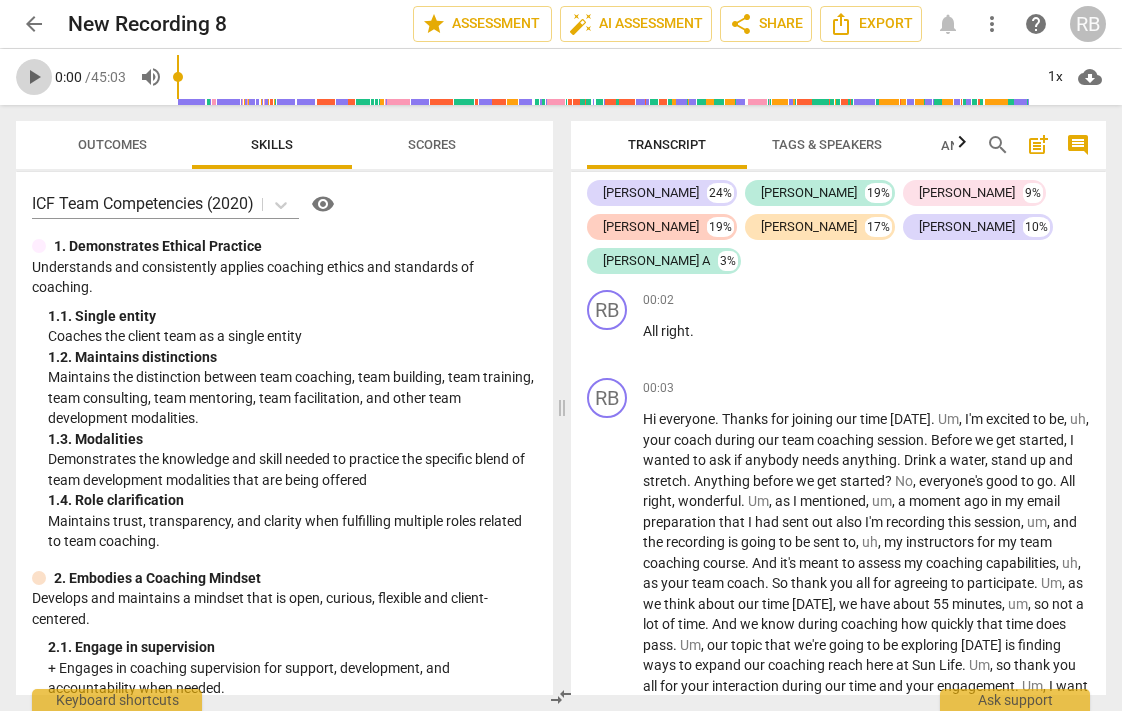 click on "play_arrow" at bounding box center (34, 77) 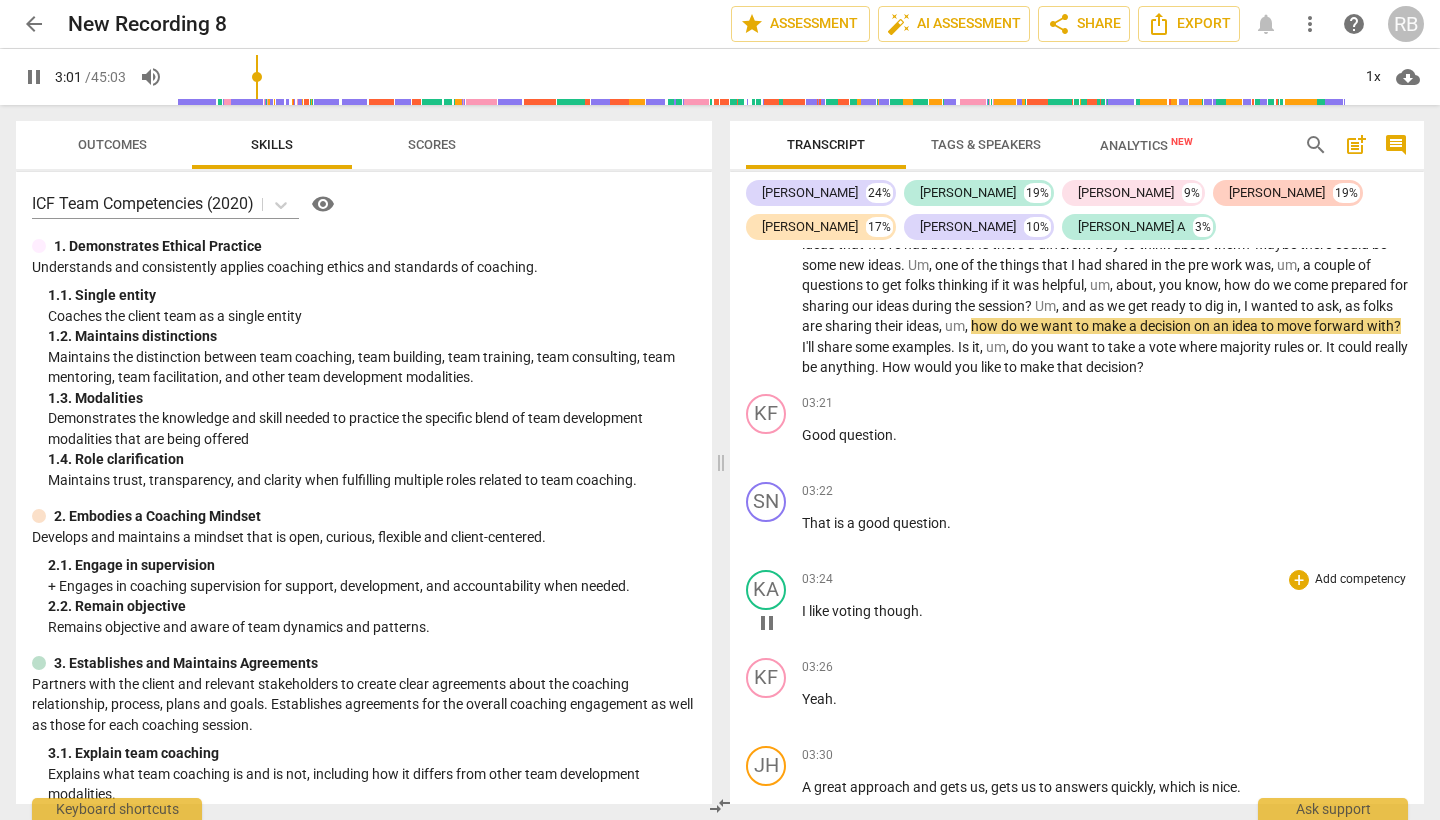 scroll, scrollTop: 1000, scrollLeft: 0, axis: vertical 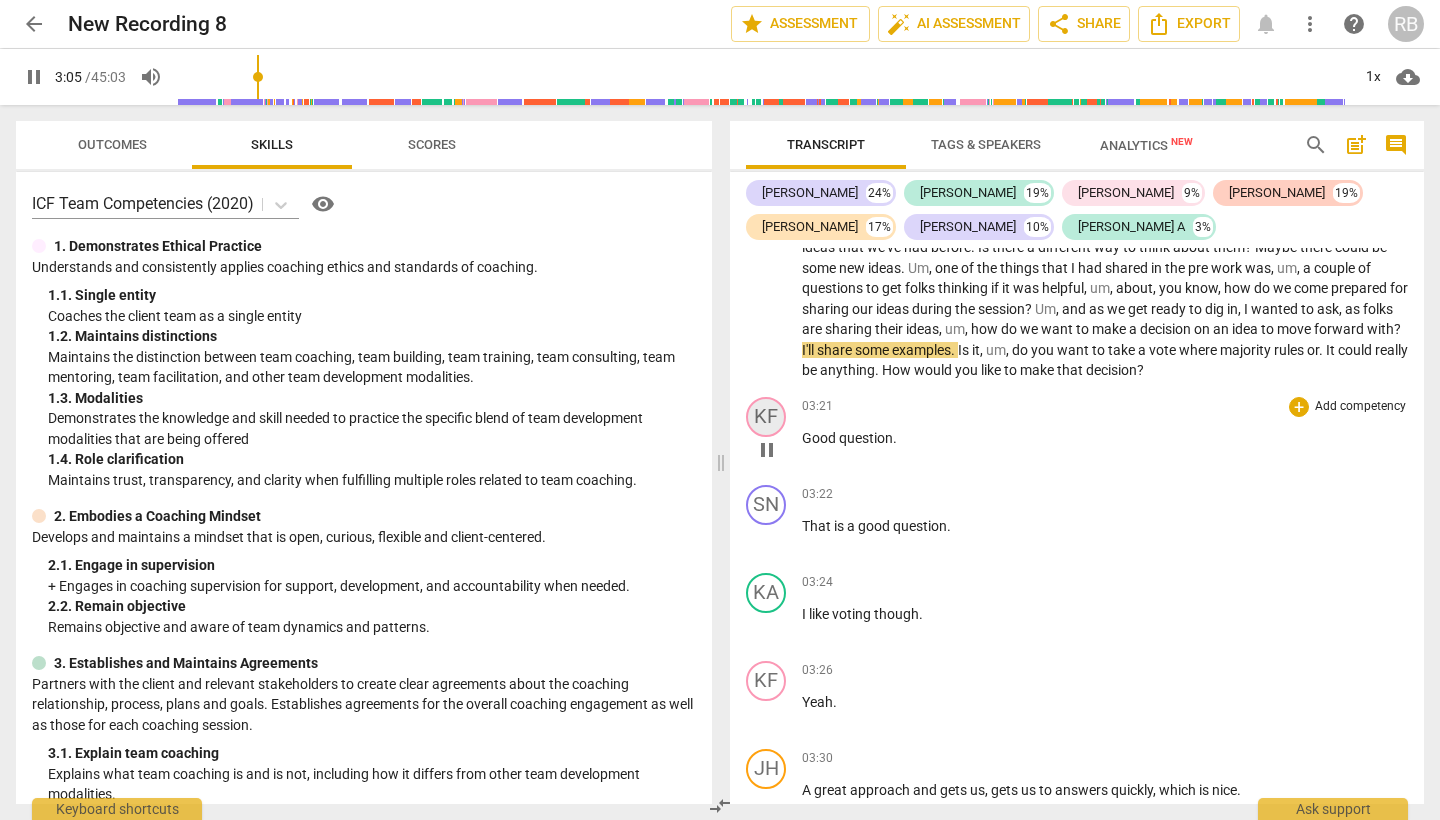click on "KF" at bounding box center (766, 417) 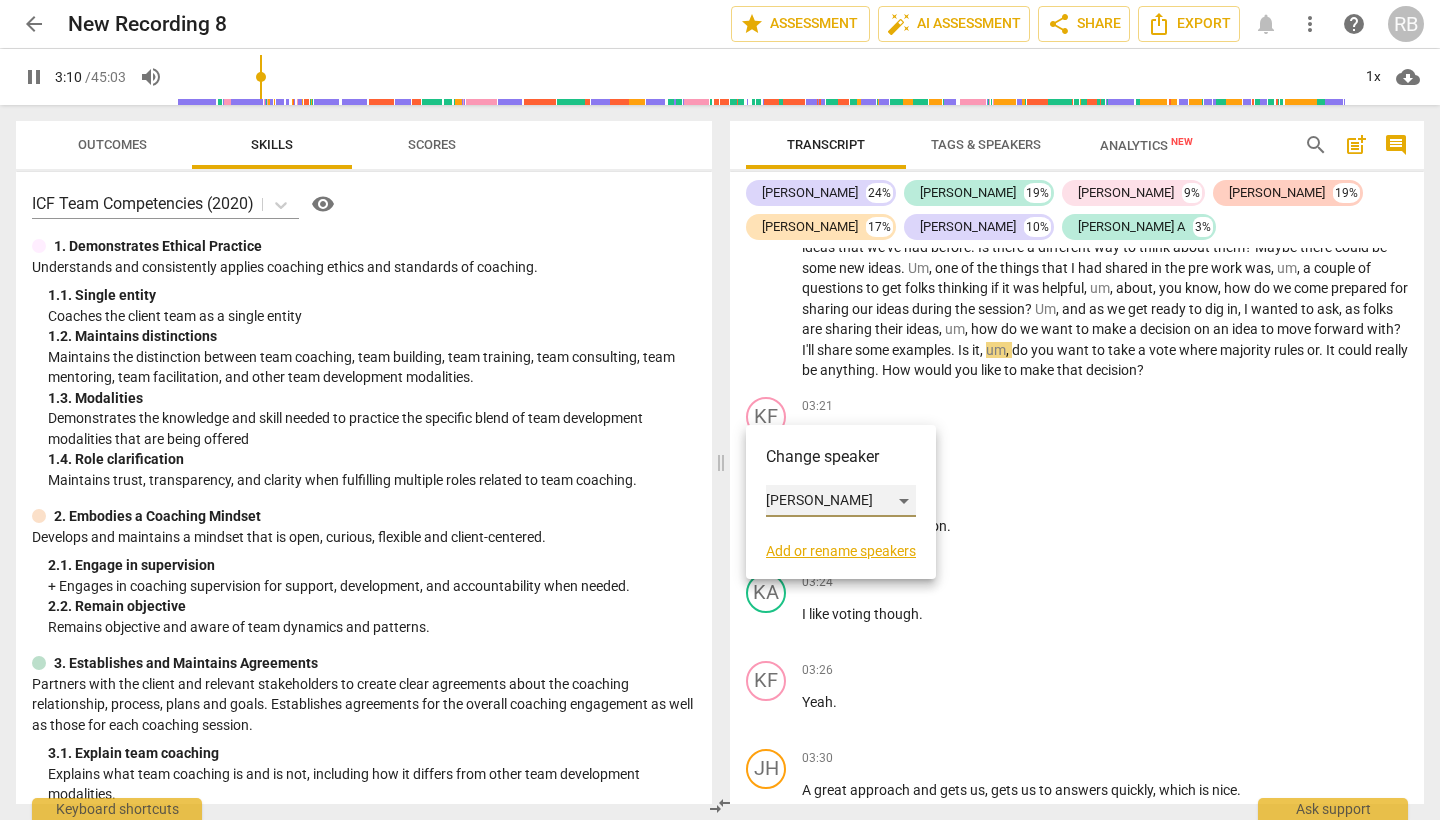 click on "[PERSON_NAME]" at bounding box center [841, 501] 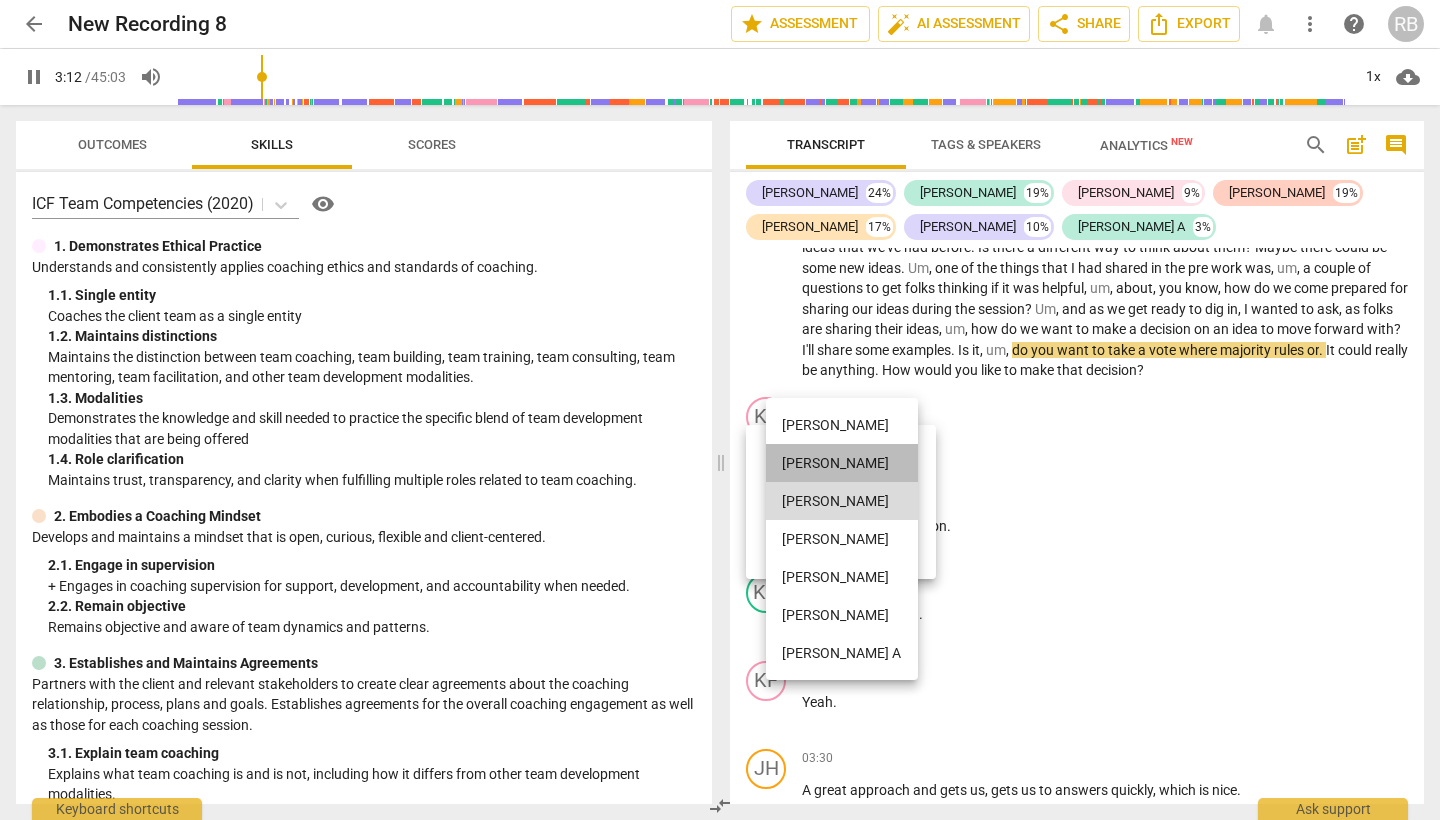 click on "[PERSON_NAME]" at bounding box center [842, 463] 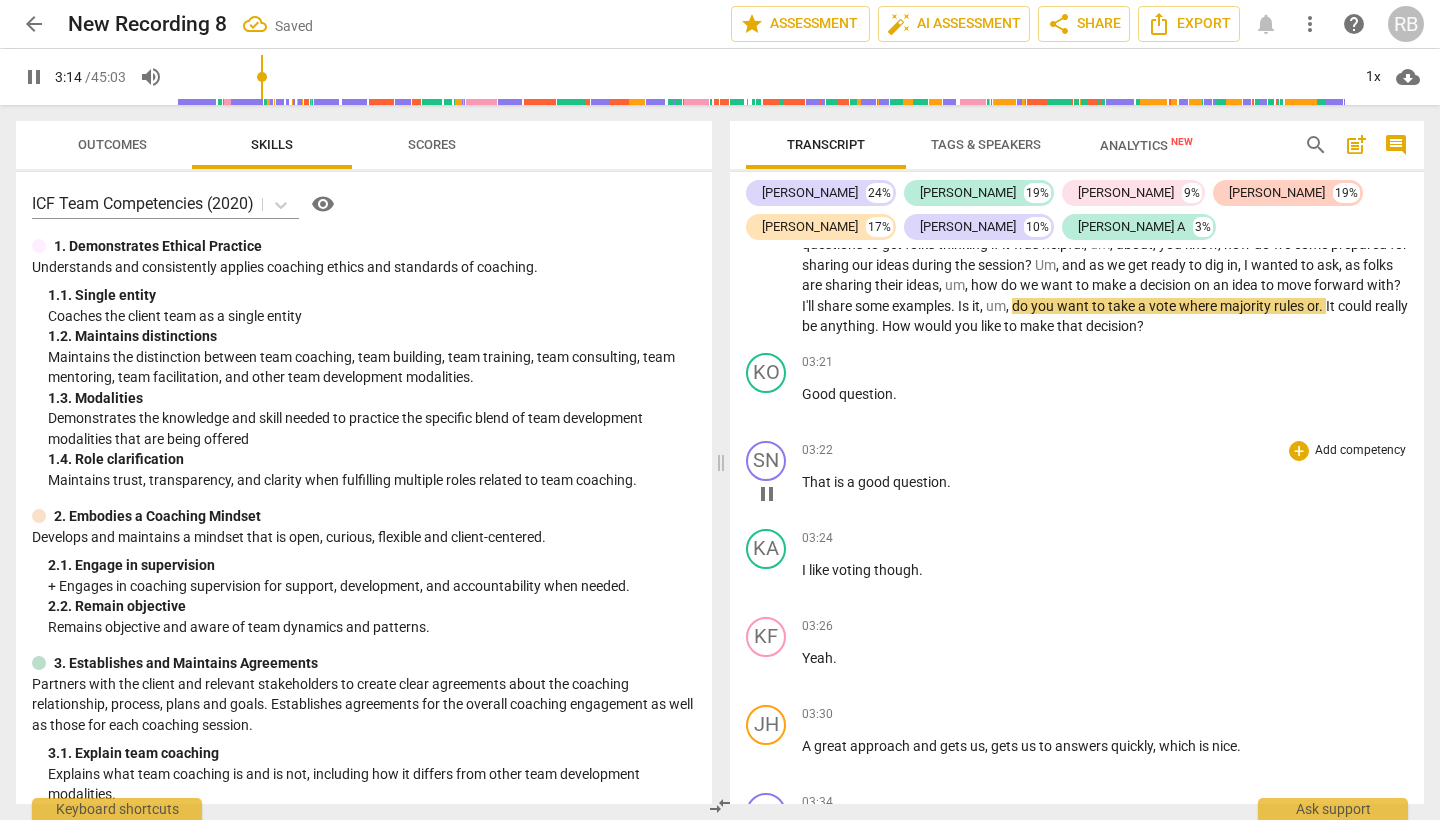 scroll, scrollTop: 1048, scrollLeft: 0, axis: vertical 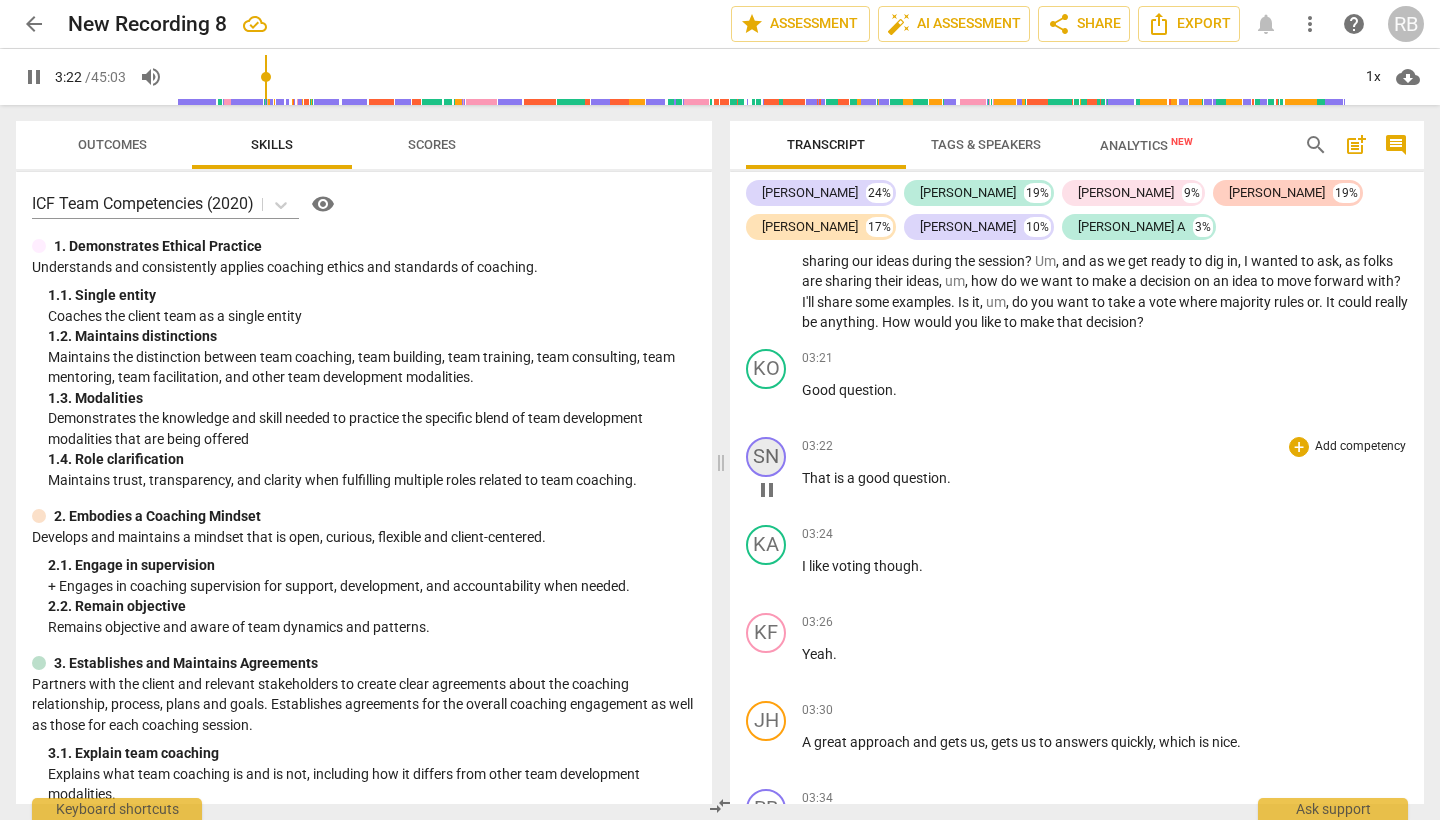 click on "SN" at bounding box center (766, 457) 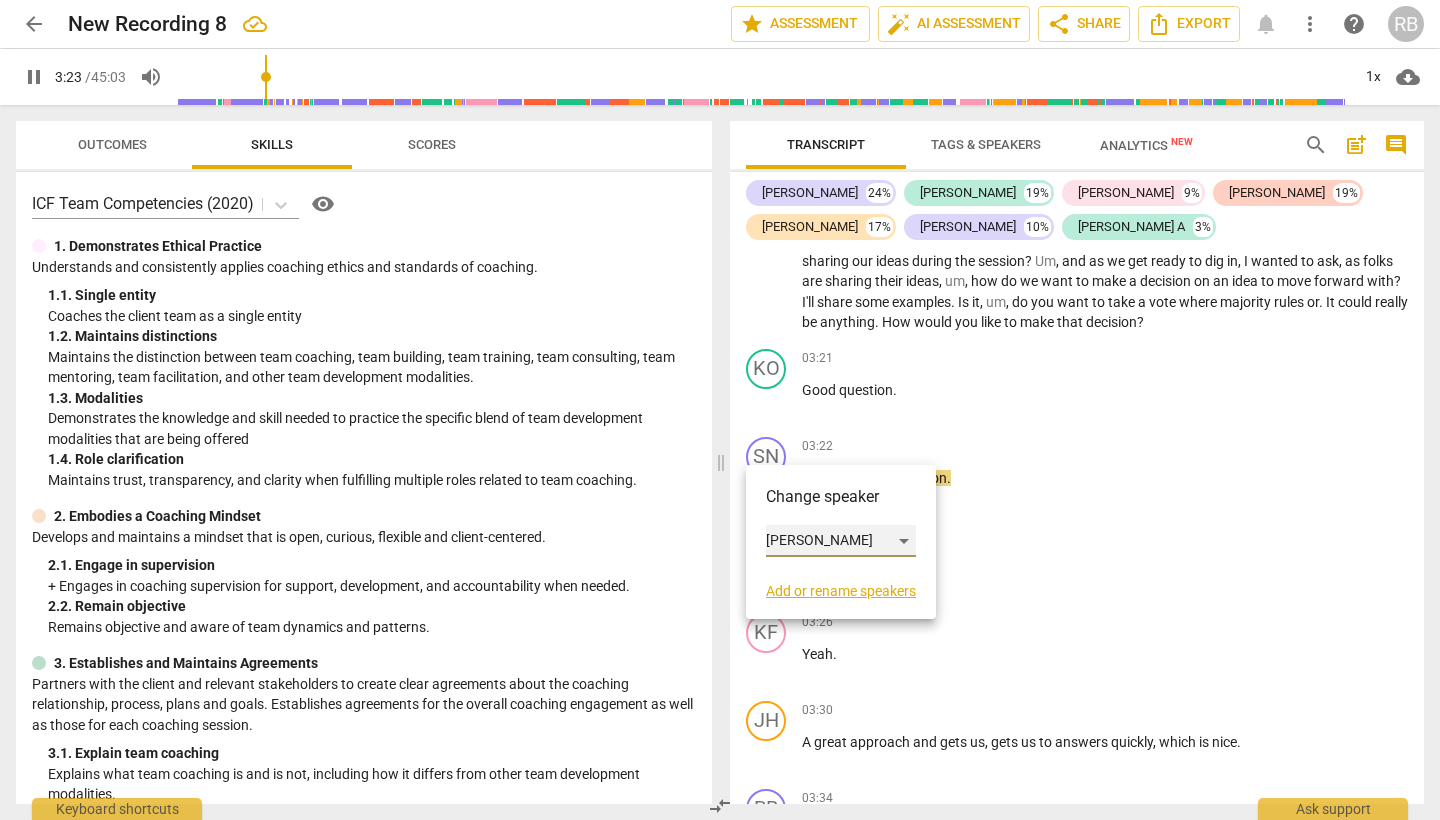 click on "[PERSON_NAME]" at bounding box center [841, 541] 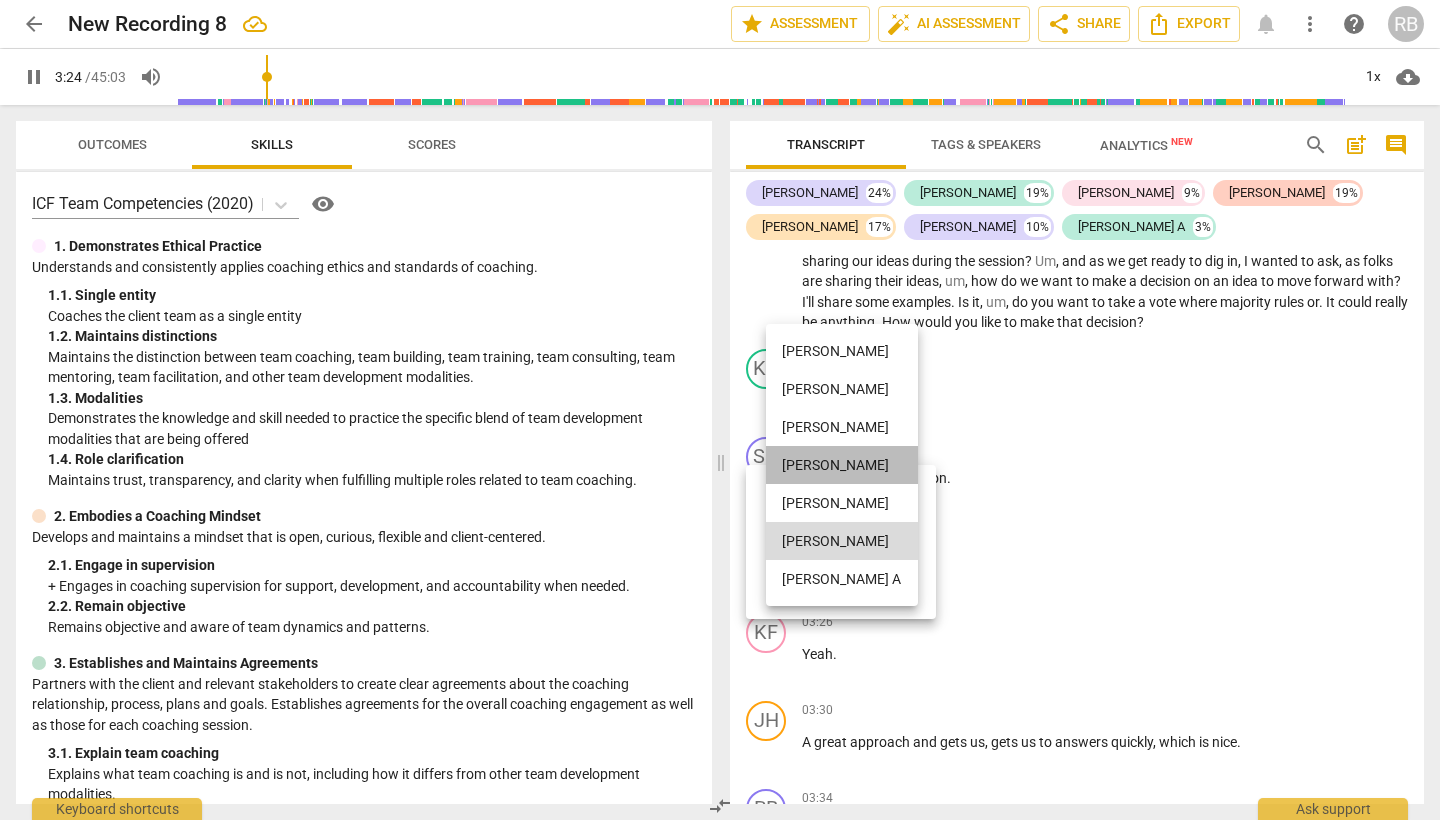click on "[PERSON_NAME]" at bounding box center (842, 465) 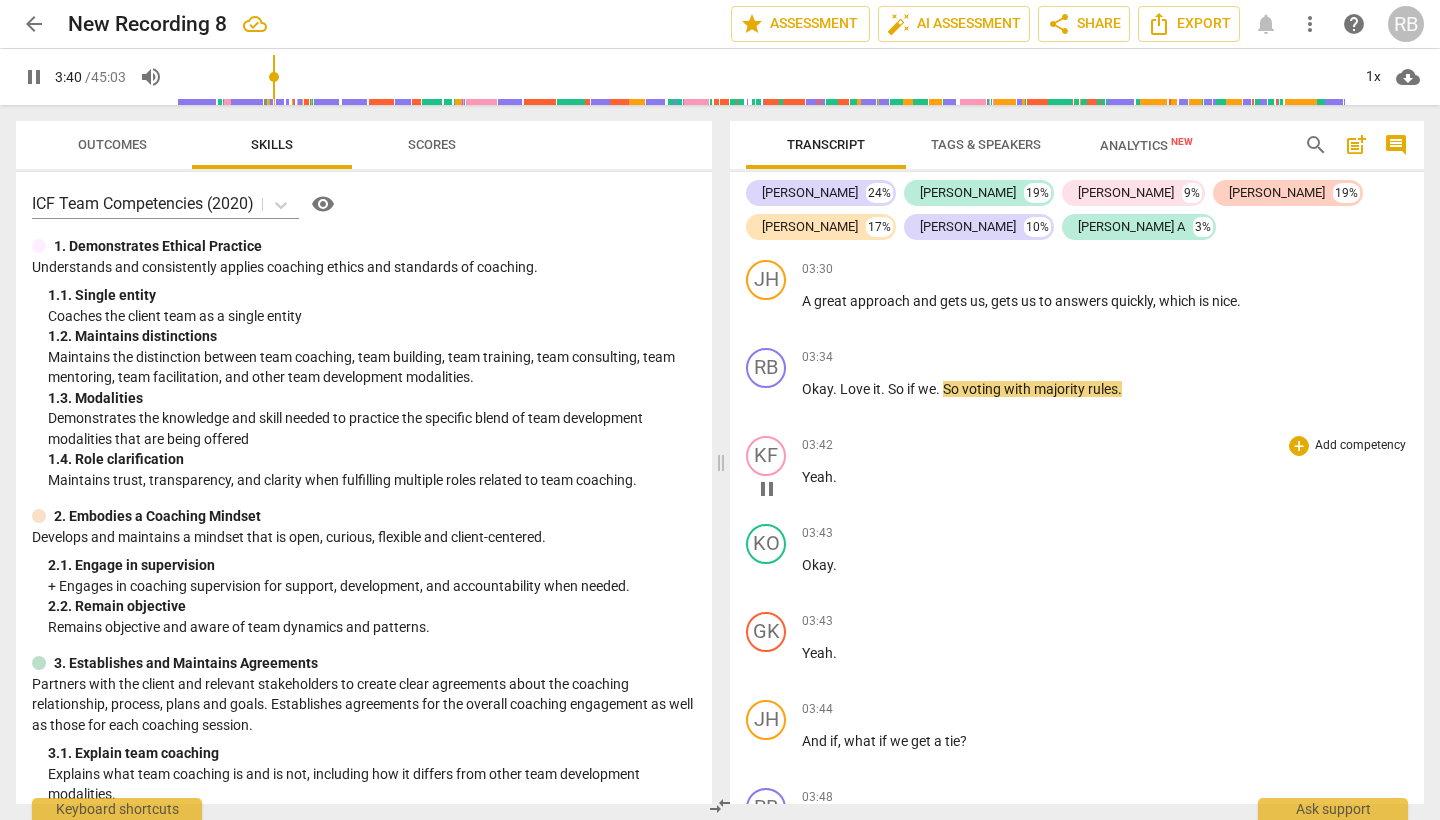 scroll, scrollTop: 1491, scrollLeft: 0, axis: vertical 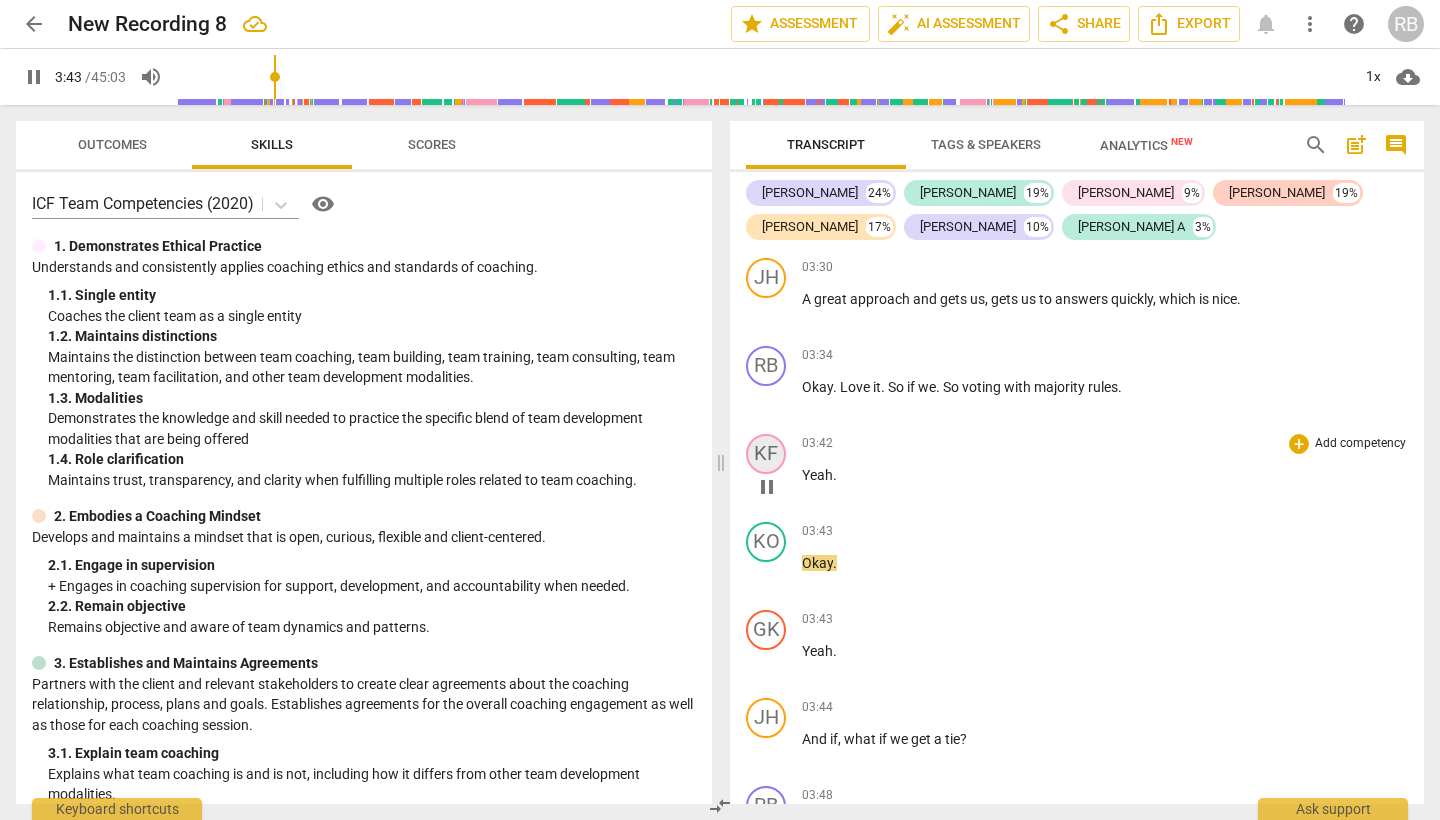 click on "KF" at bounding box center [766, 454] 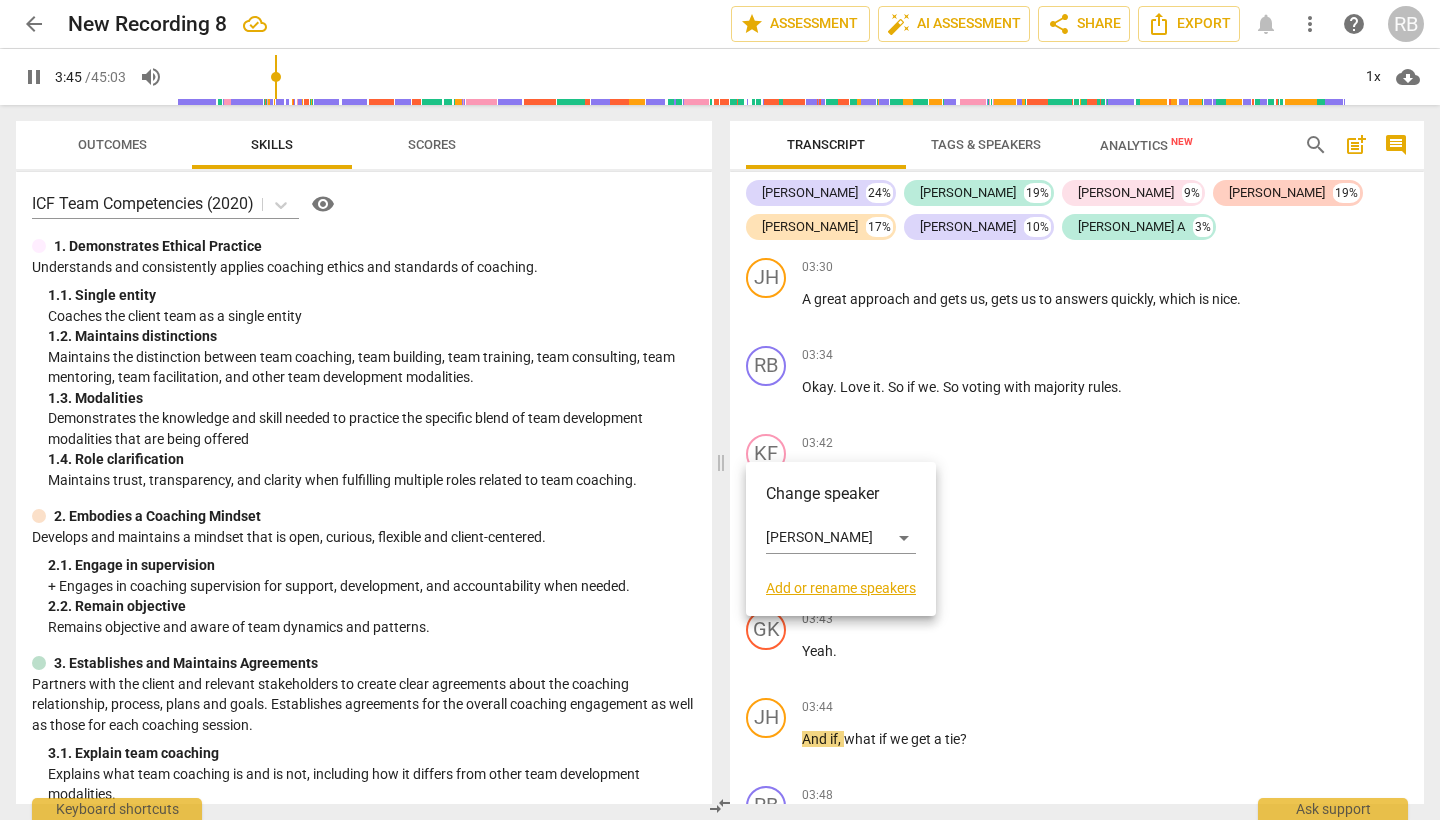 click at bounding box center (720, 410) 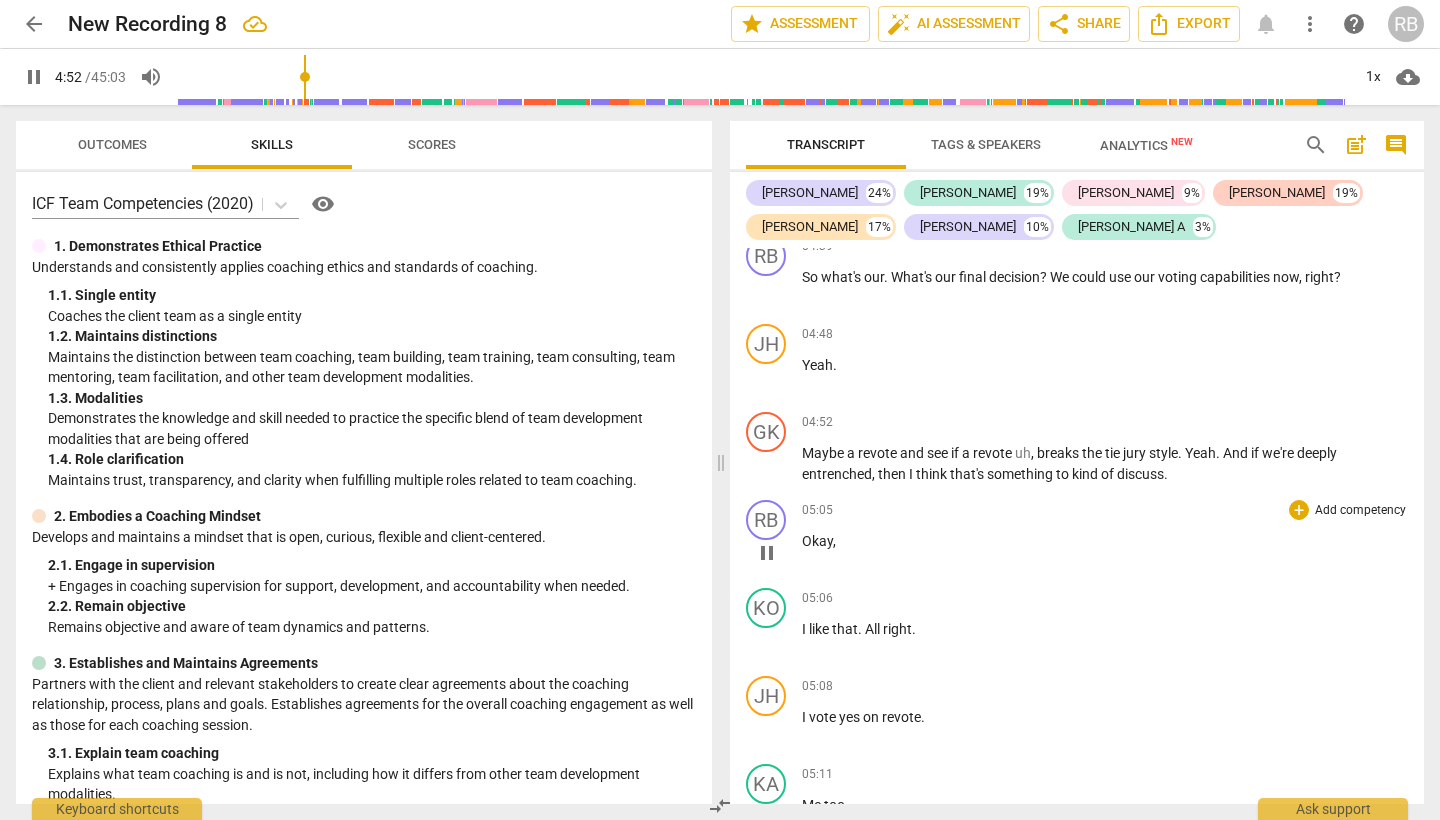 scroll, scrollTop: 2680, scrollLeft: 0, axis: vertical 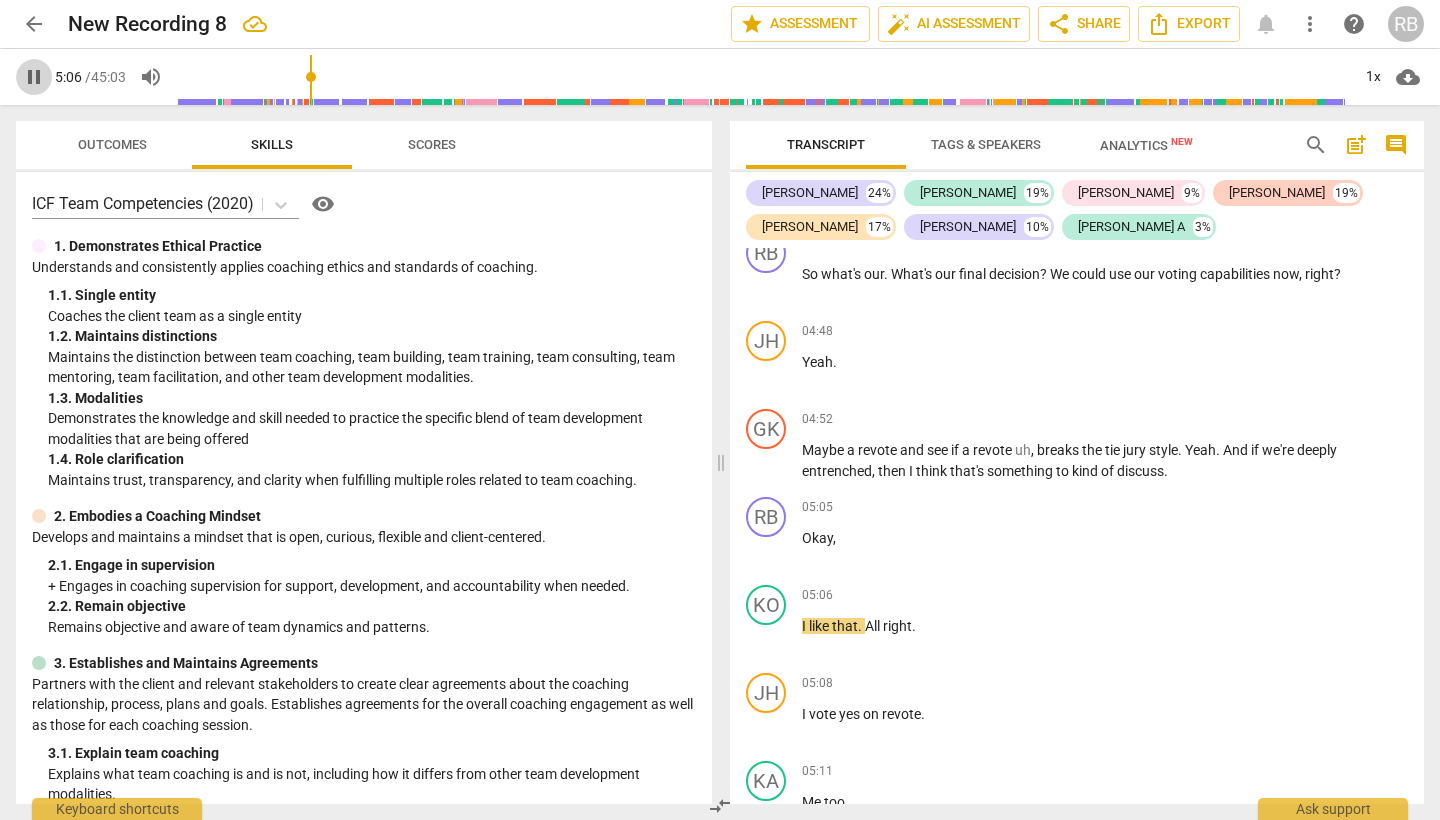 click on "pause" at bounding box center [34, 77] 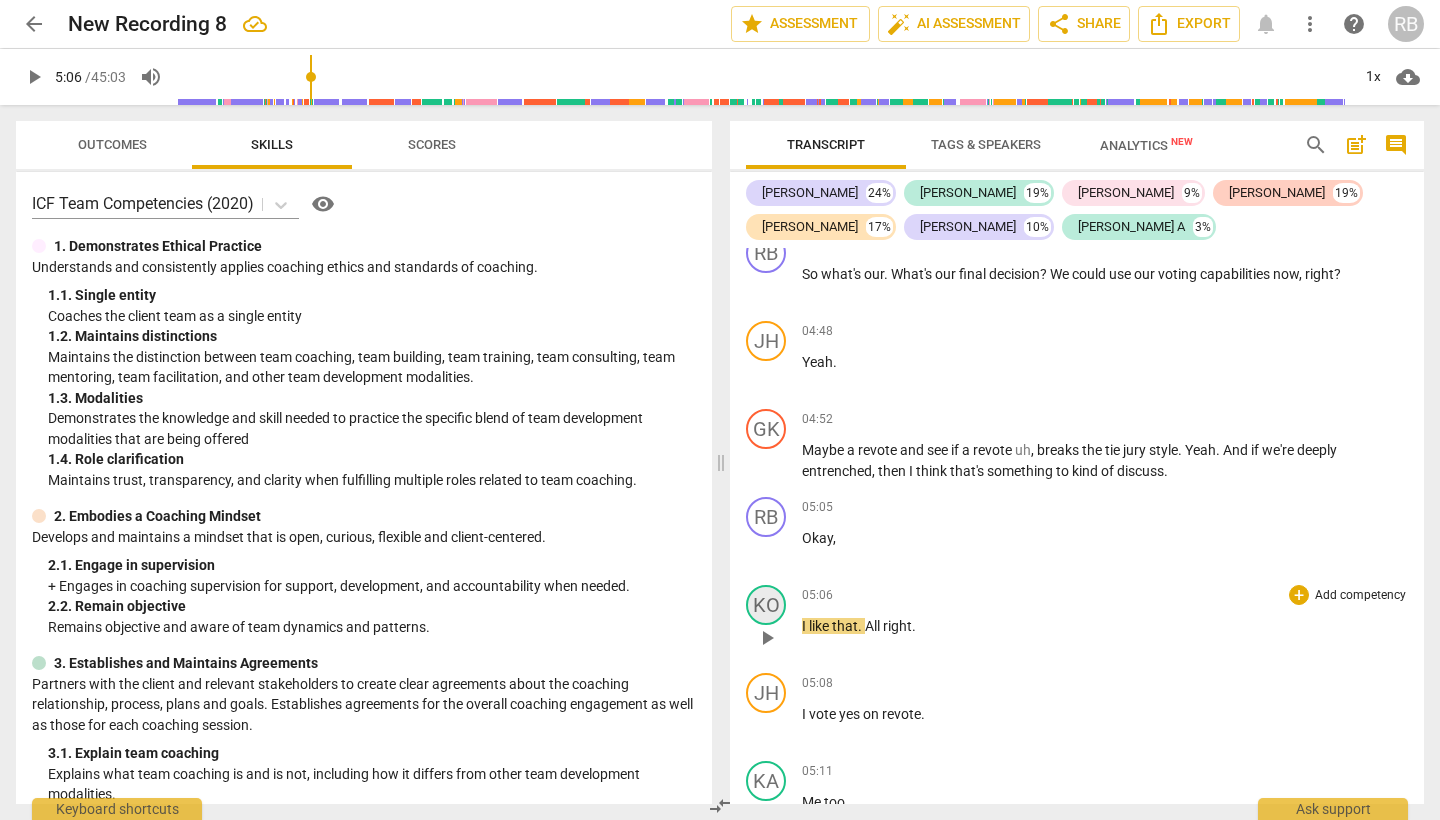 click on "KO" at bounding box center (766, 605) 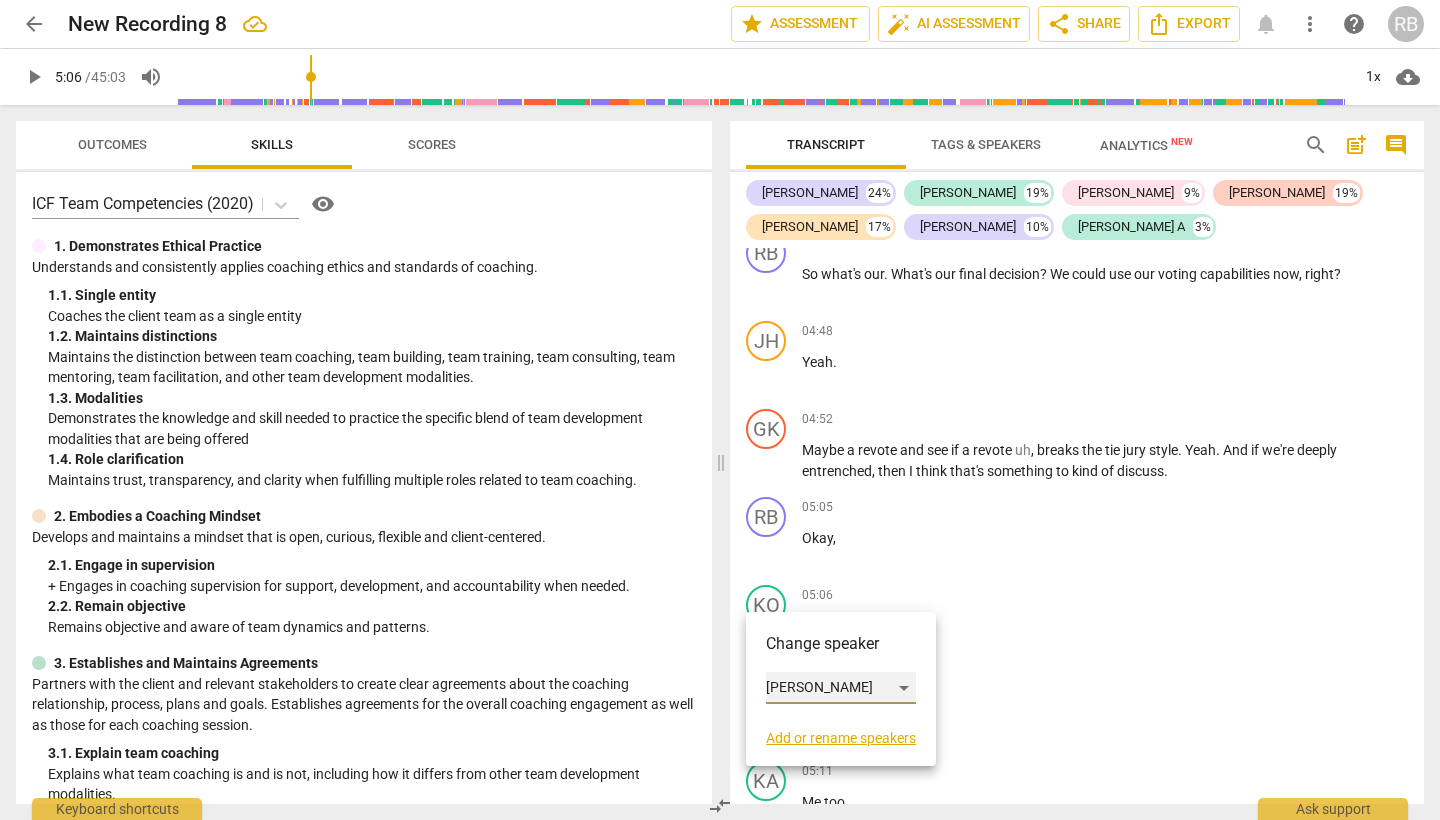 click on "[PERSON_NAME]" at bounding box center (841, 688) 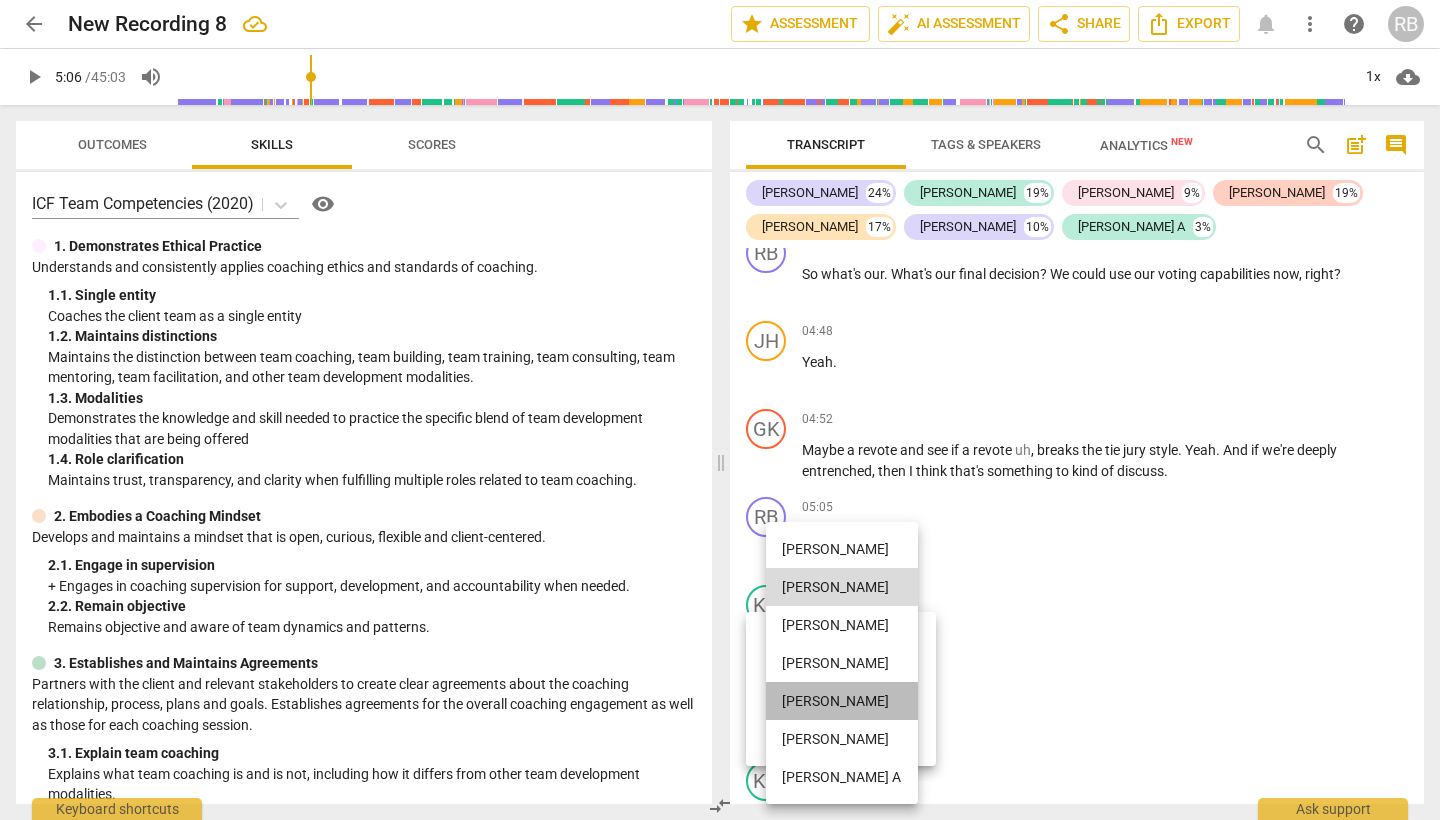 click on "[PERSON_NAME]" at bounding box center (842, 701) 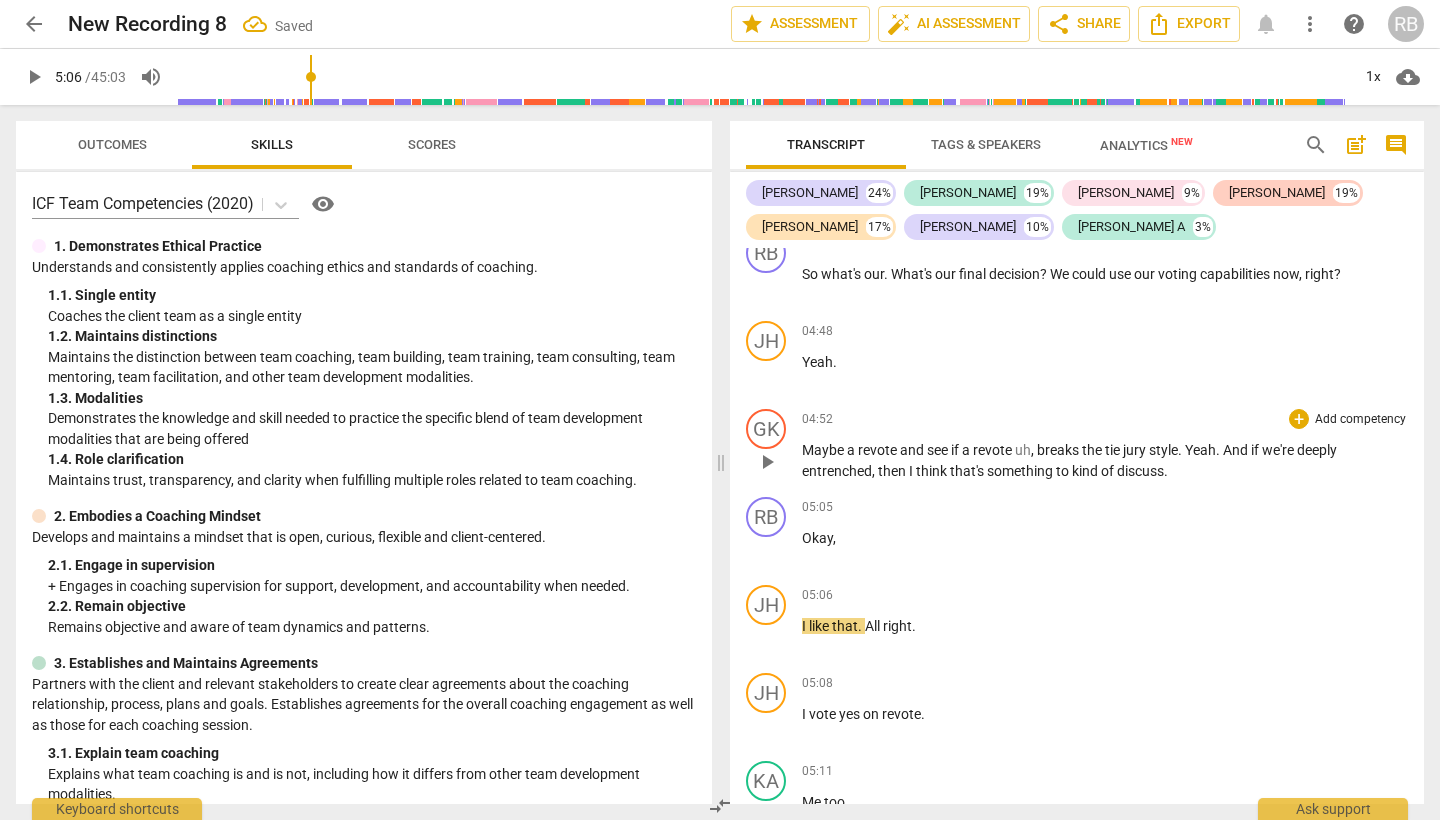 click on "jury" at bounding box center [1136, 450] 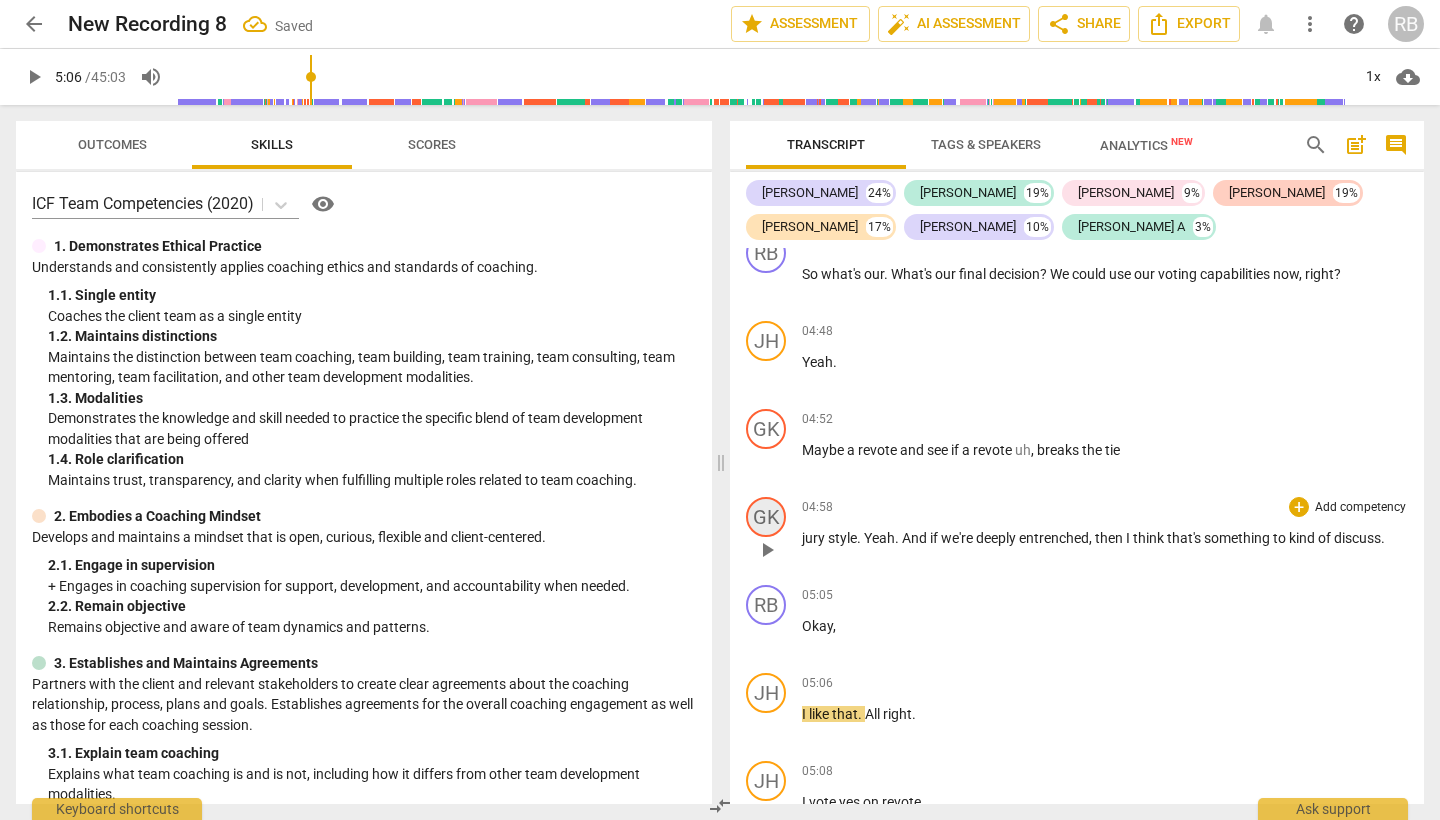 click on "GK" at bounding box center (766, 517) 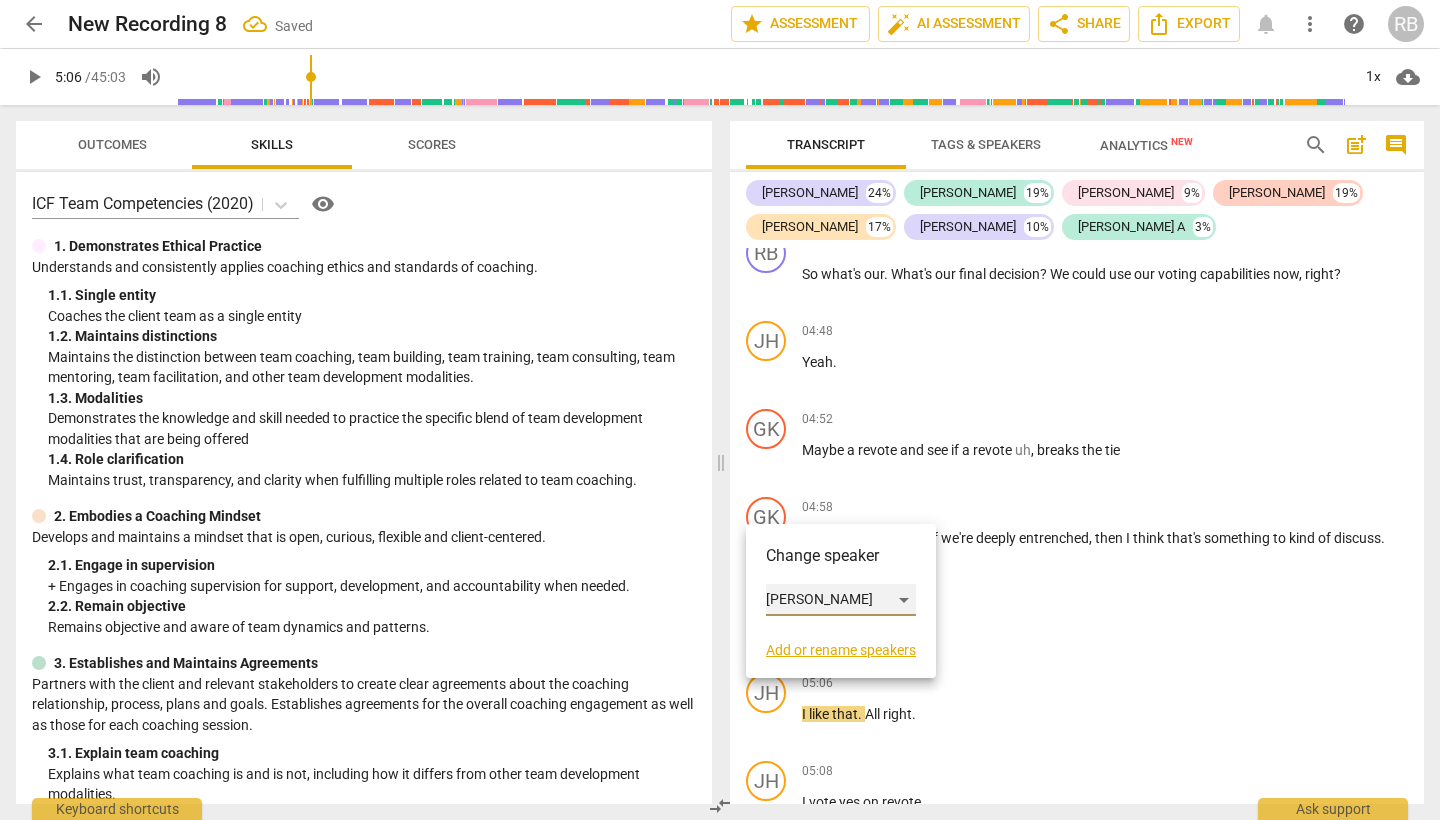 click on "[PERSON_NAME]" at bounding box center [841, 600] 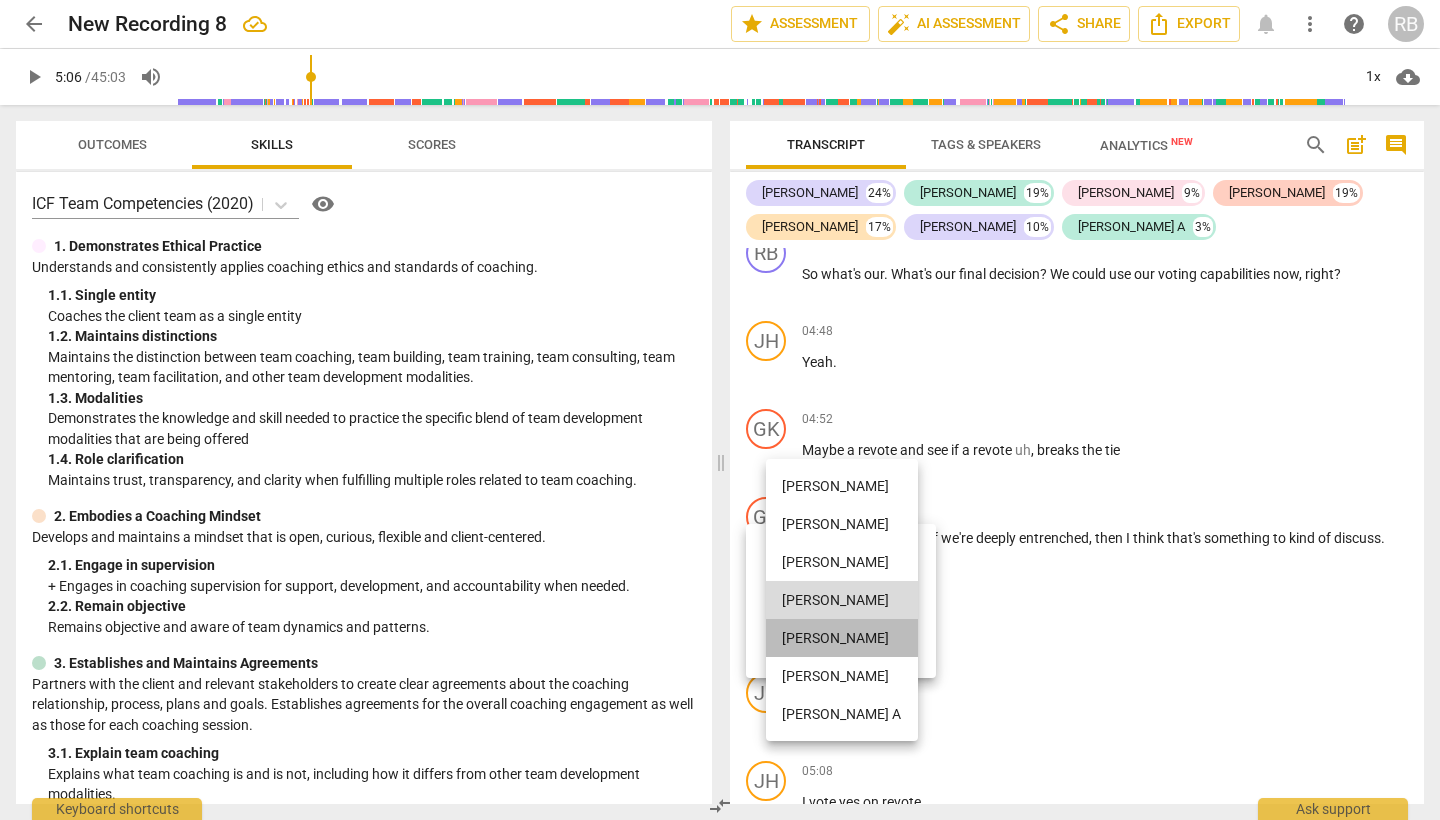 click on "[PERSON_NAME]" at bounding box center (842, 638) 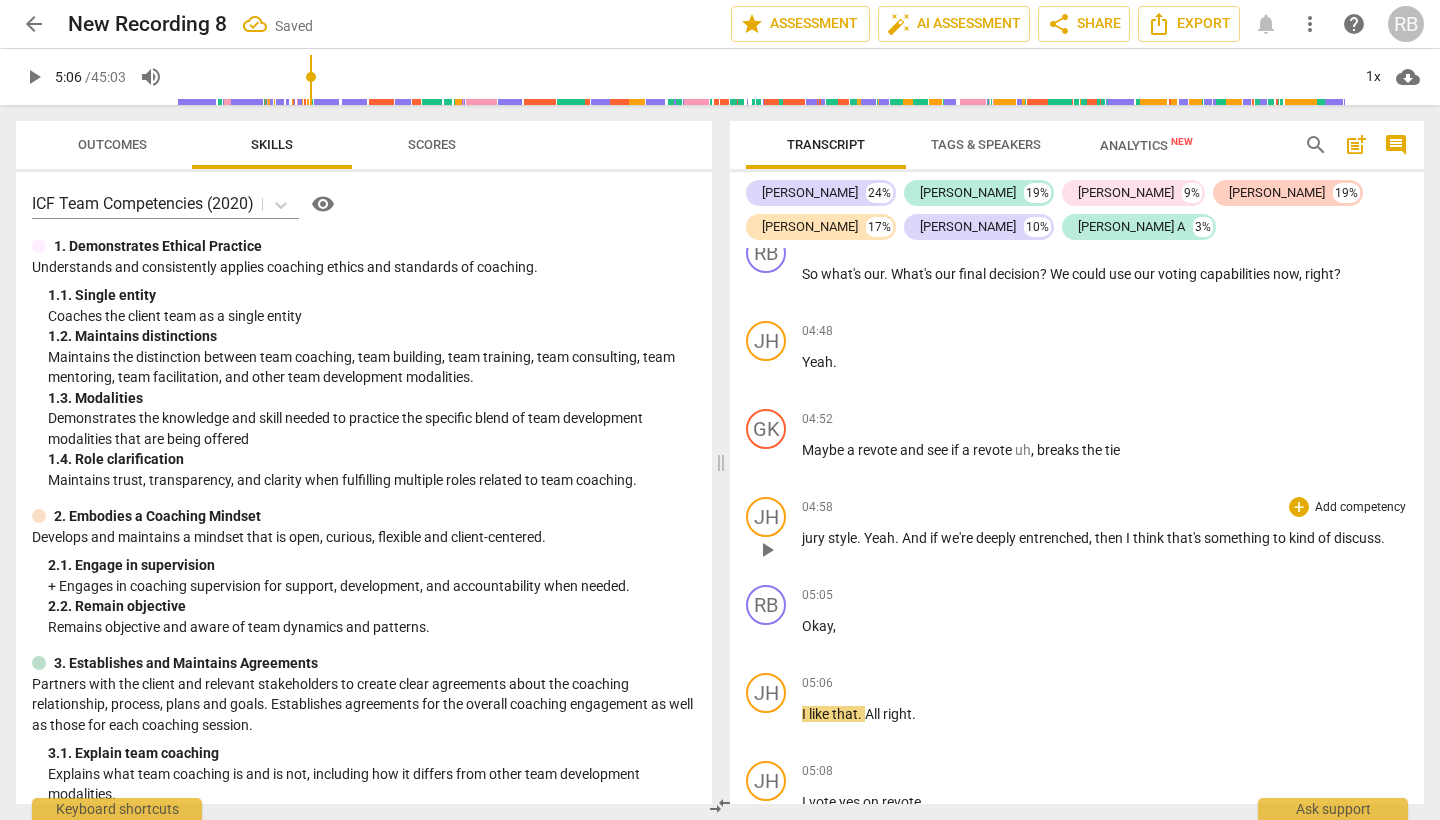 click on "Yeah" at bounding box center (879, 538) 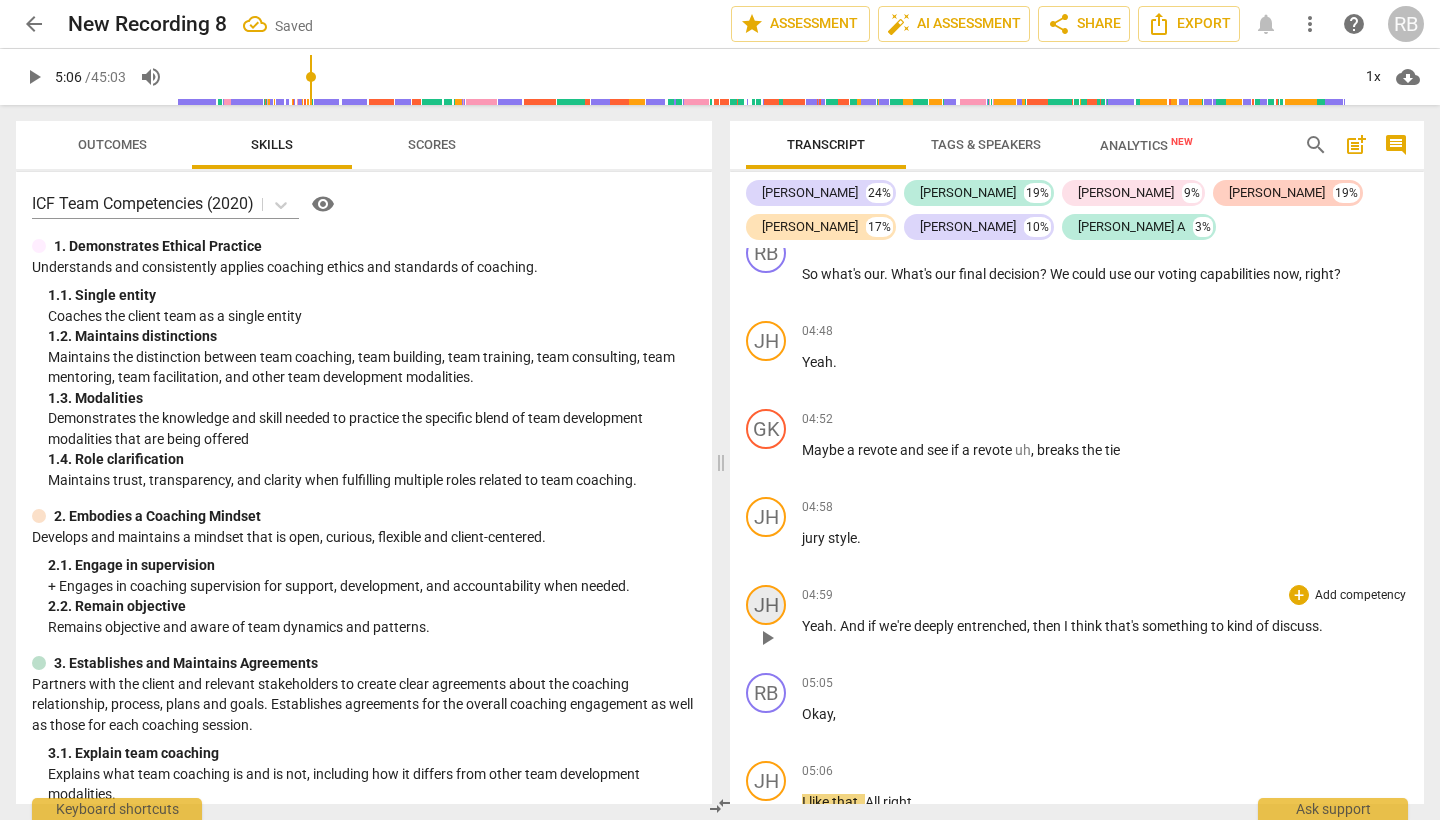 click on "JH" at bounding box center [766, 605] 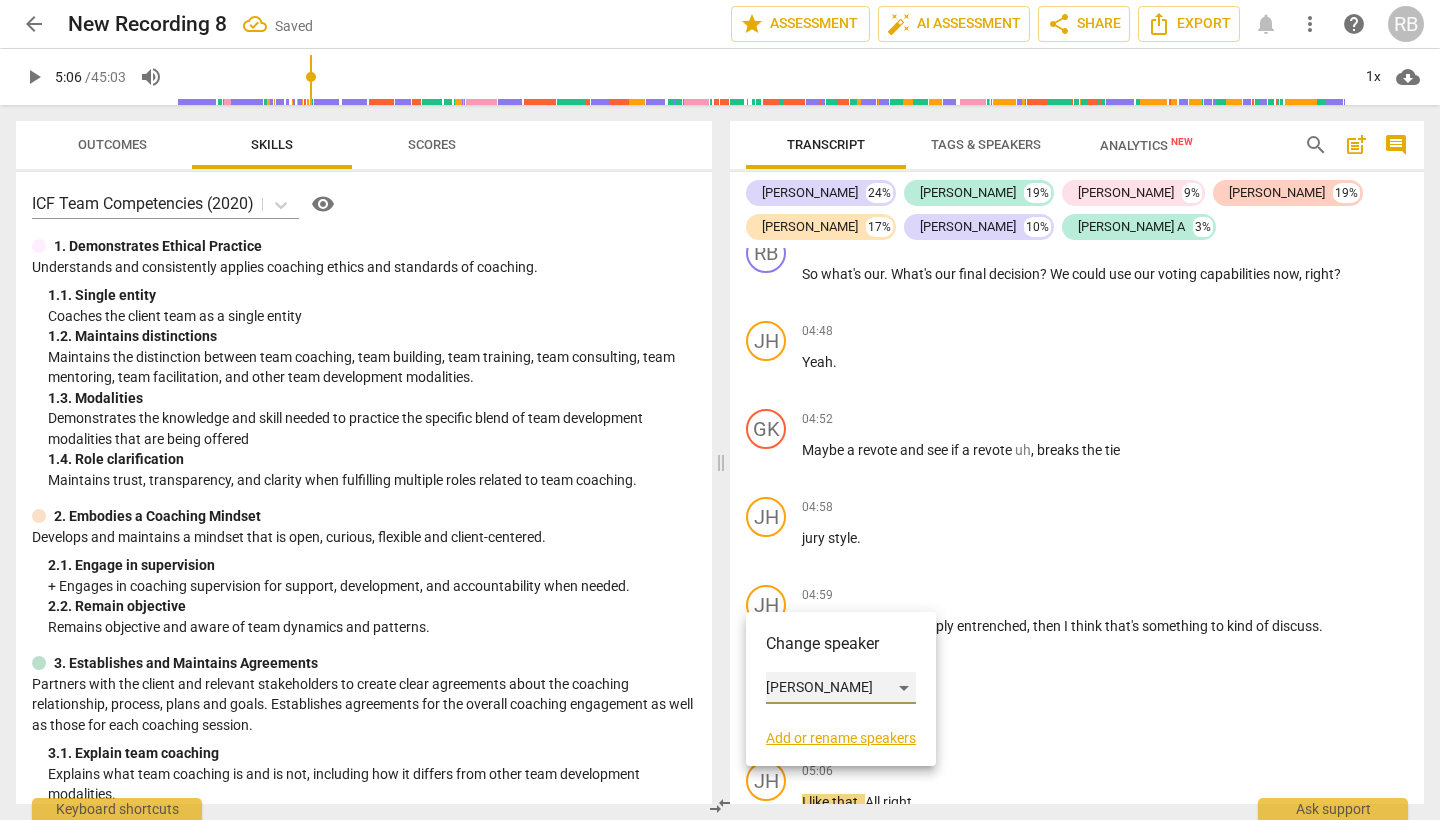 click on "[PERSON_NAME]" at bounding box center [841, 688] 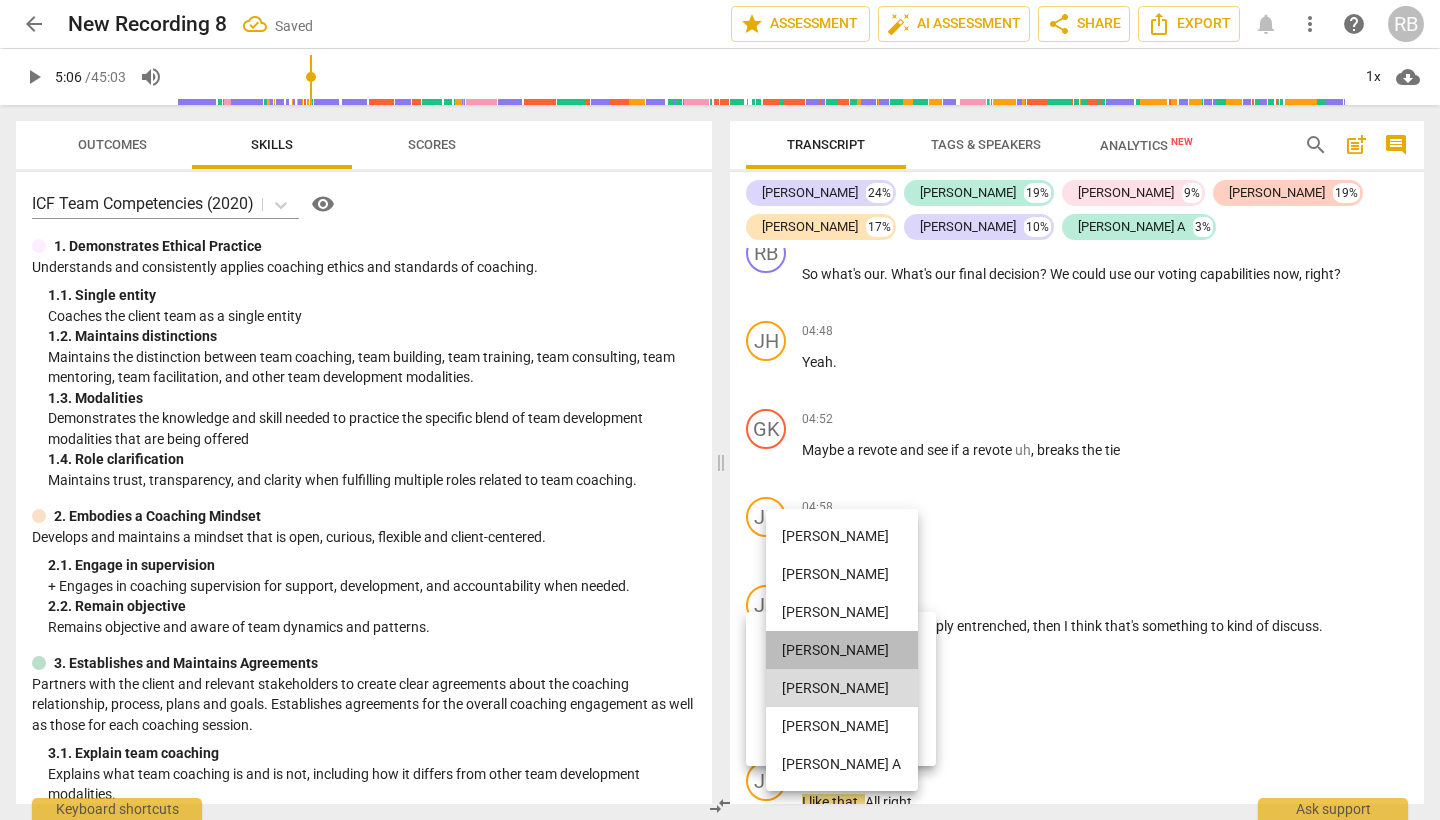 click on "[PERSON_NAME]" at bounding box center [842, 650] 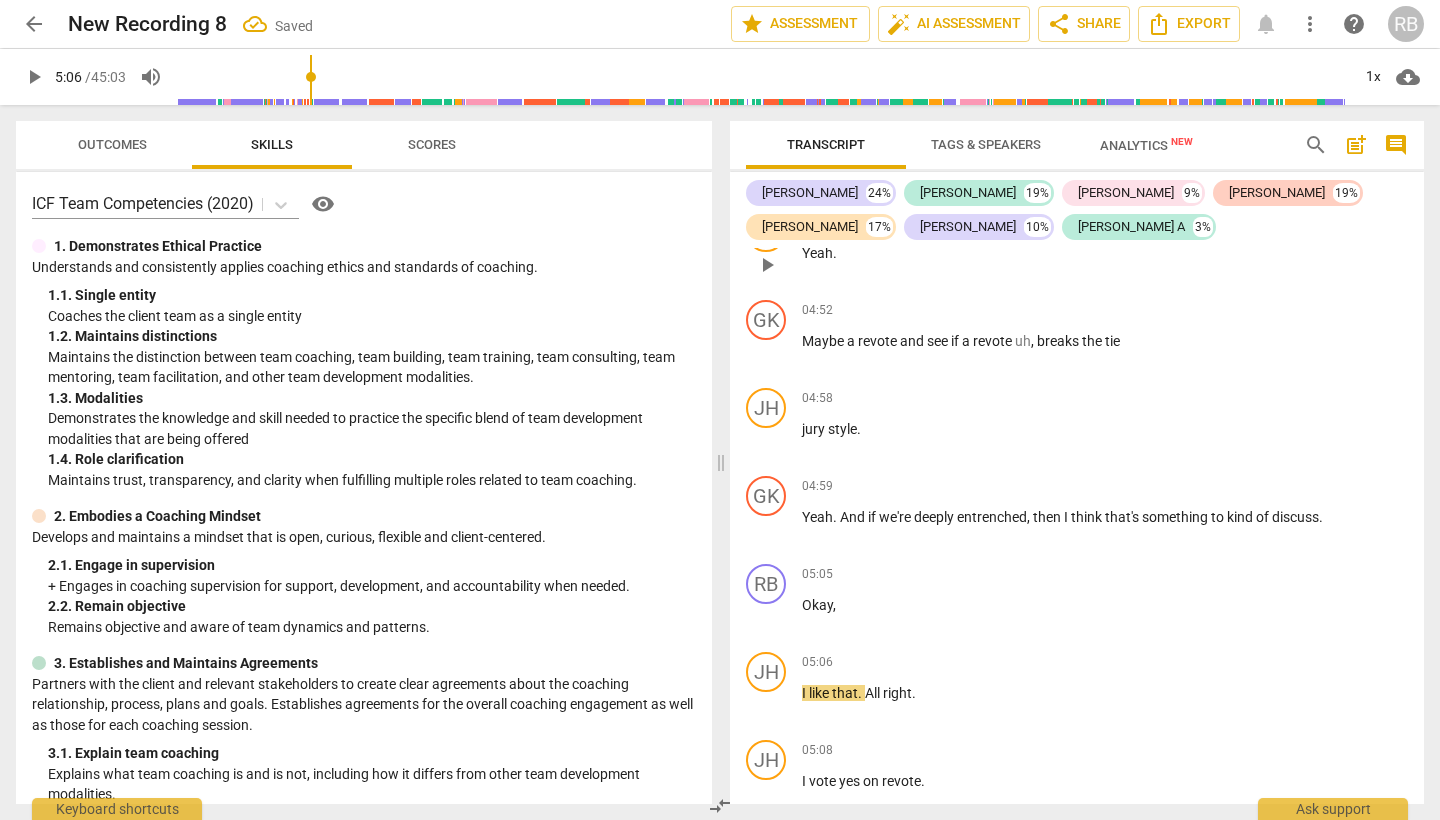 scroll, scrollTop: 2791, scrollLeft: 0, axis: vertical 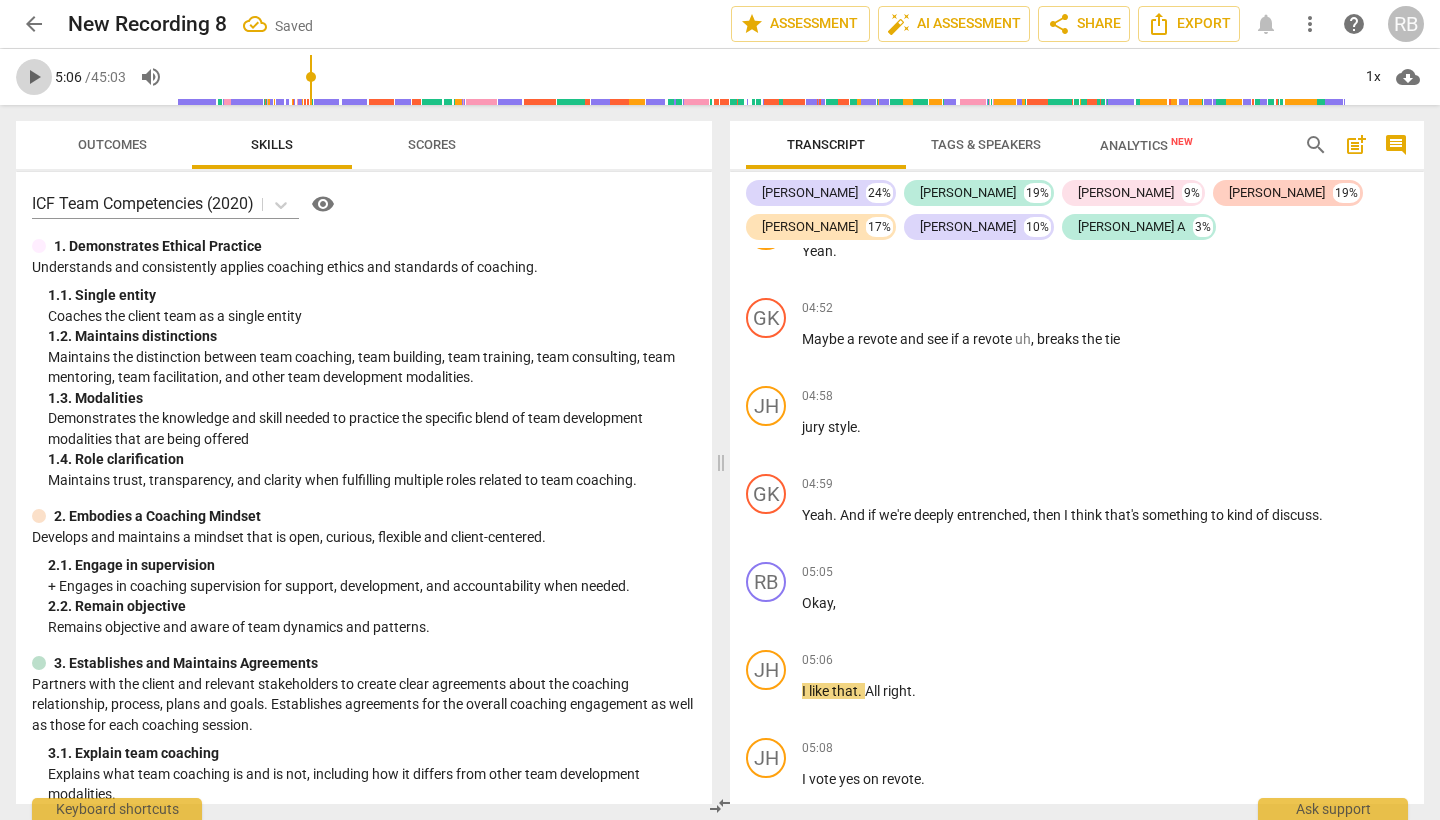 click on "play_arrow" at bounding box center [34, 77] 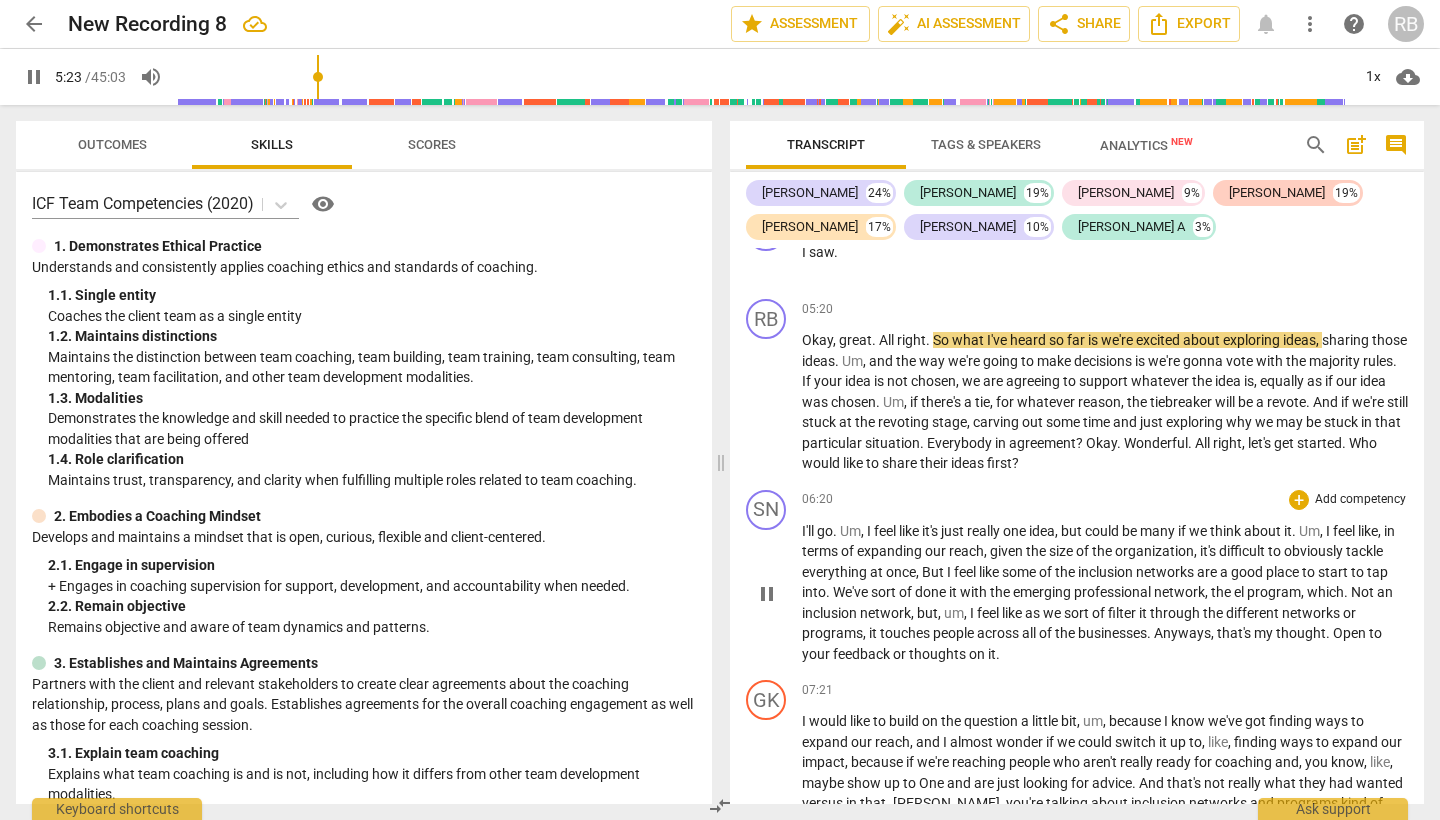 scroll, scrollTop: 3584, scrollLeft: 0, axis: vertical 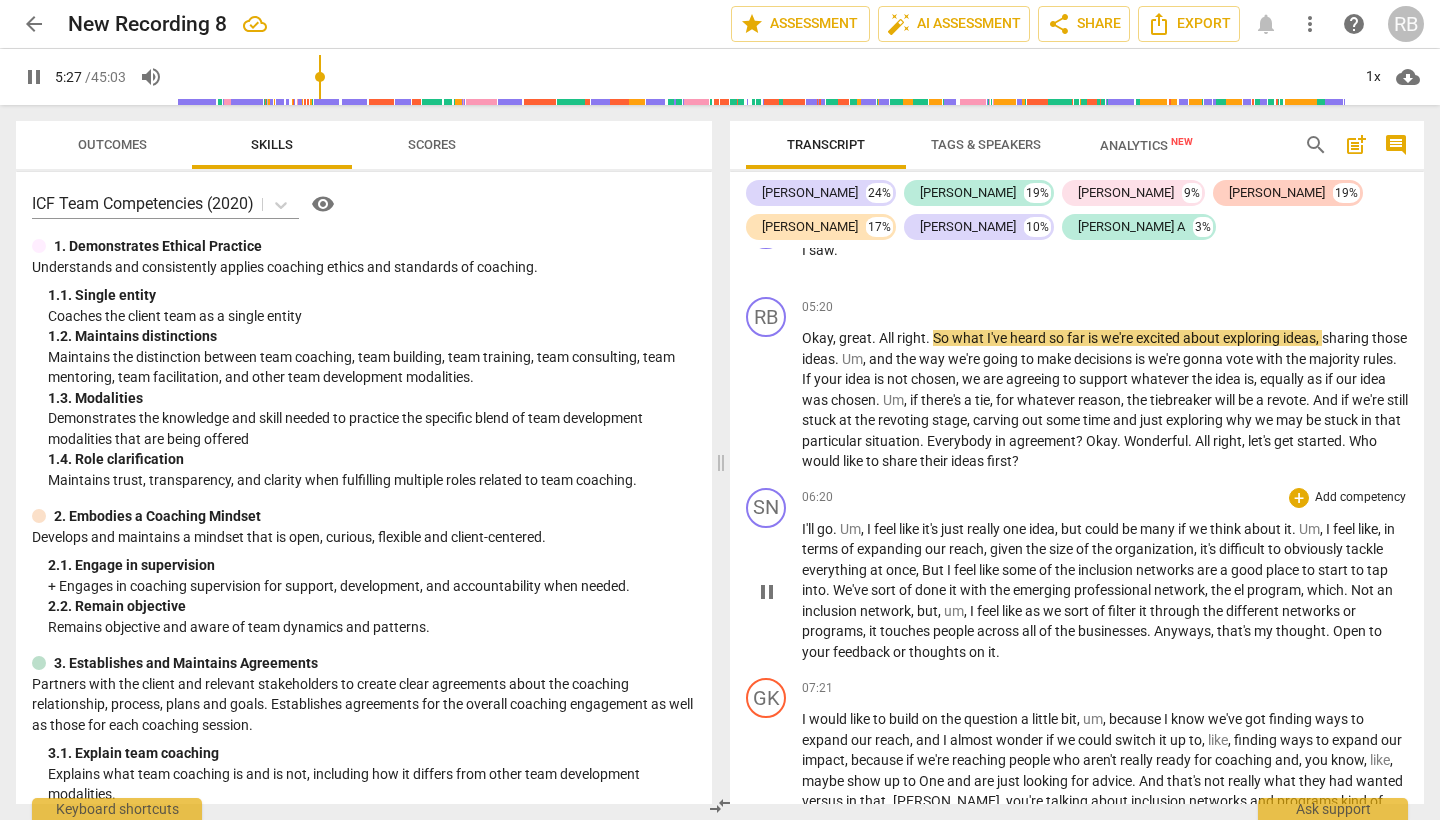 click on "I'll" at bounding box center (809, 529) 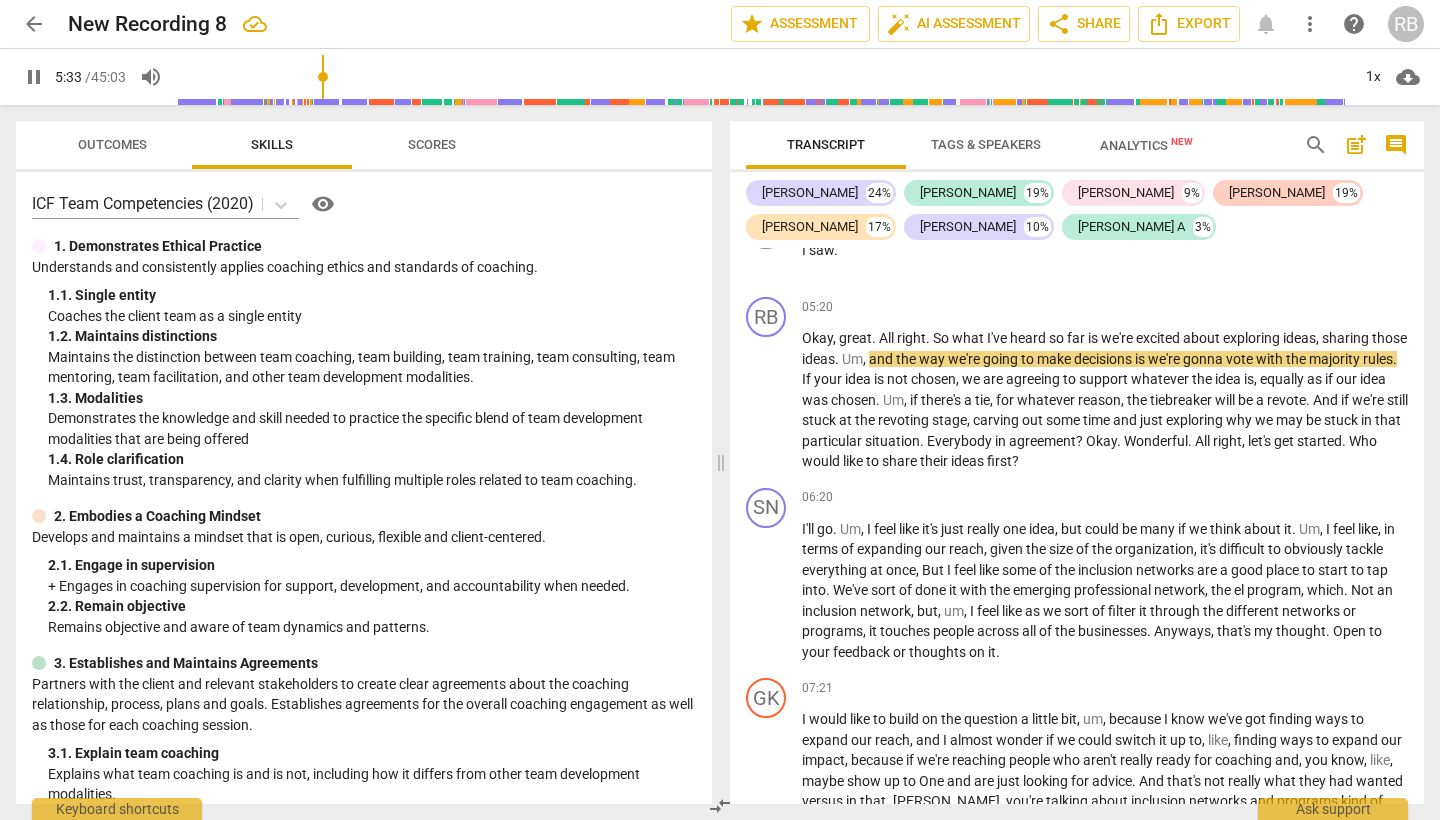 click at bounding box center (763, 77) 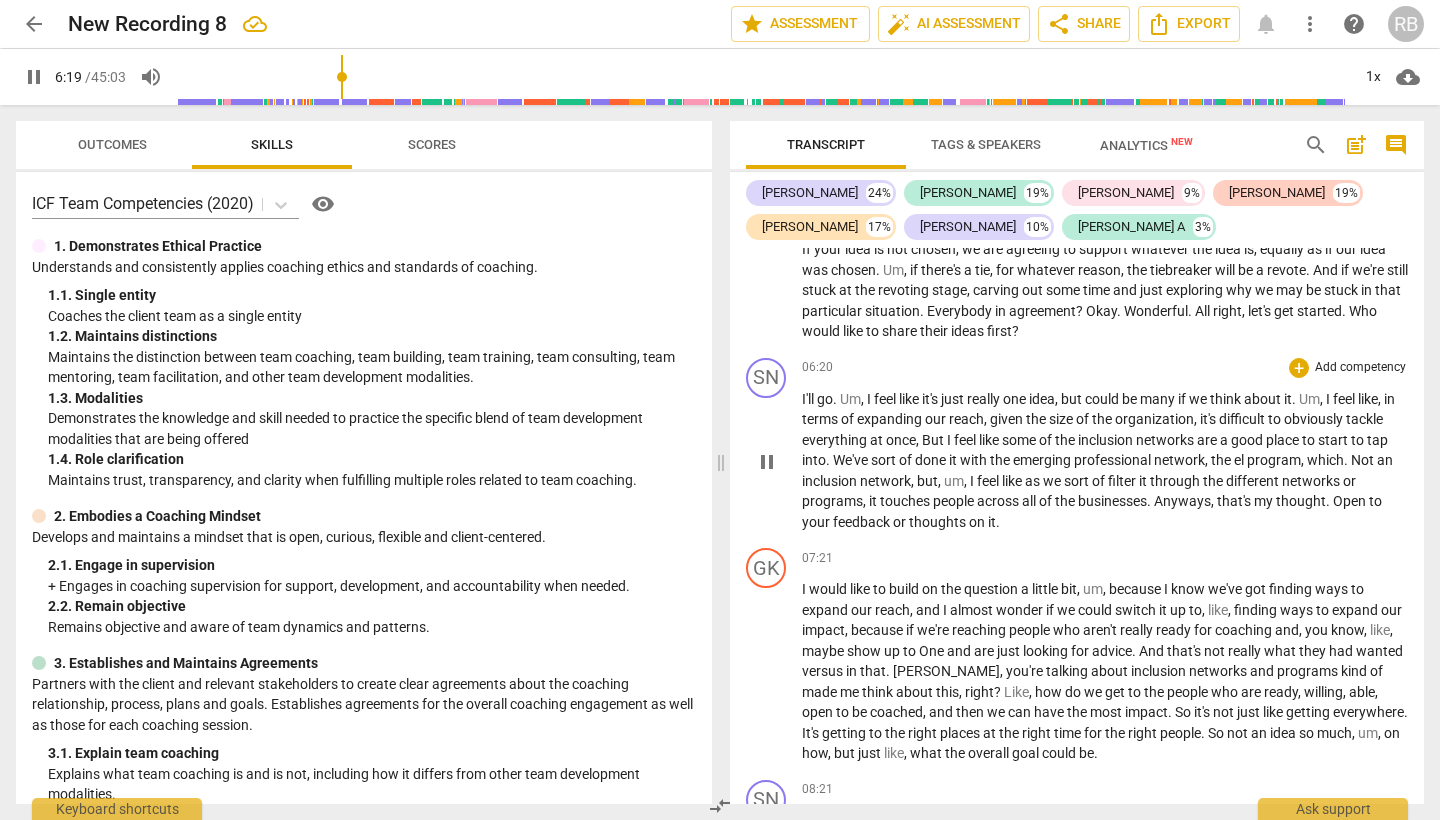 scroll, scrollTop: 3718, scrollLeft: 0, axis: vertical 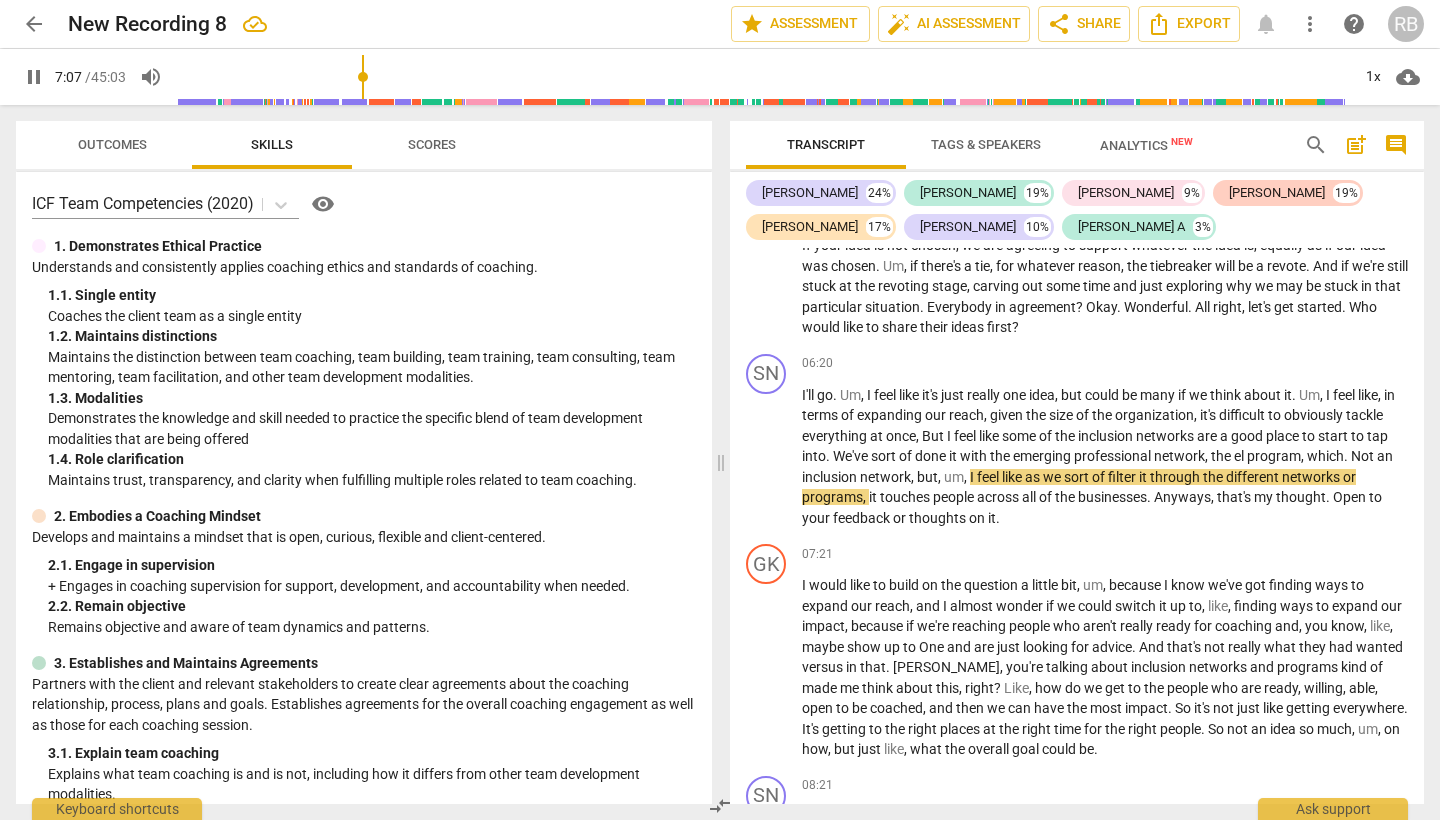 click at bounding box center [763, 77] 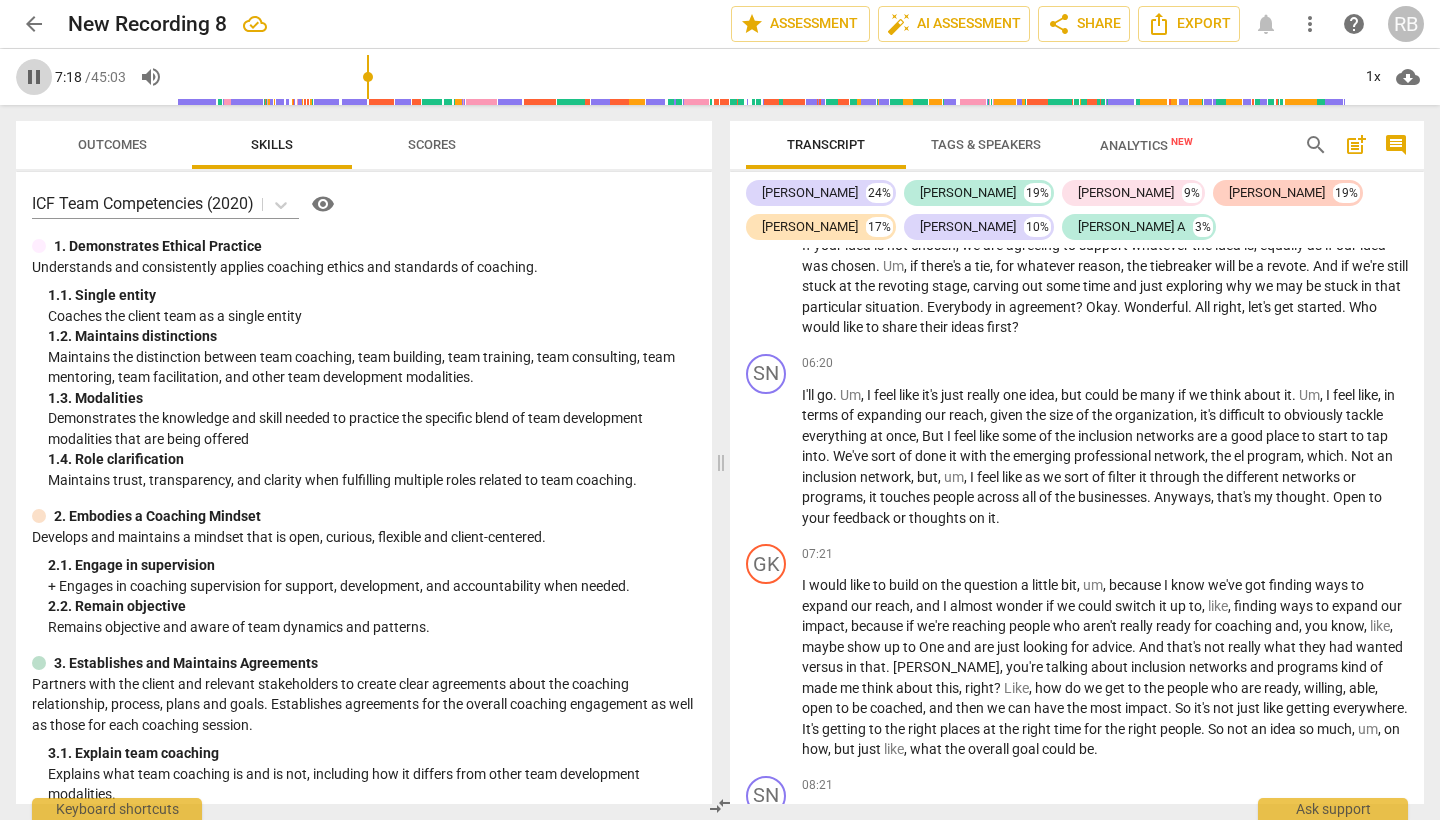click on "pause" at bounding box center (34, 77) 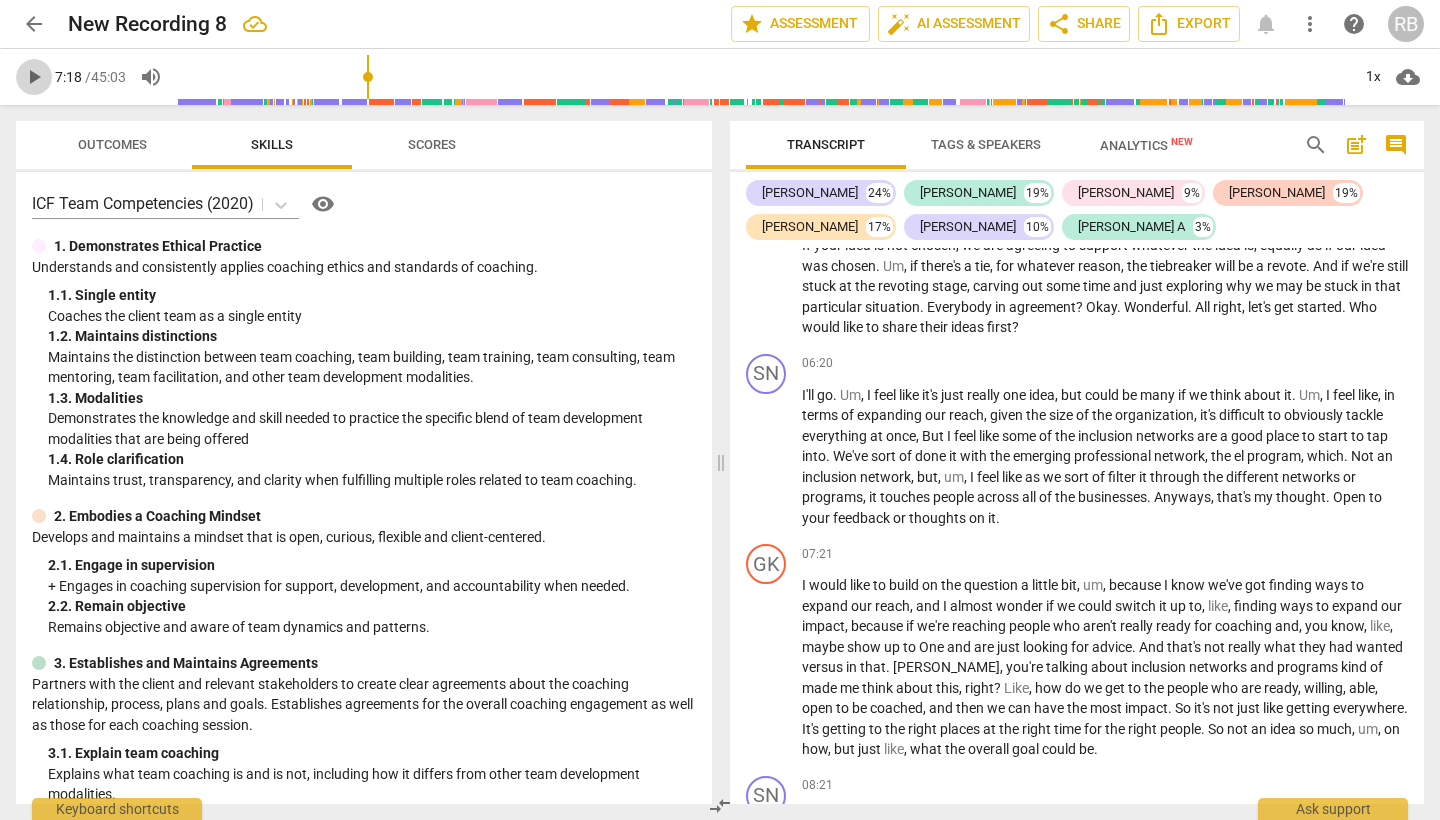 click on "play_arrow" at bounding box center [34, 77] 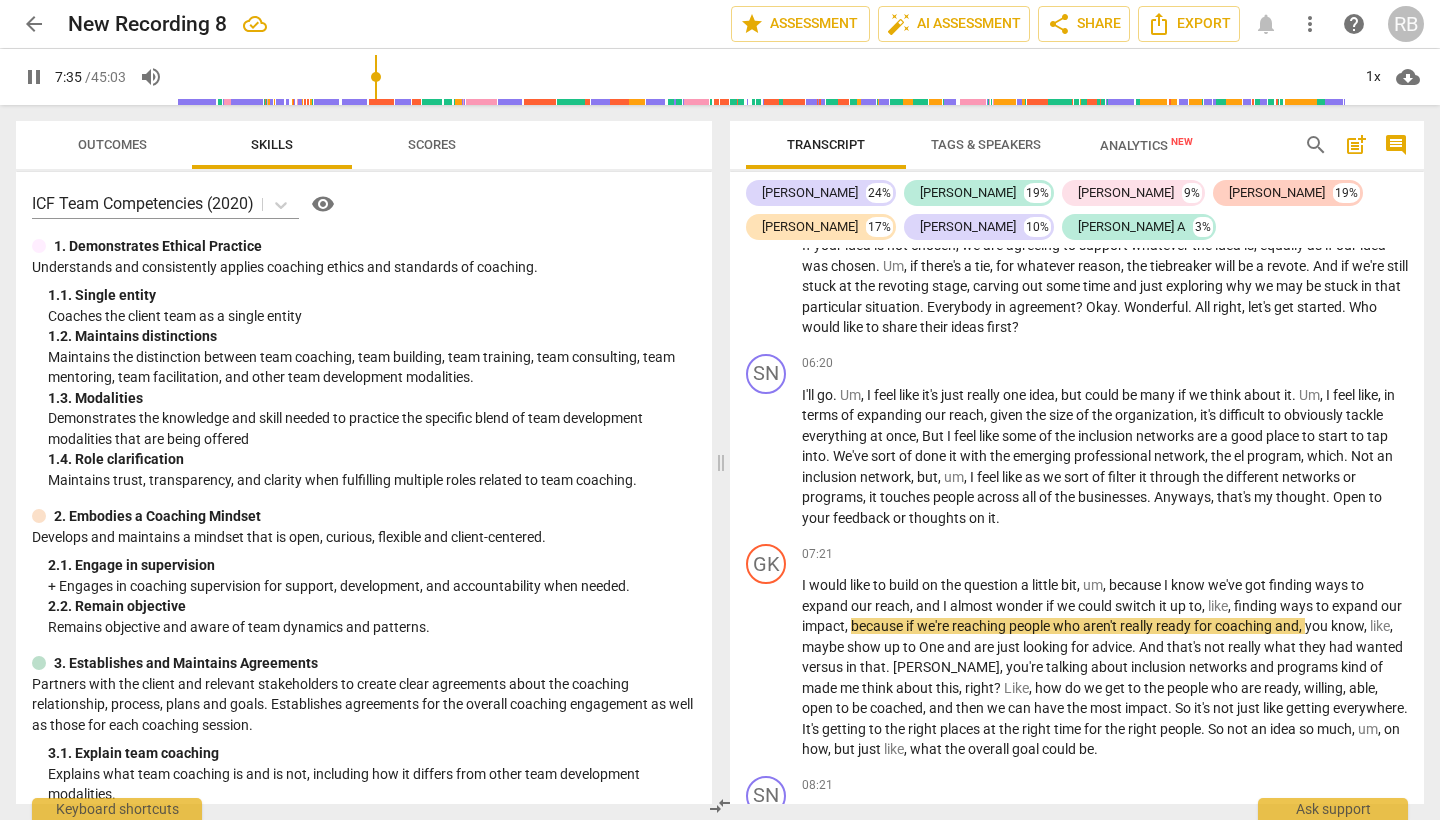 scroll, scrollTop: 0, scrollLeft: 0, axis: both 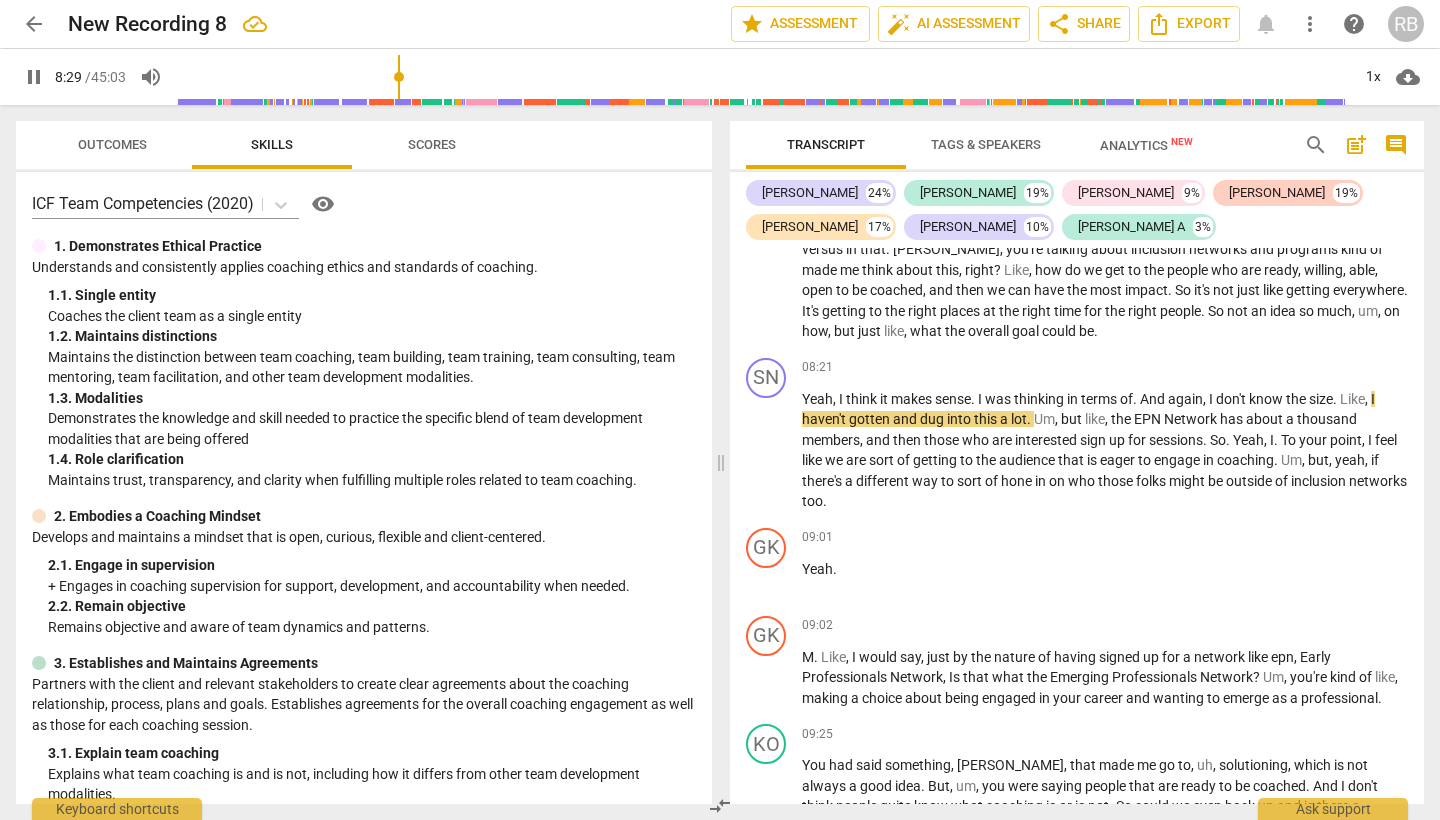 click at bounding box center (763, 77) 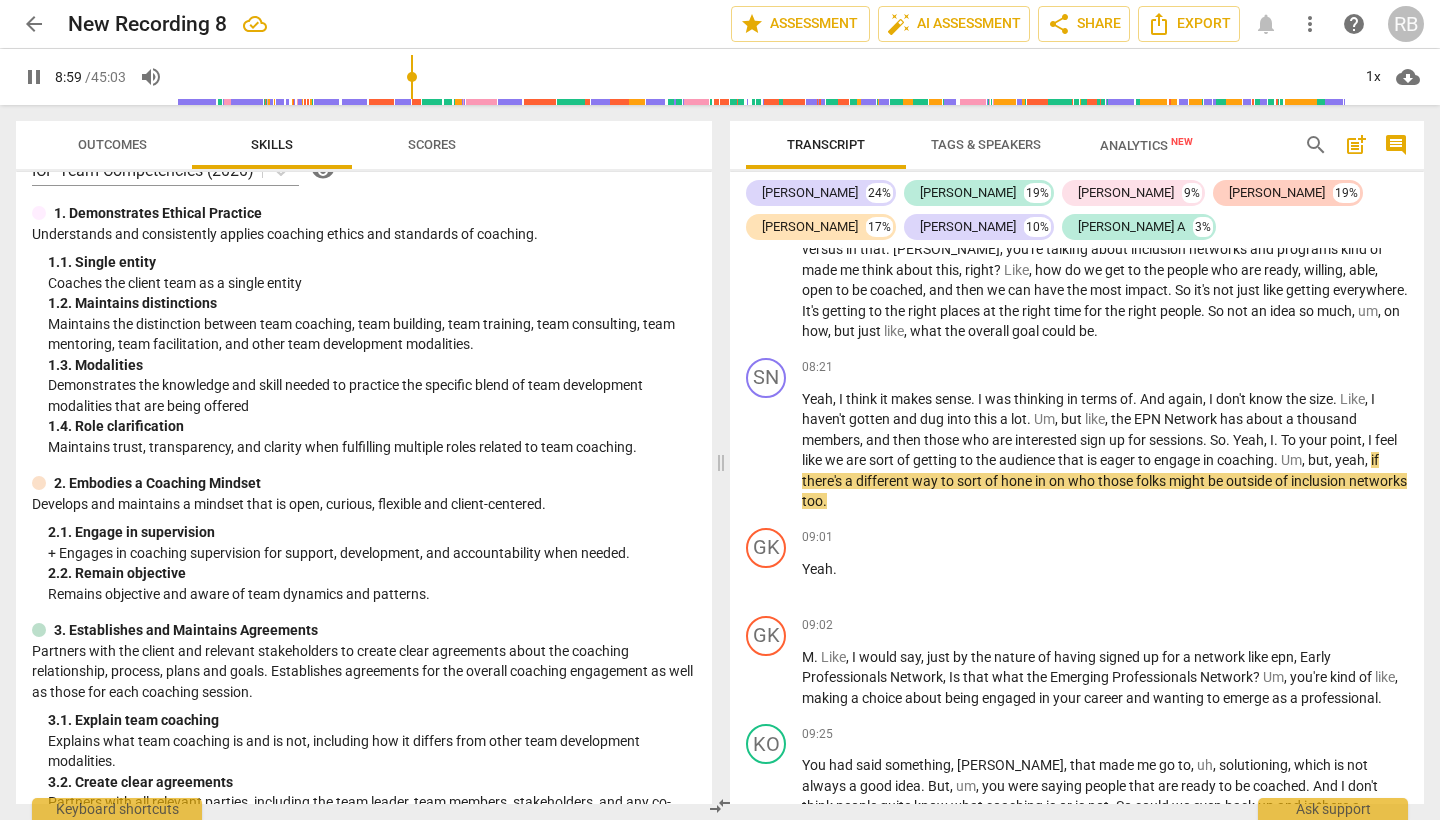 scroll, scrollTop: 39, scrollLeft: 0, axis: vertical 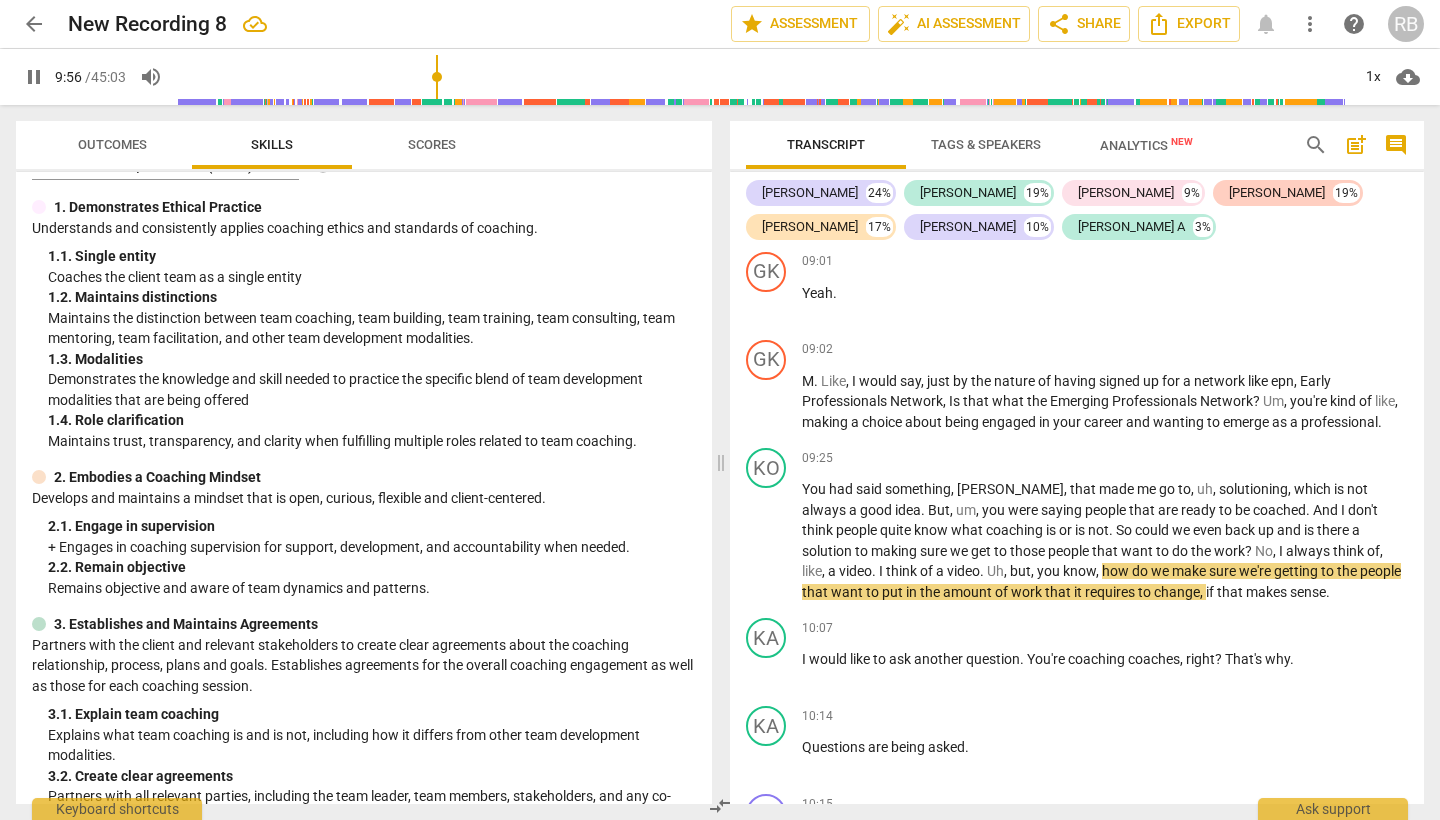 click at bounding box center (763, 77) 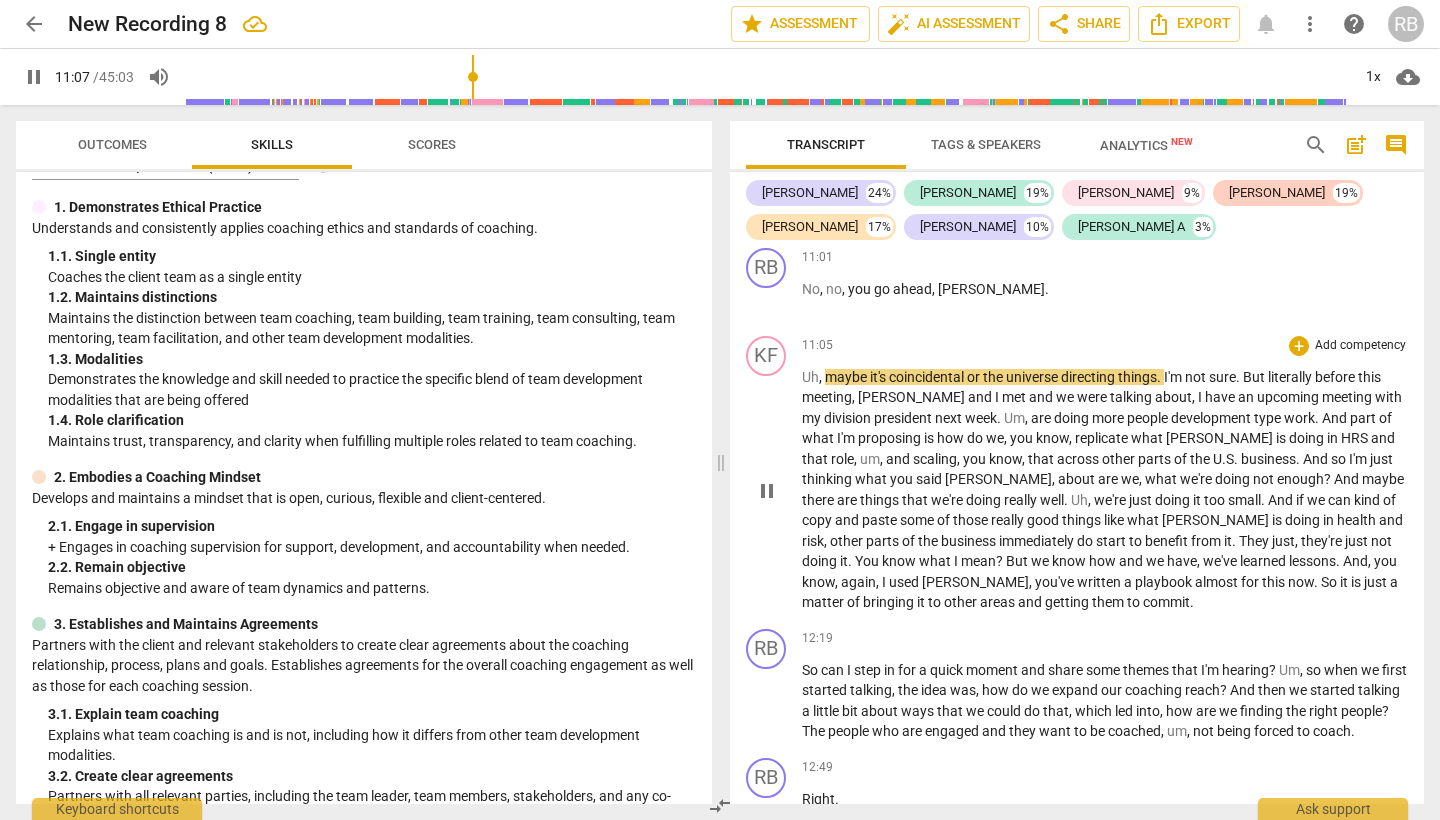 scroll, scrollTop: 5870, scrollLeft: 0, axis: vertical 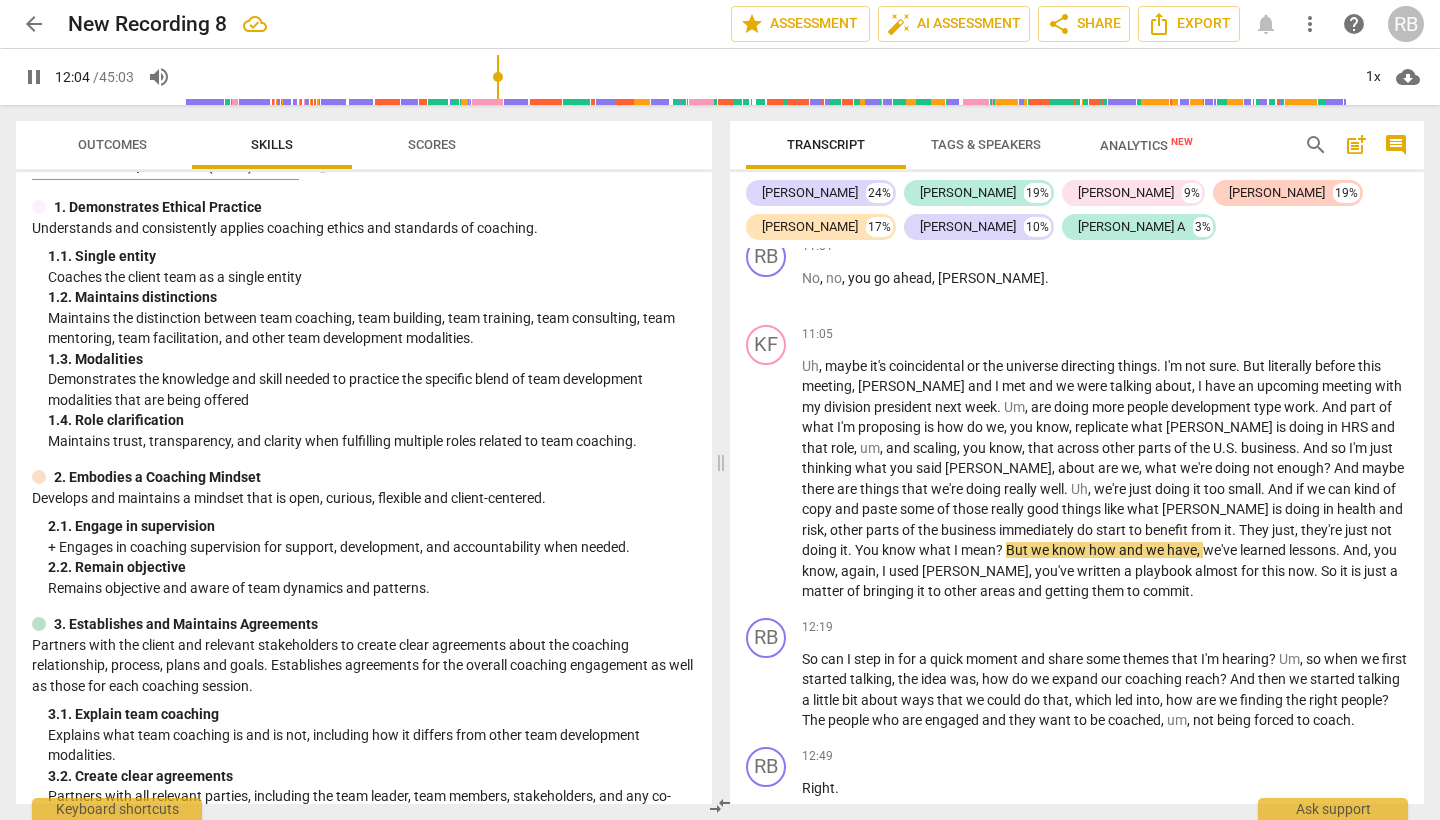 click at bounding box center [767, 77] 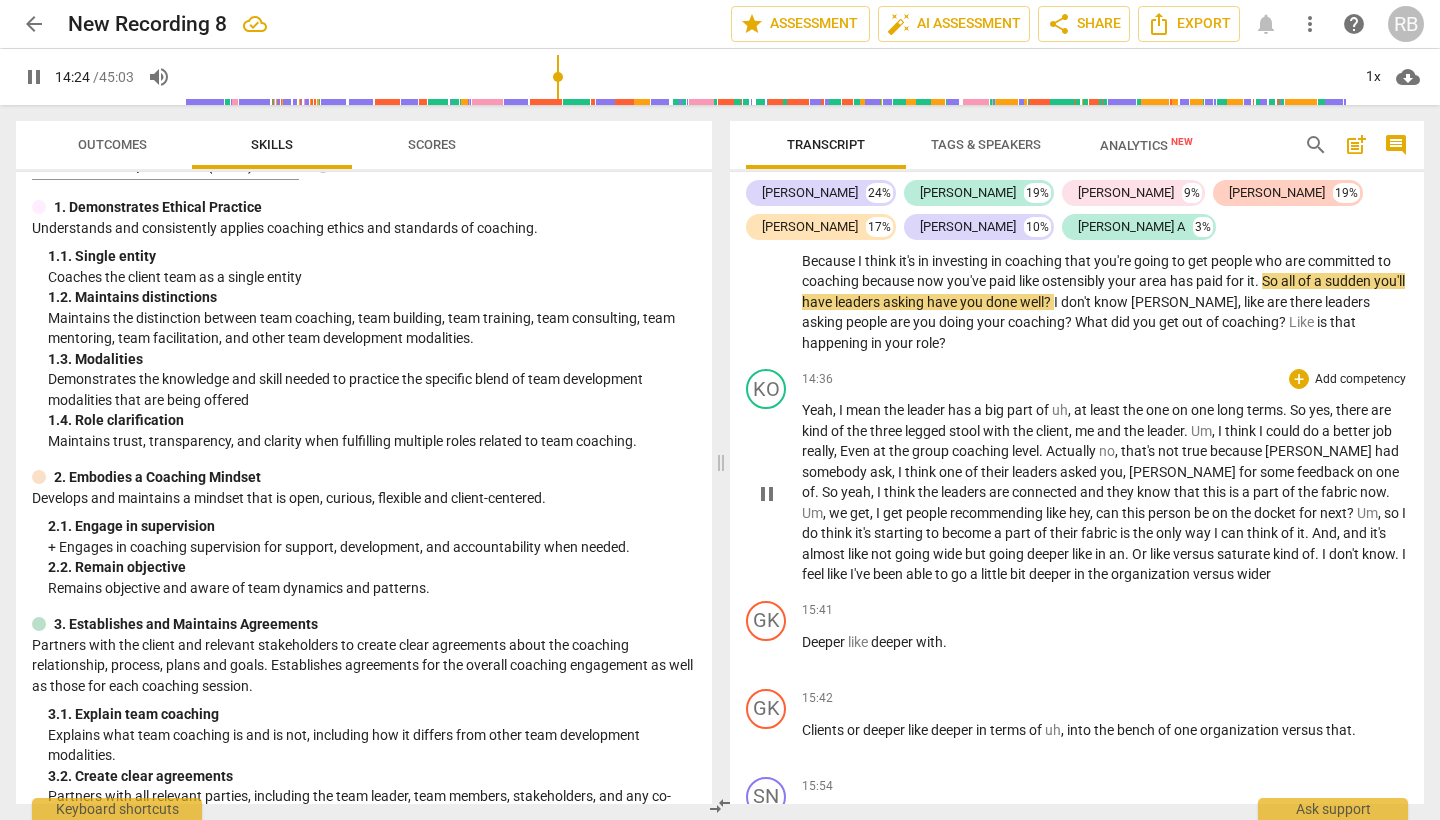 scroll, scrollTop: 6740, scrollLeft: 0, axis: vertical 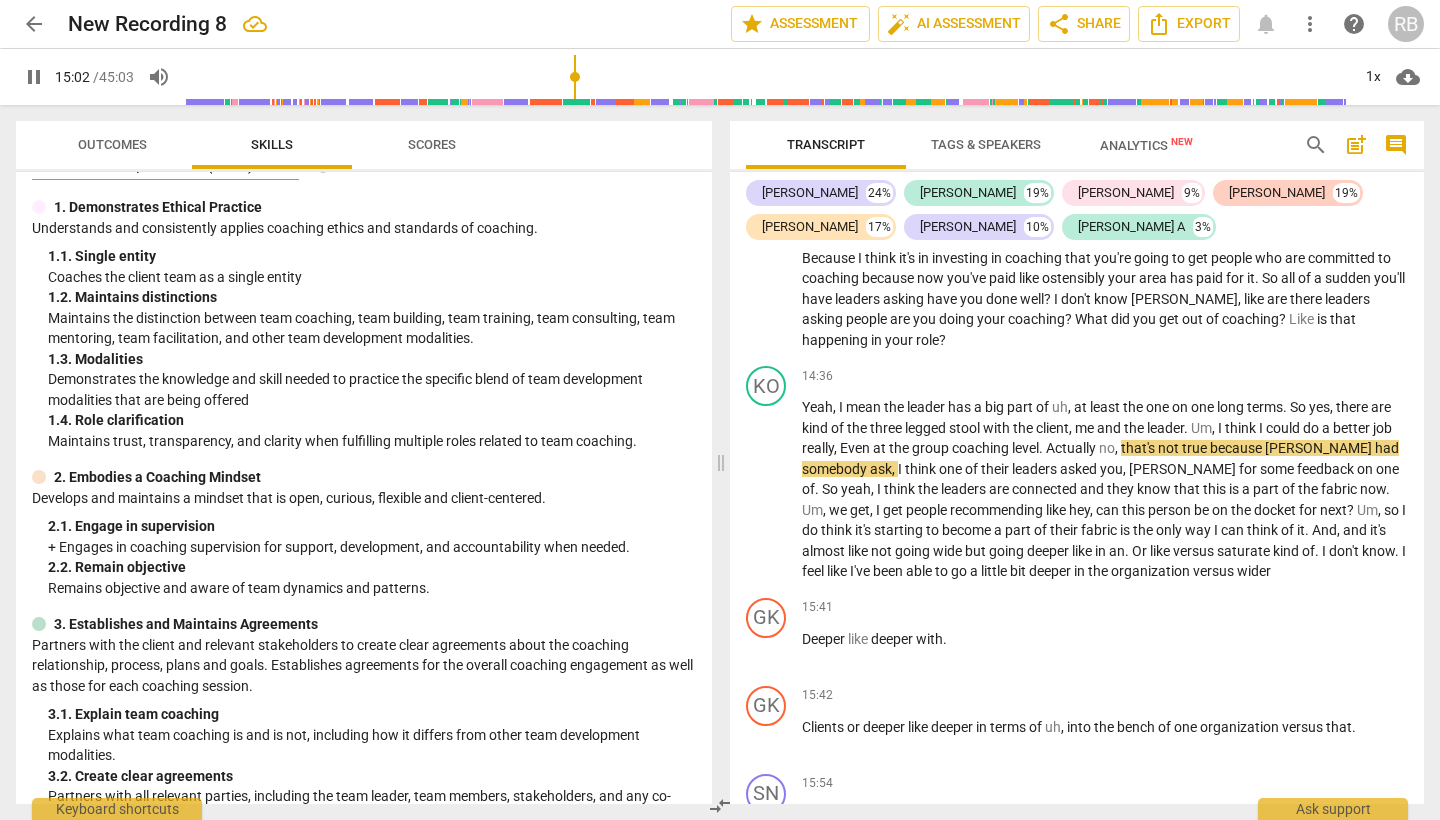 click at bounding box center [767, 77] 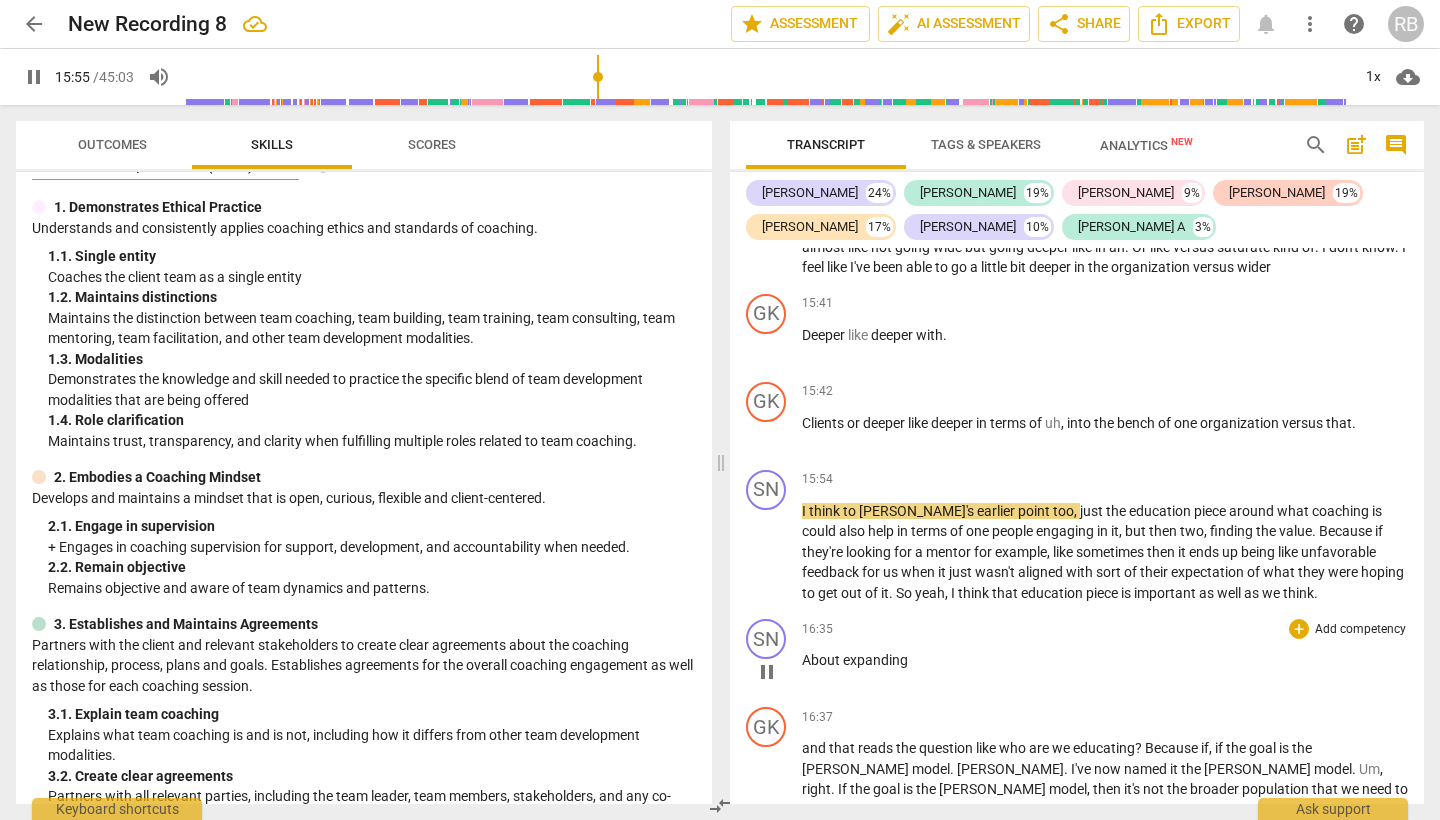 scroll, scrollTop: 7054, scrollLeft: 0, axis: vertical 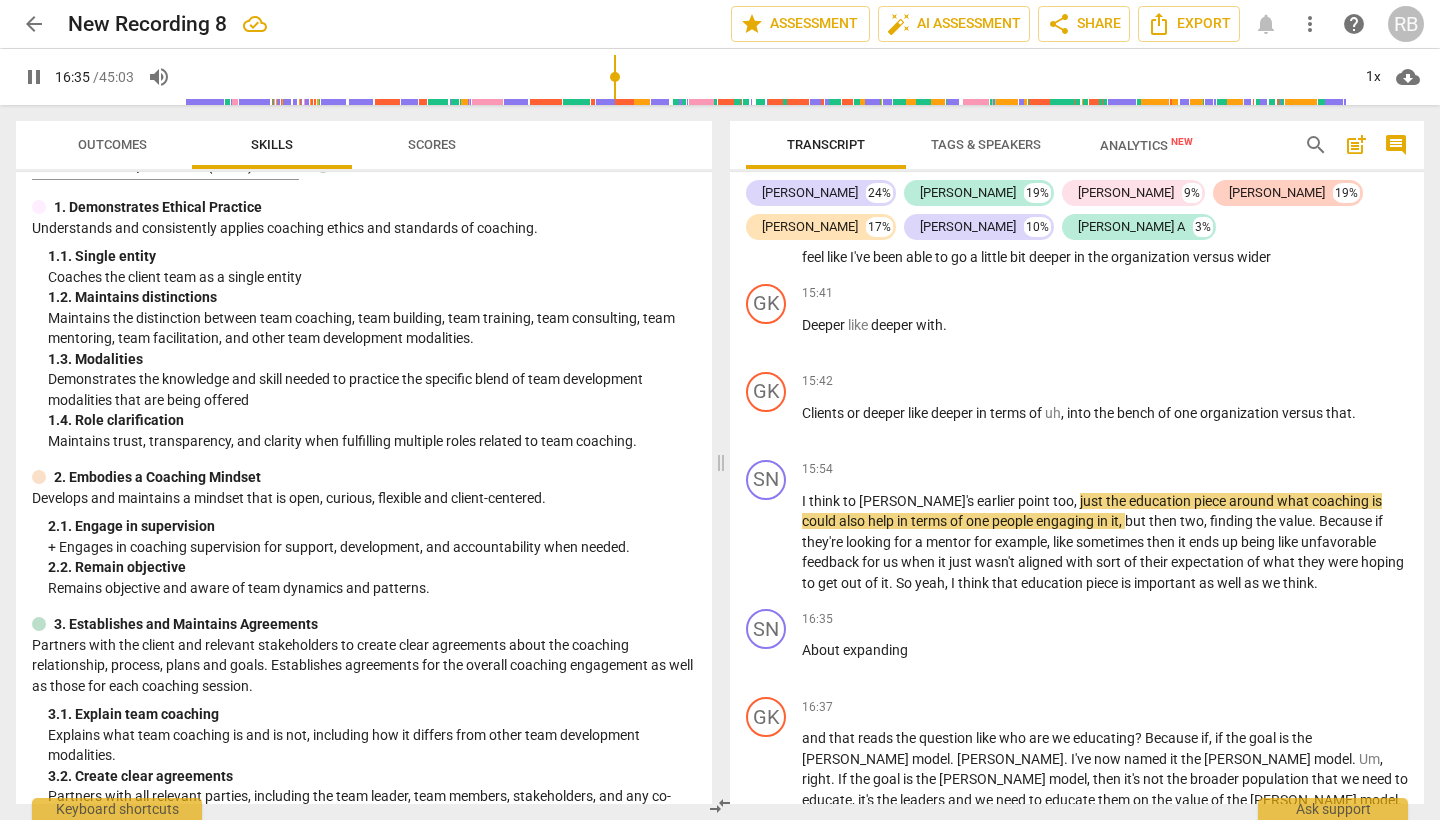 click at bounding box center (767, 77) 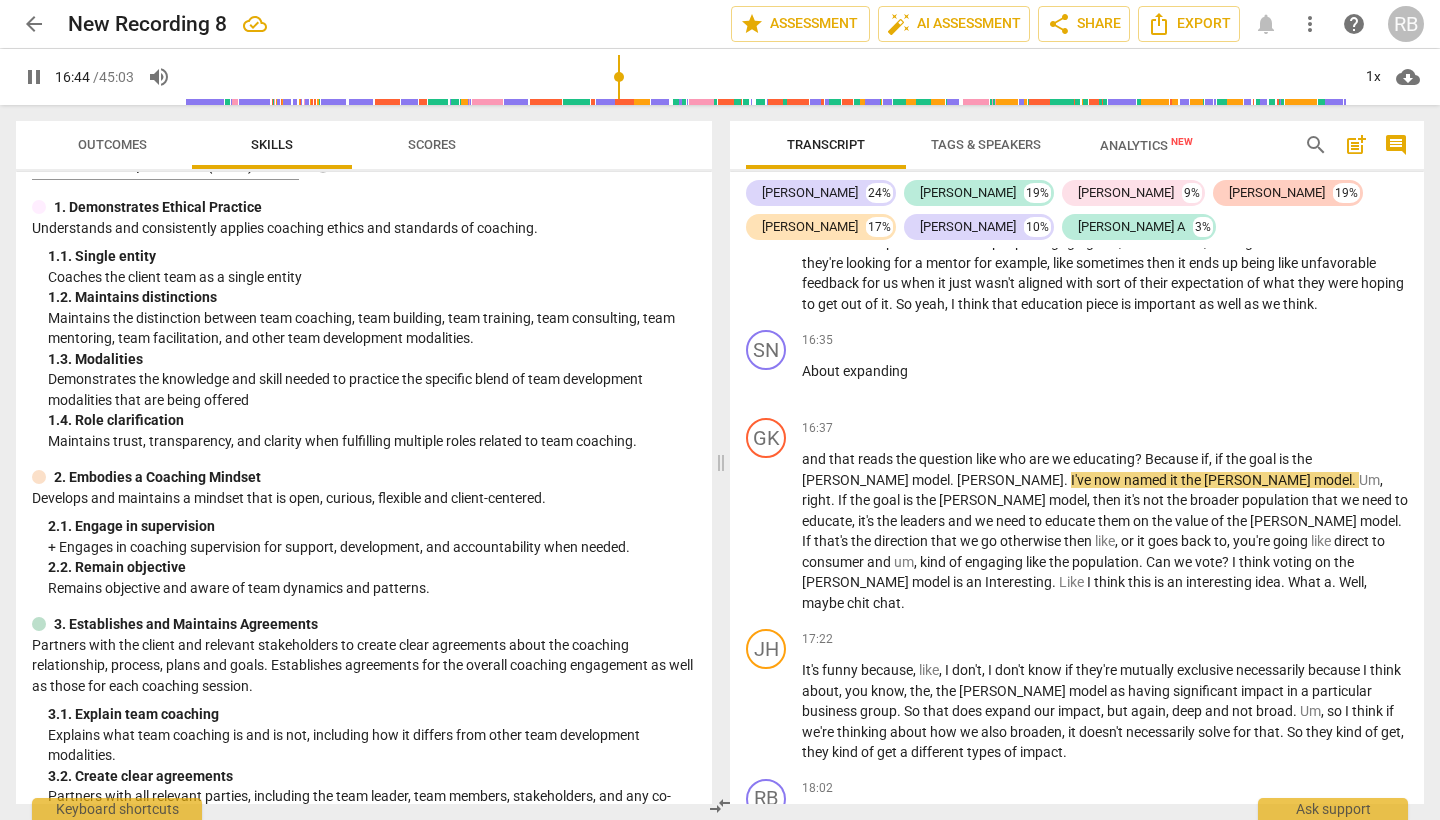 scroll, scrollTop: 7337, scrollLeft: 0, axis: vertical 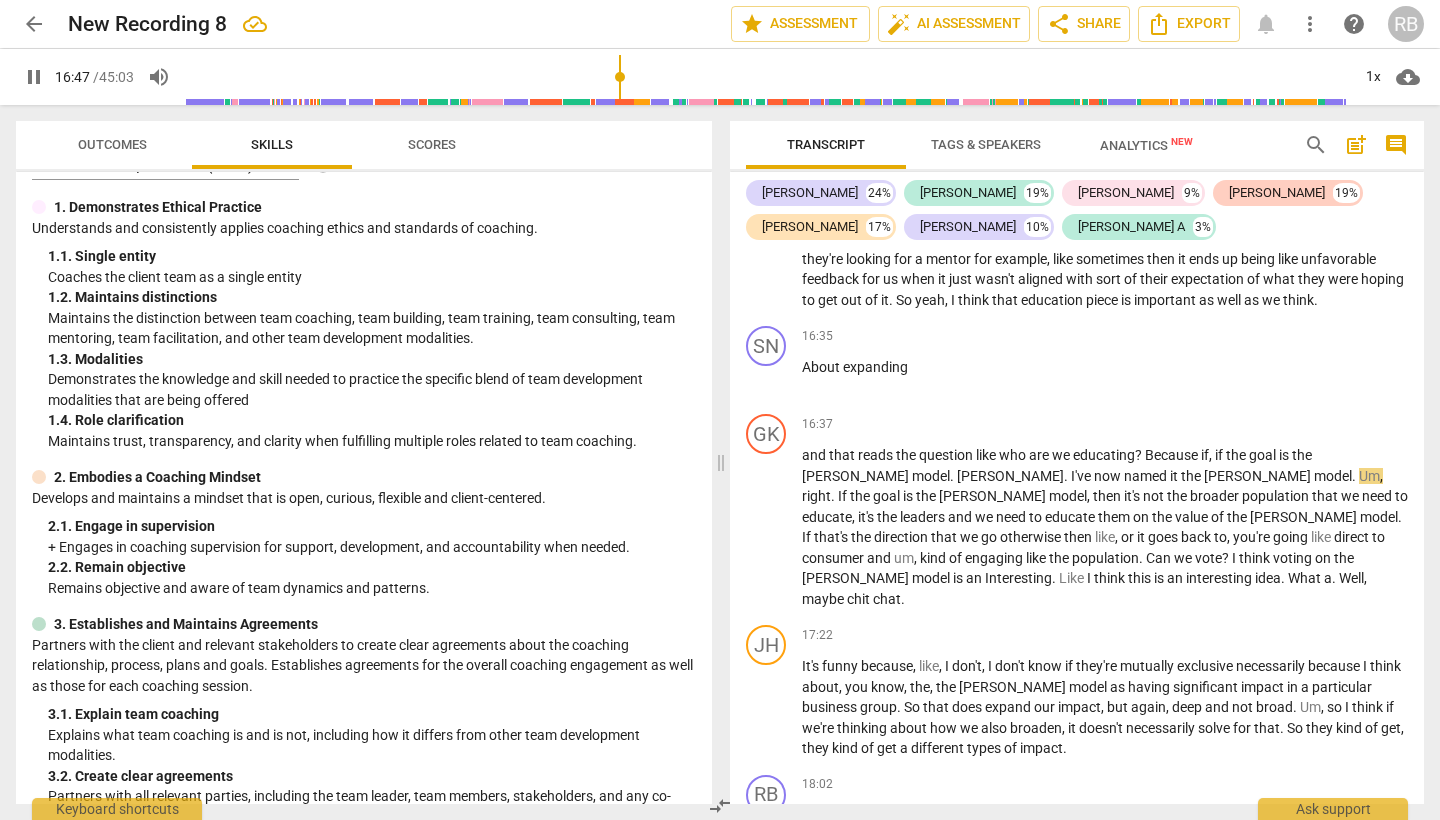 click at bounding box center (767, 77) 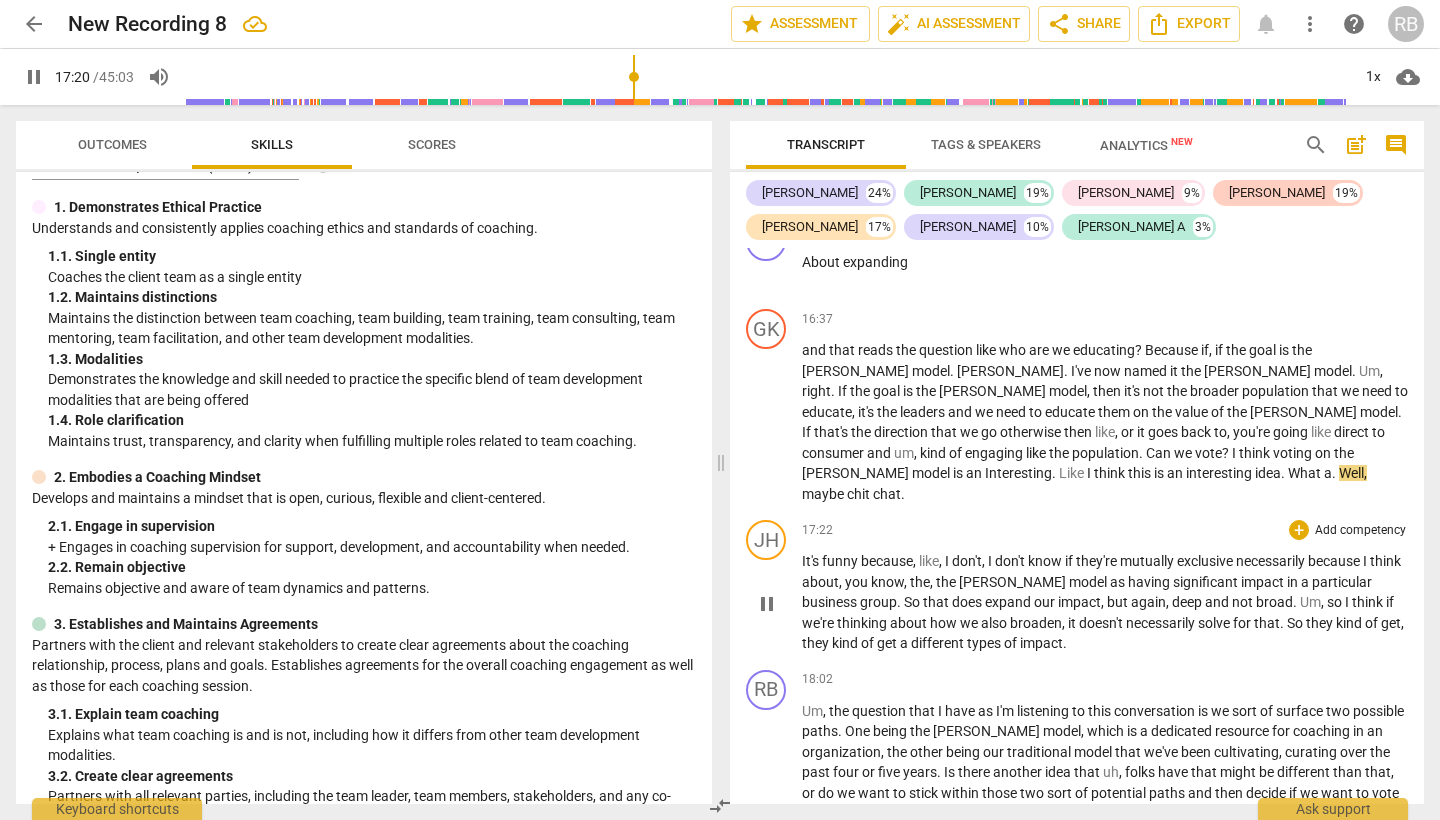 scroll, scrollTop: 7446, scrollLeft: 0, axis: vertical 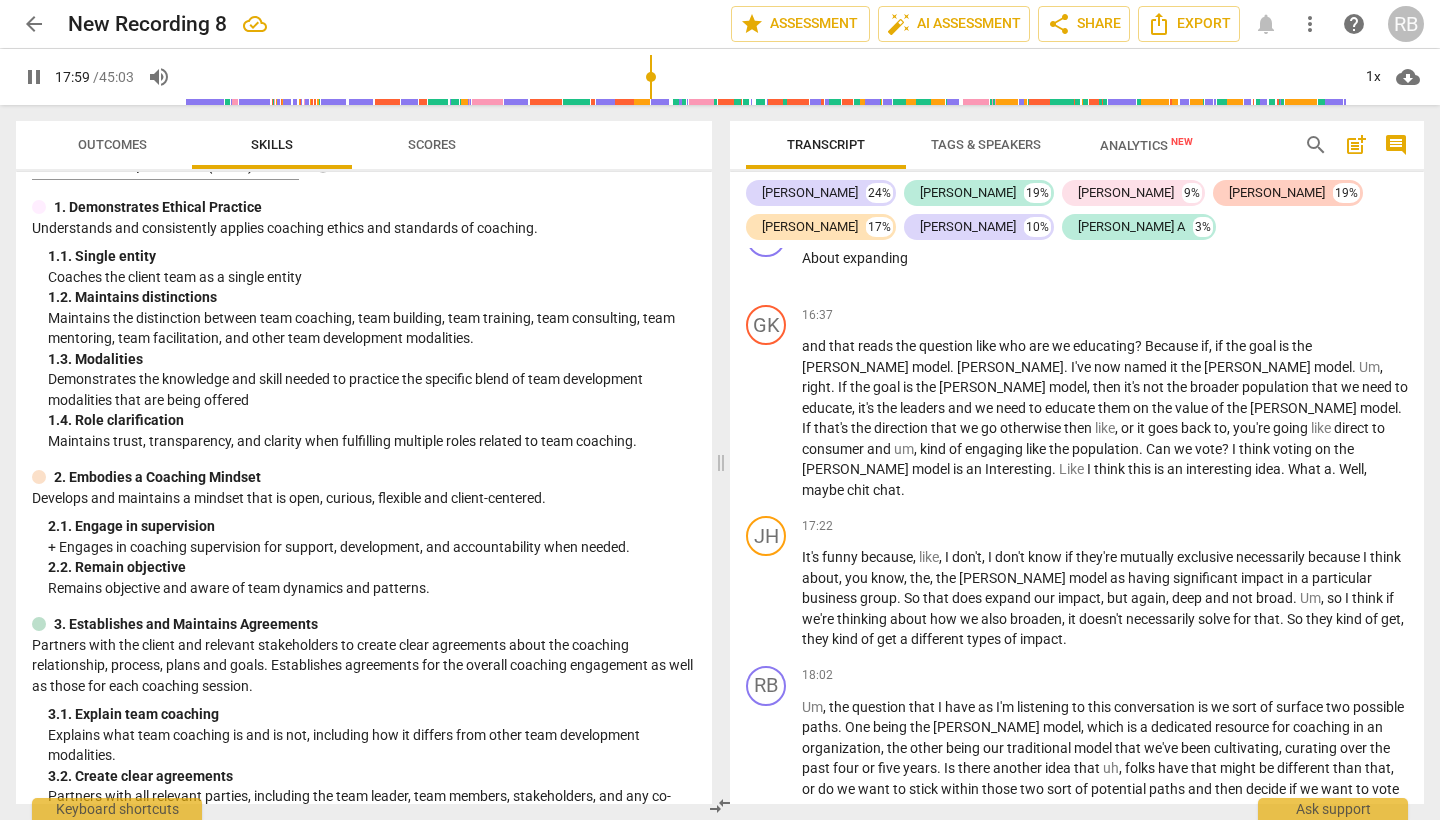 click at bounding box center [767, 77] 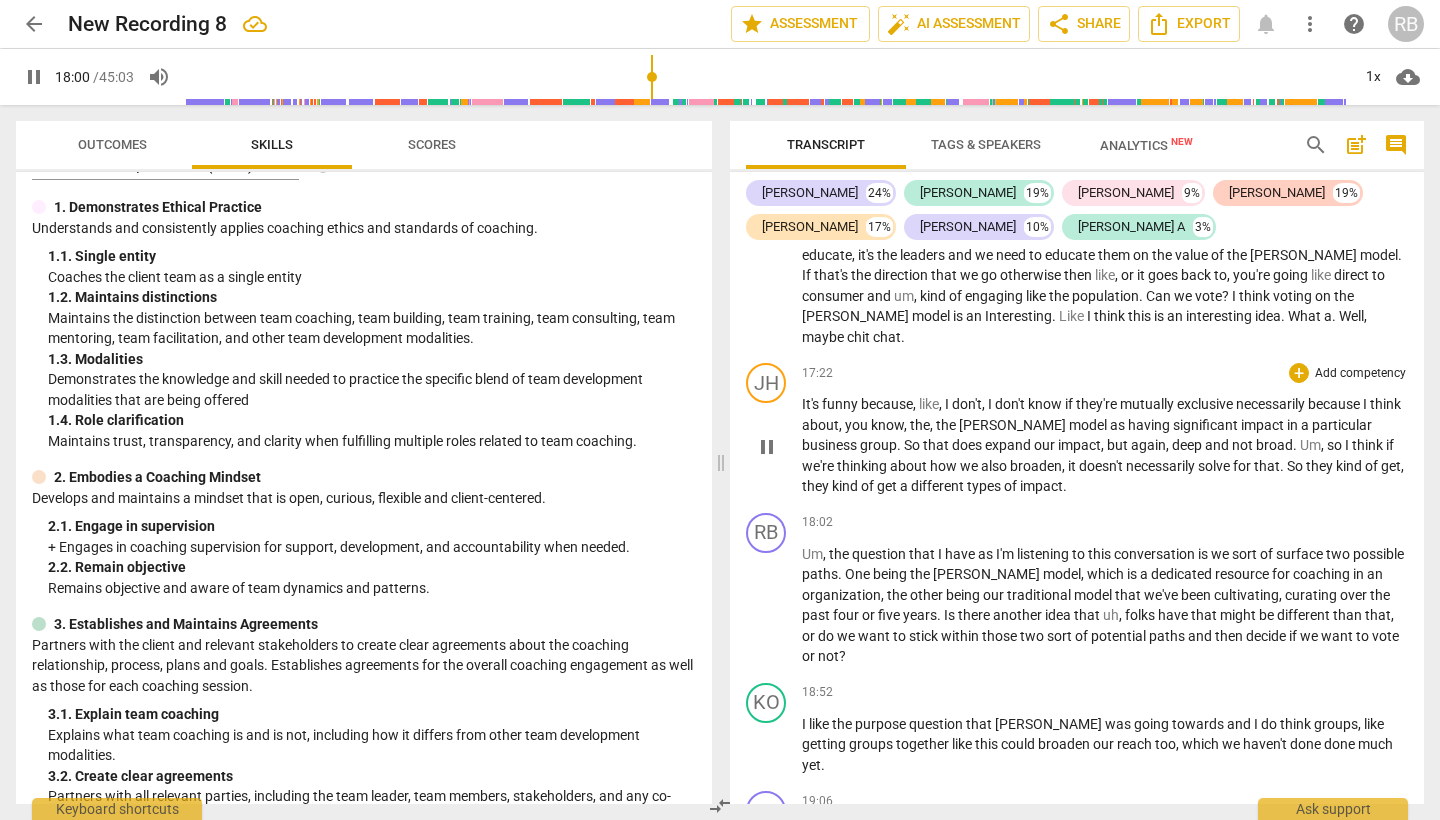 scroll, scrollTop: 7622, scrollLeft: 0, axis: vertical 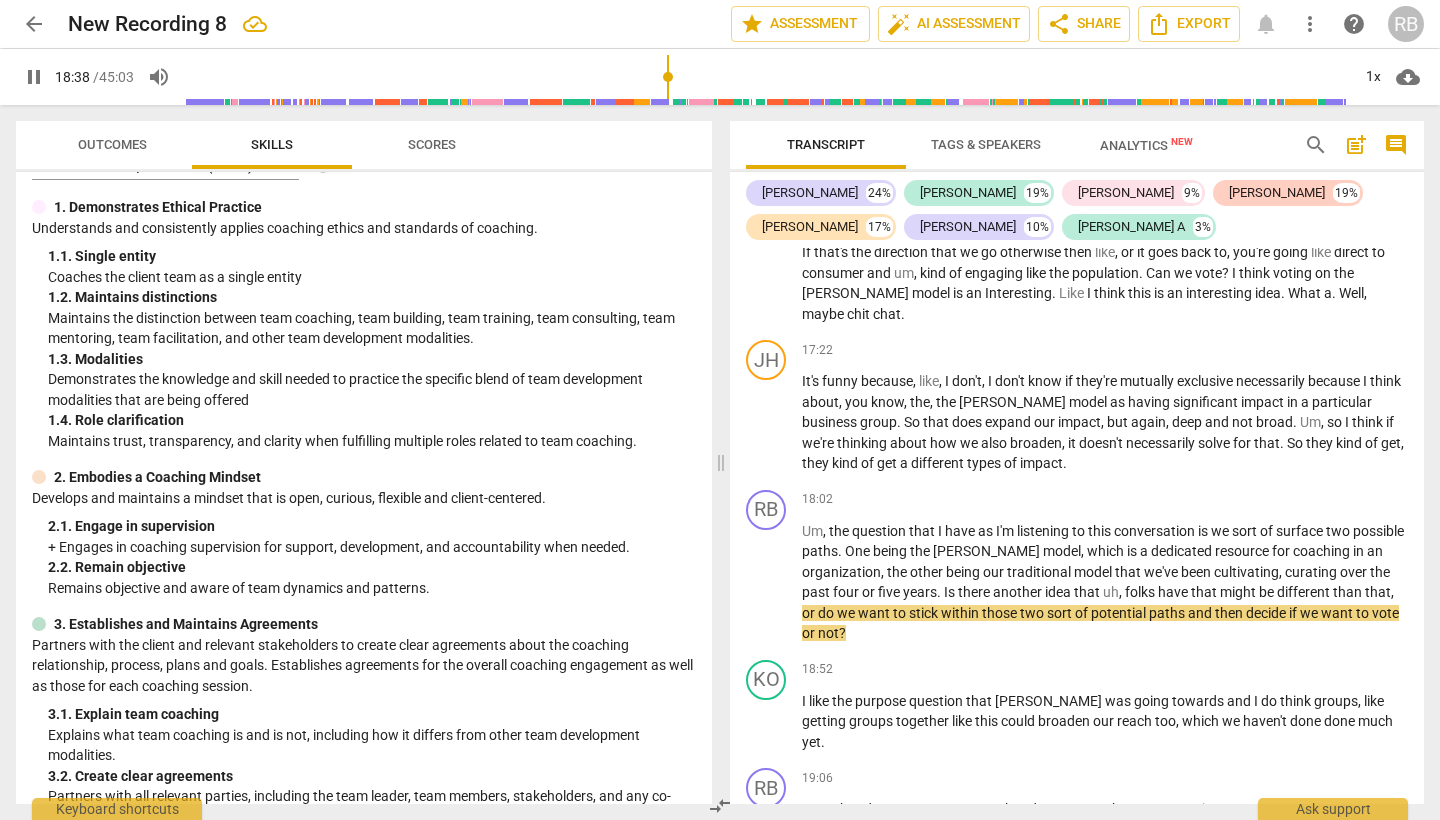 click at bounding box center (767, 77) 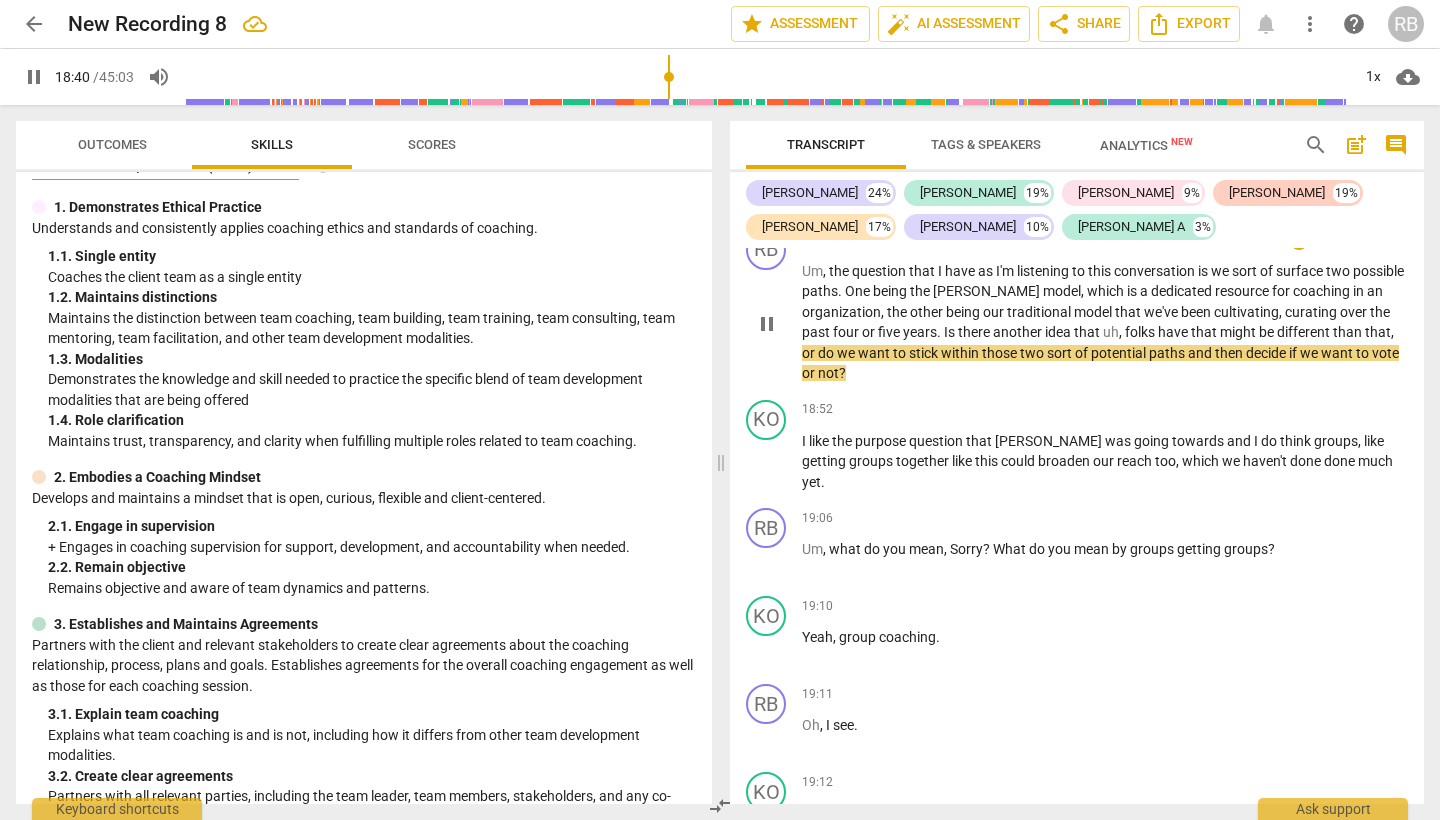 scroll, scrollTop: 7885, scrollLeft: 0, axis: vertical 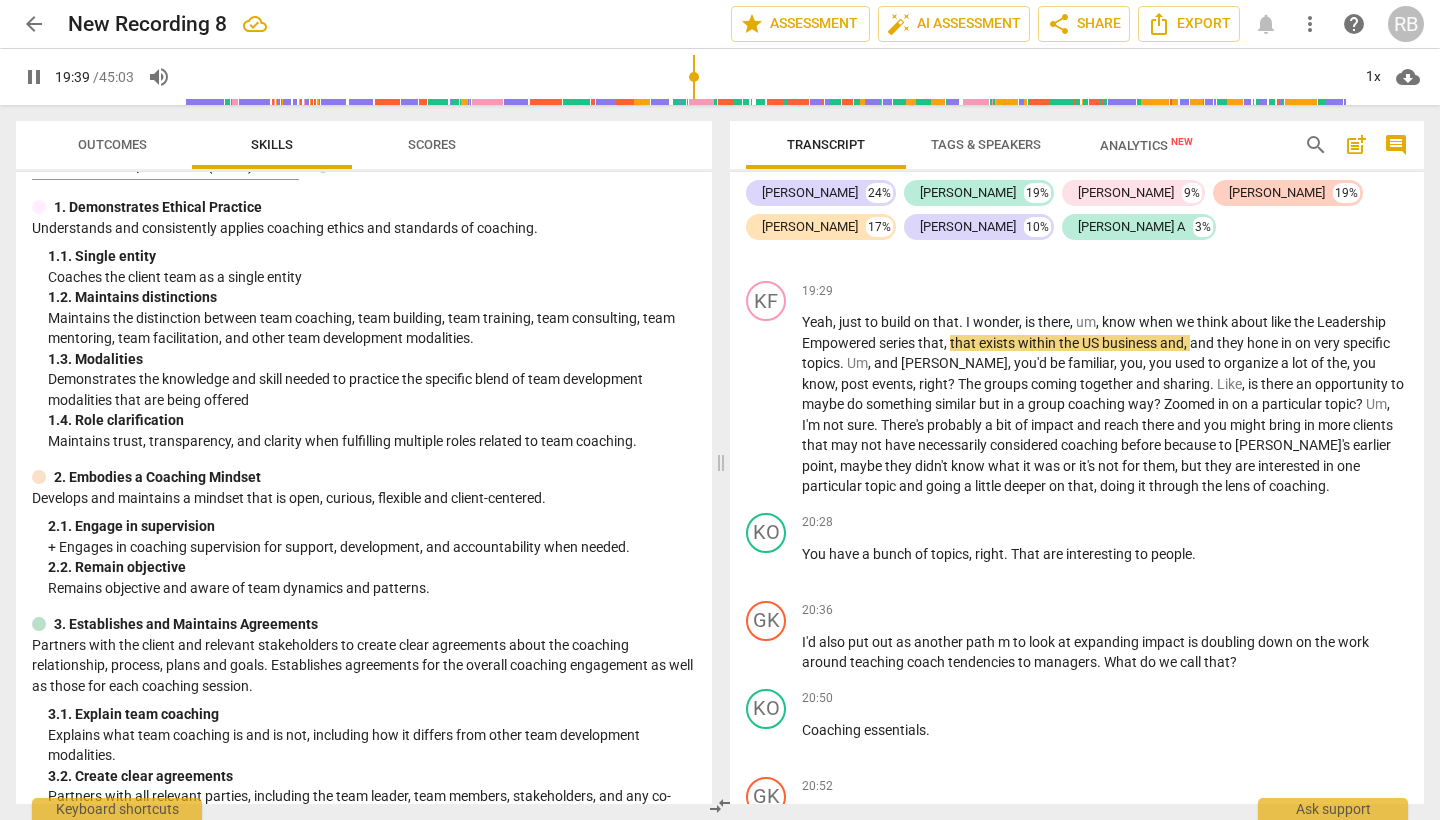 click at bounding box center (767, 77) 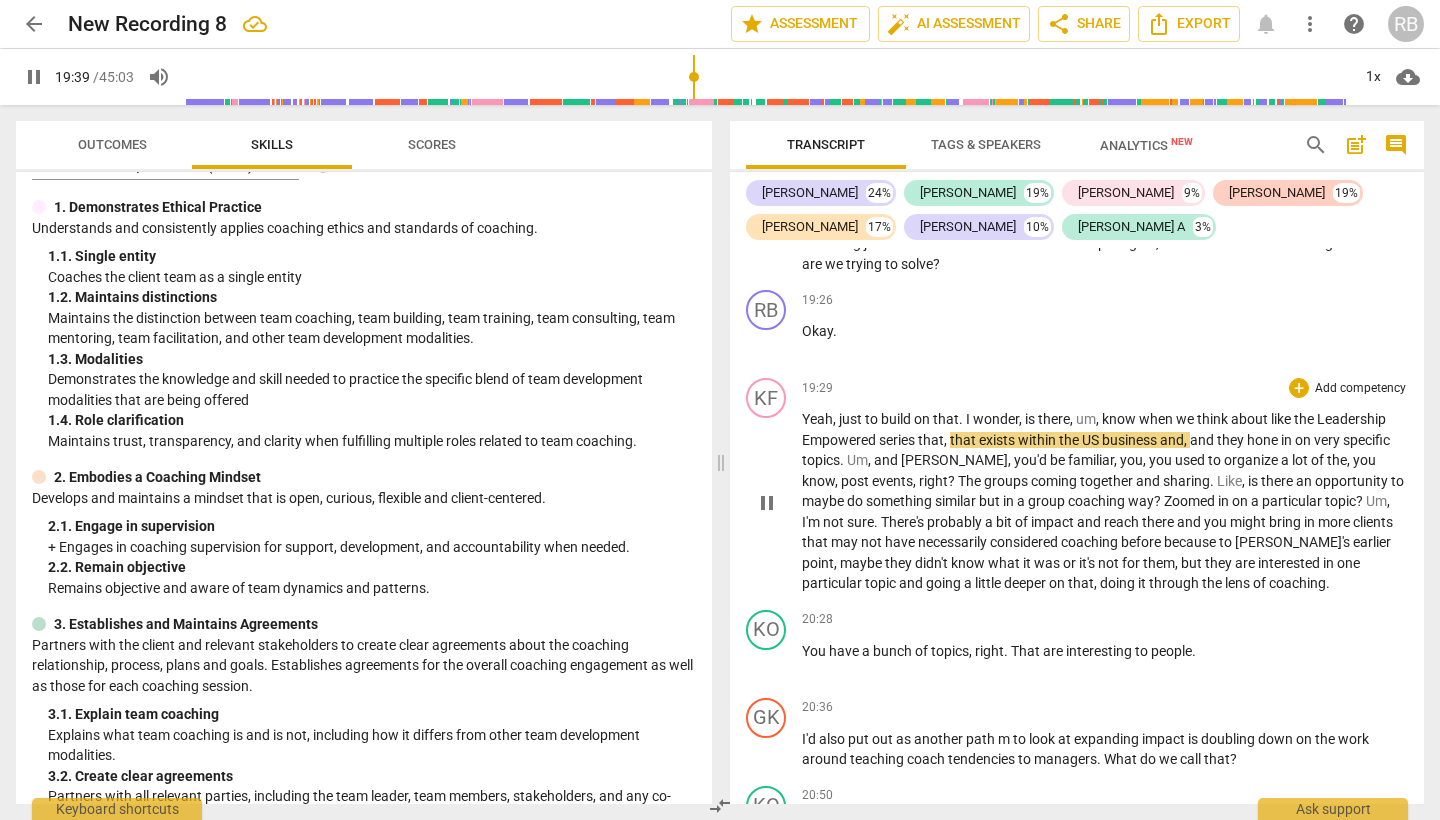 scroll, scrollTop: 8438, scrollLeft: 0, axis: vertical 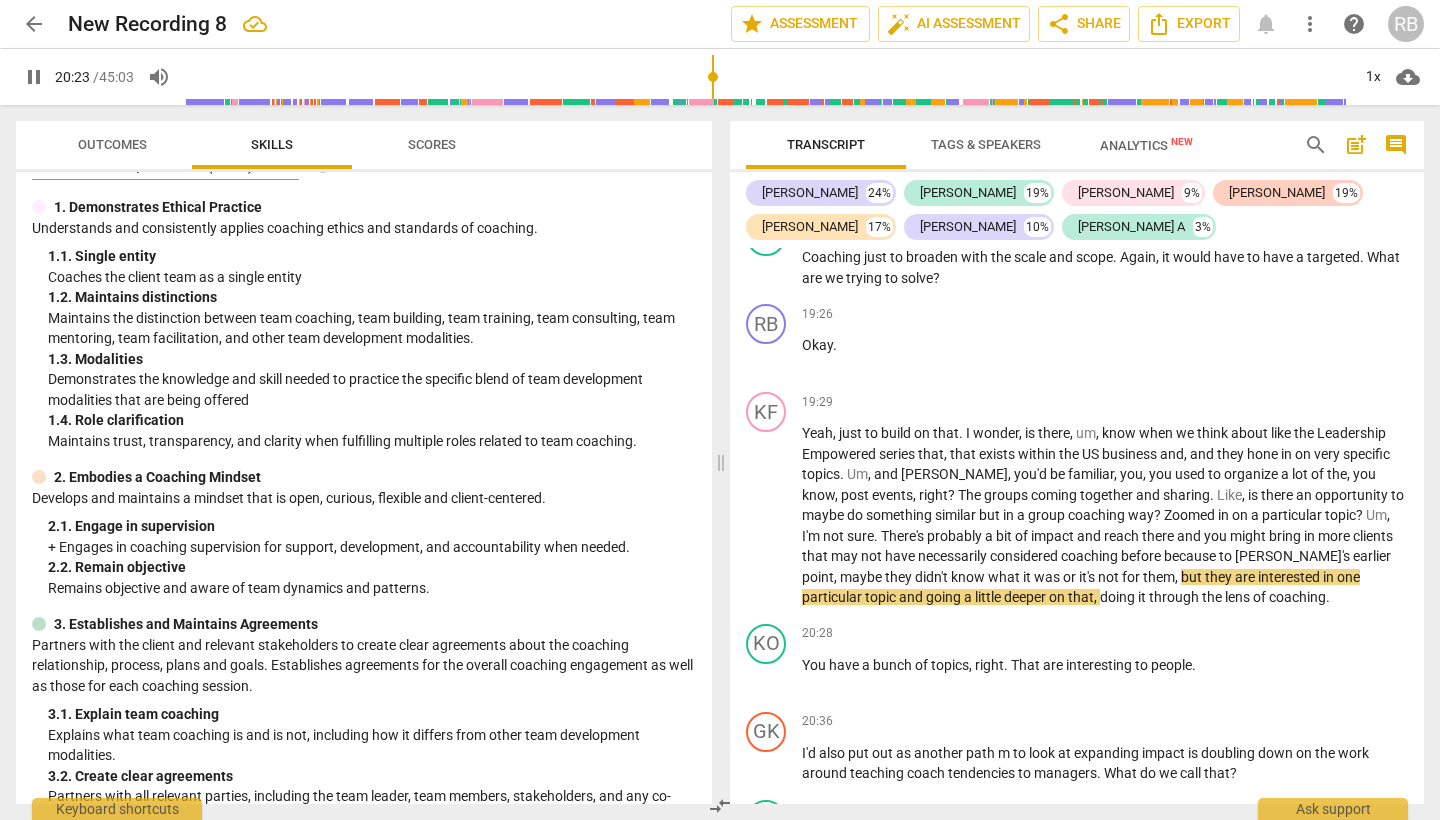 click at bounding box center (767, 77) 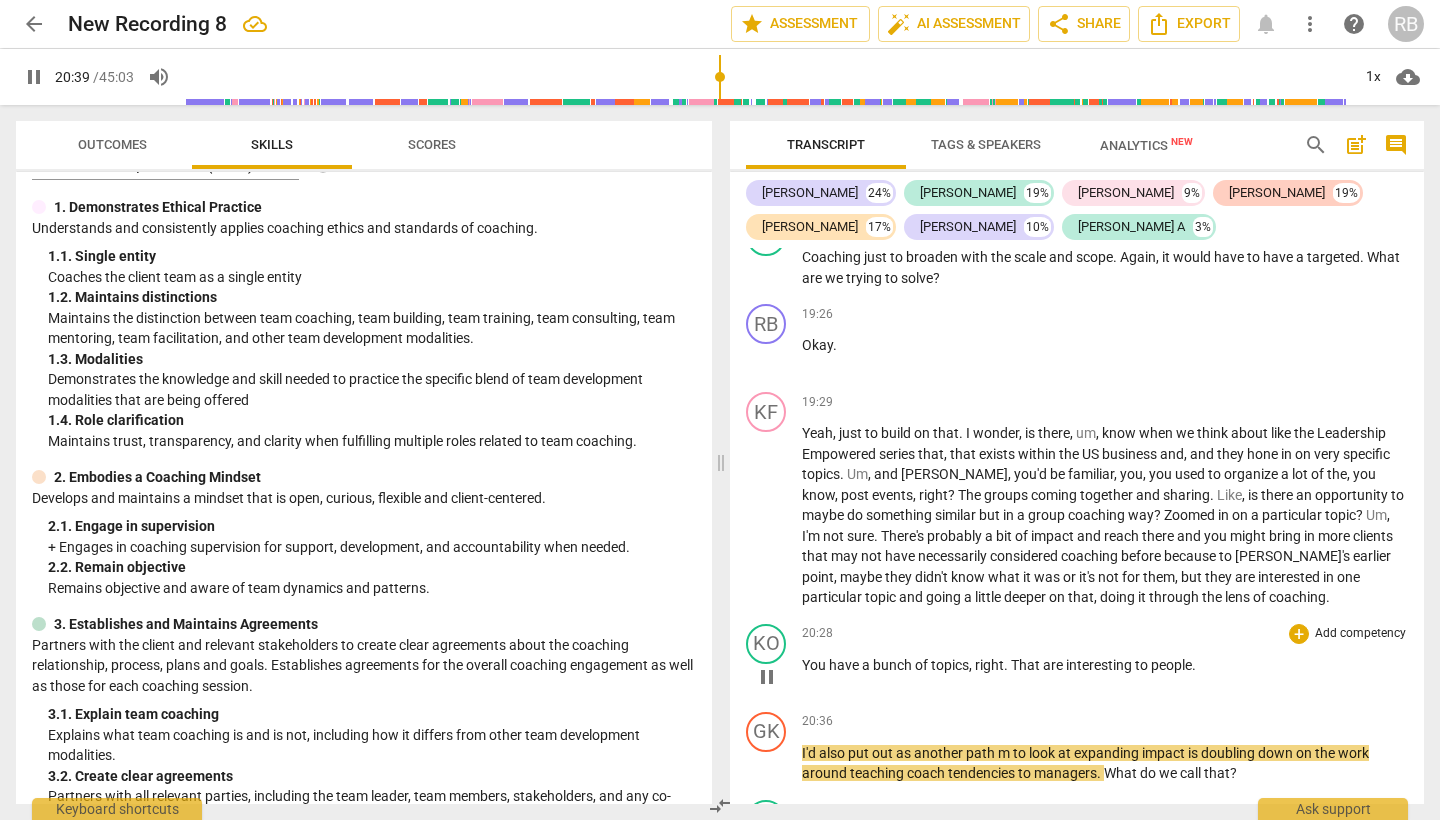 scroll, scrollTop: 0, scrollLeft: 0, axis: both 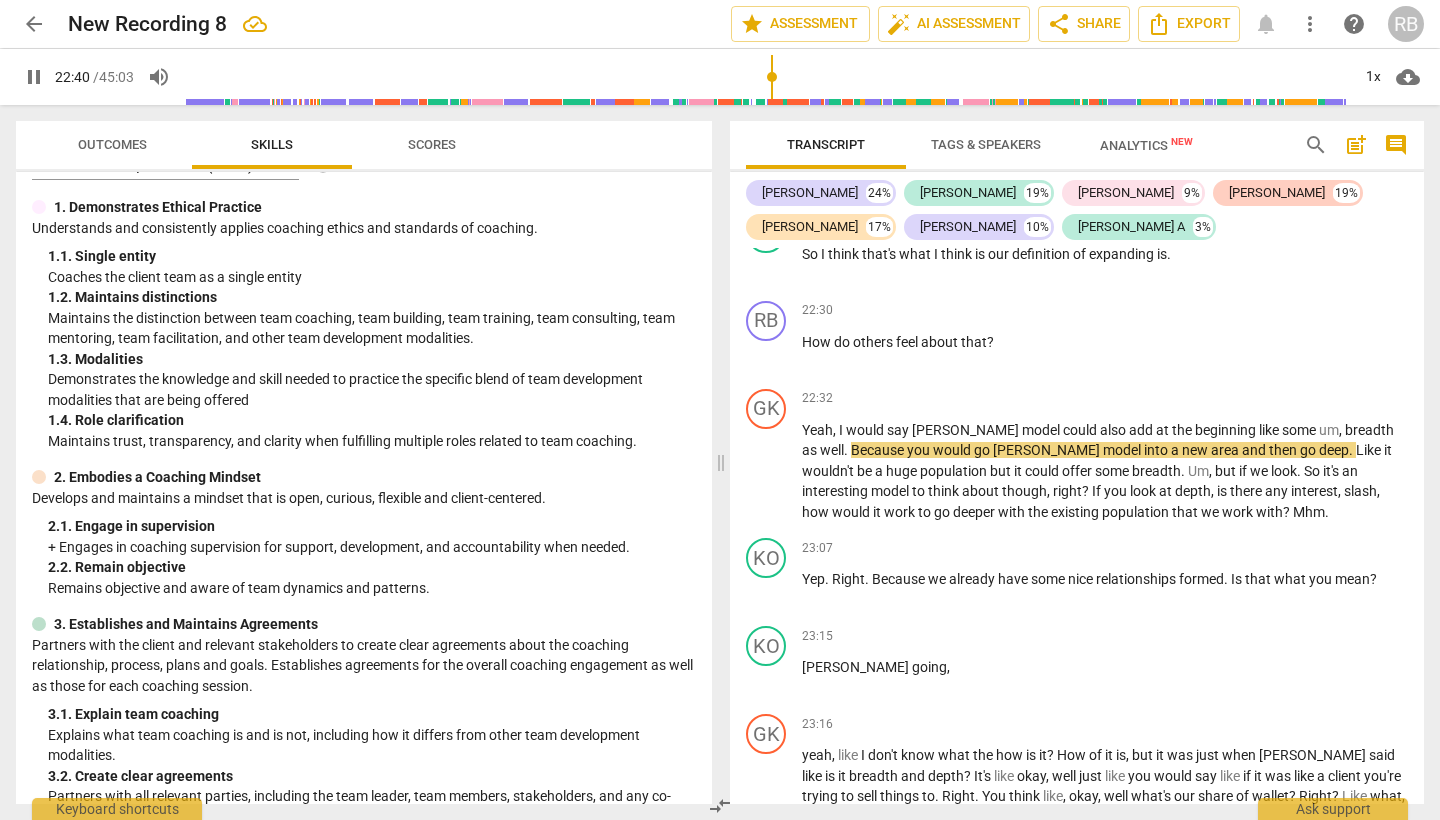 click at bounding box center (767, 77) 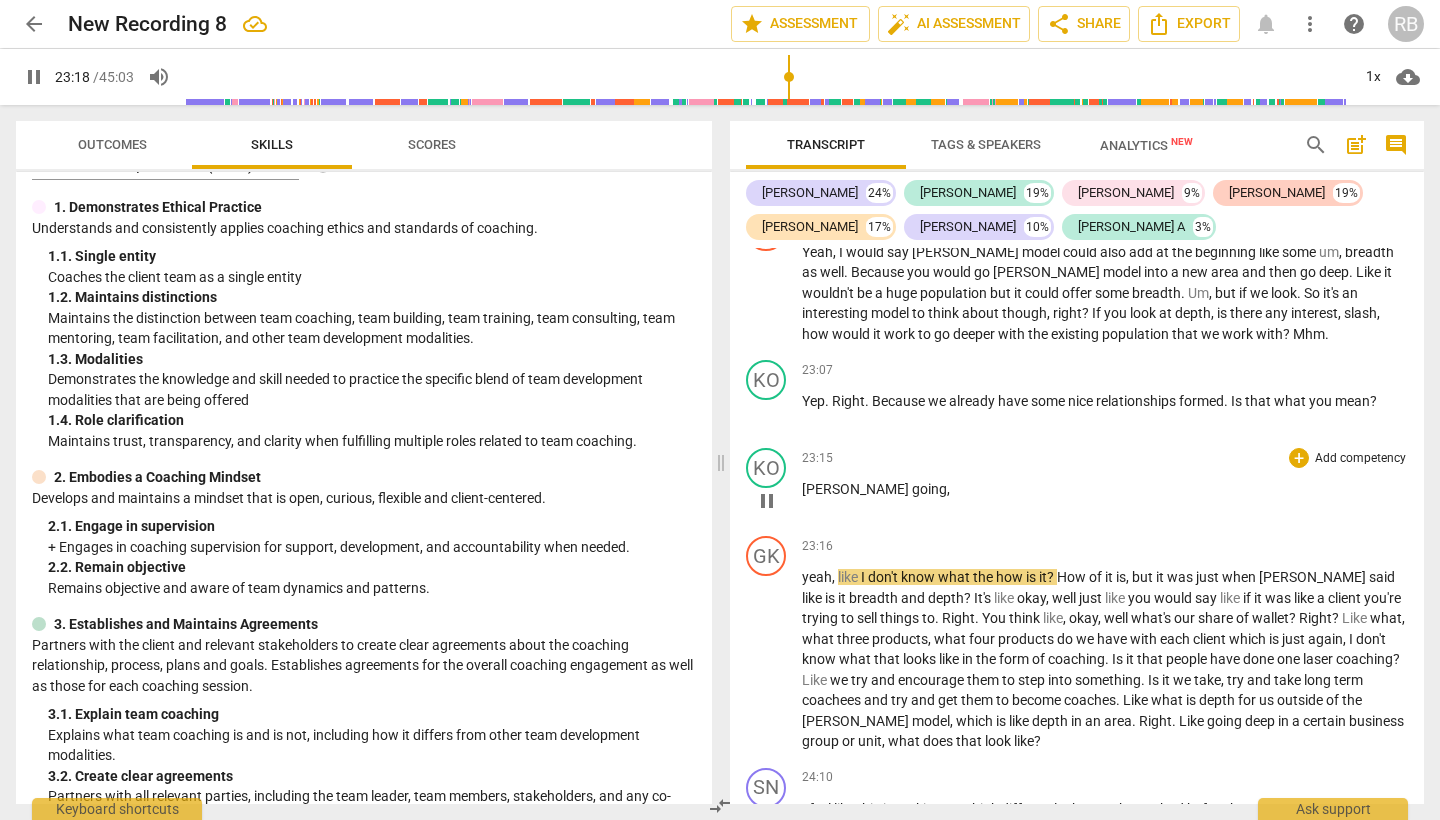 scroll, scrollTop: 10478, scrollLeft: 0, axis: vertical 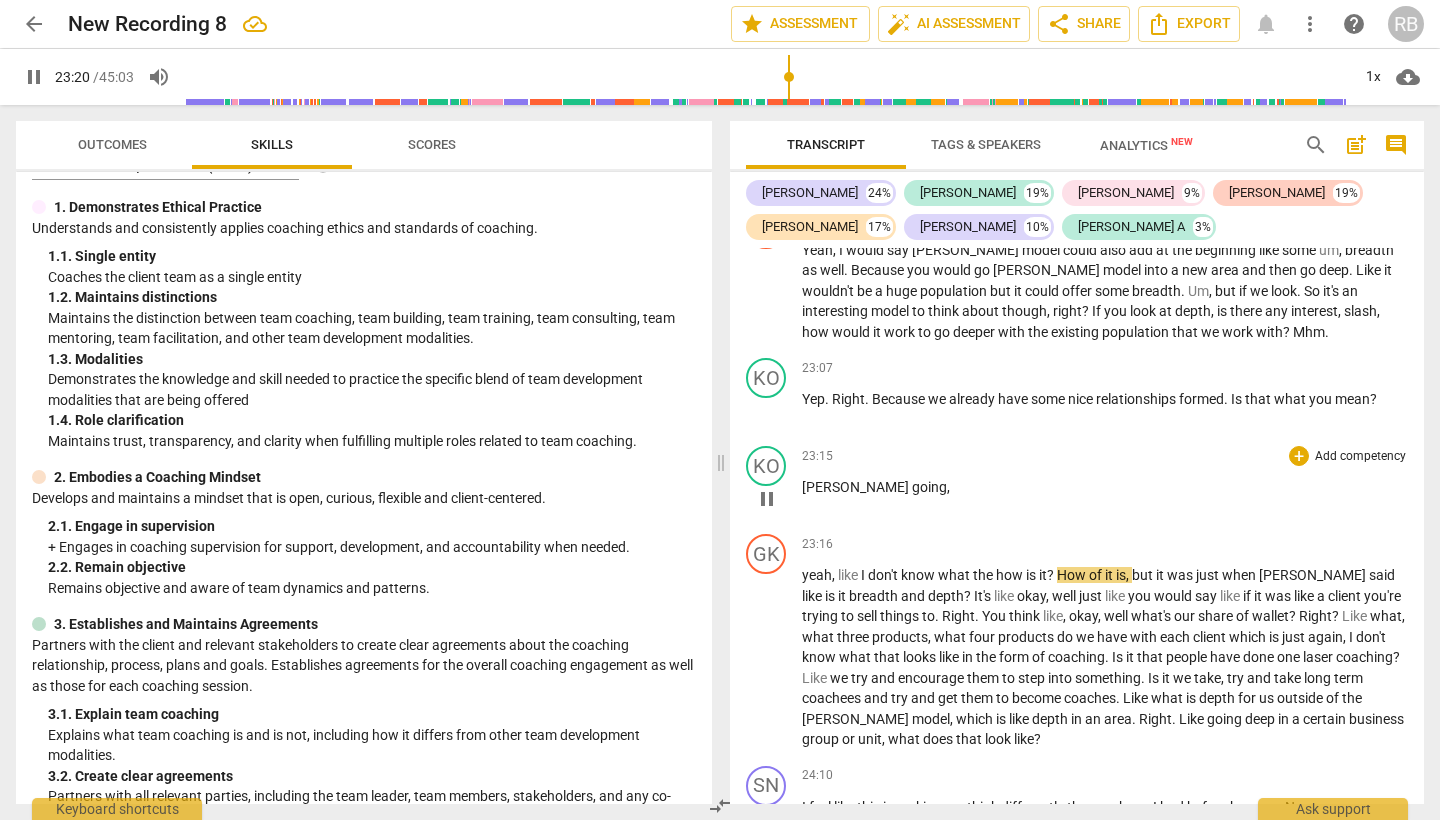 click on "[PERSON_NAME]   going ," at bounding box center (1105, 487) 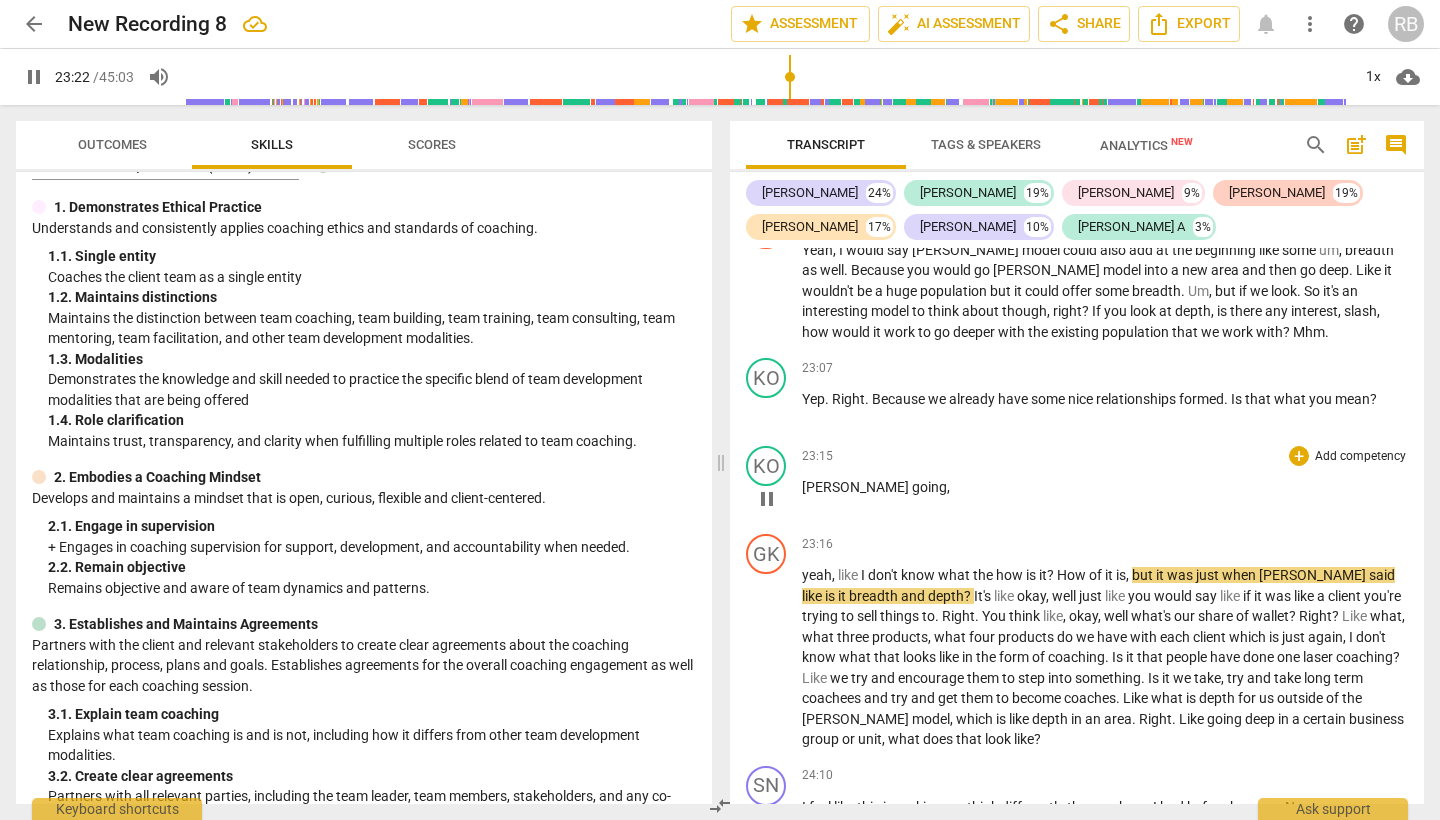 type on "1403" 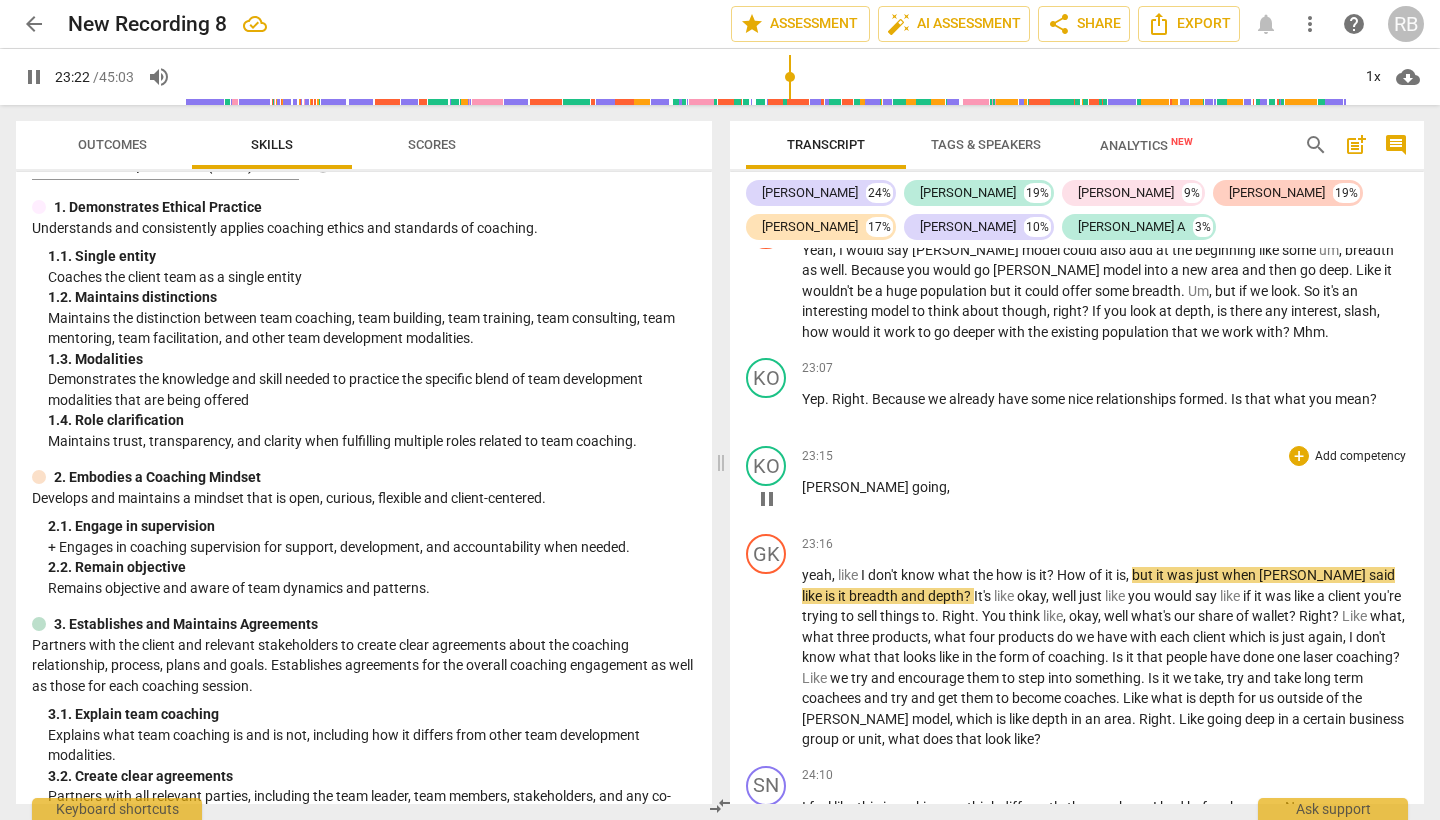 type 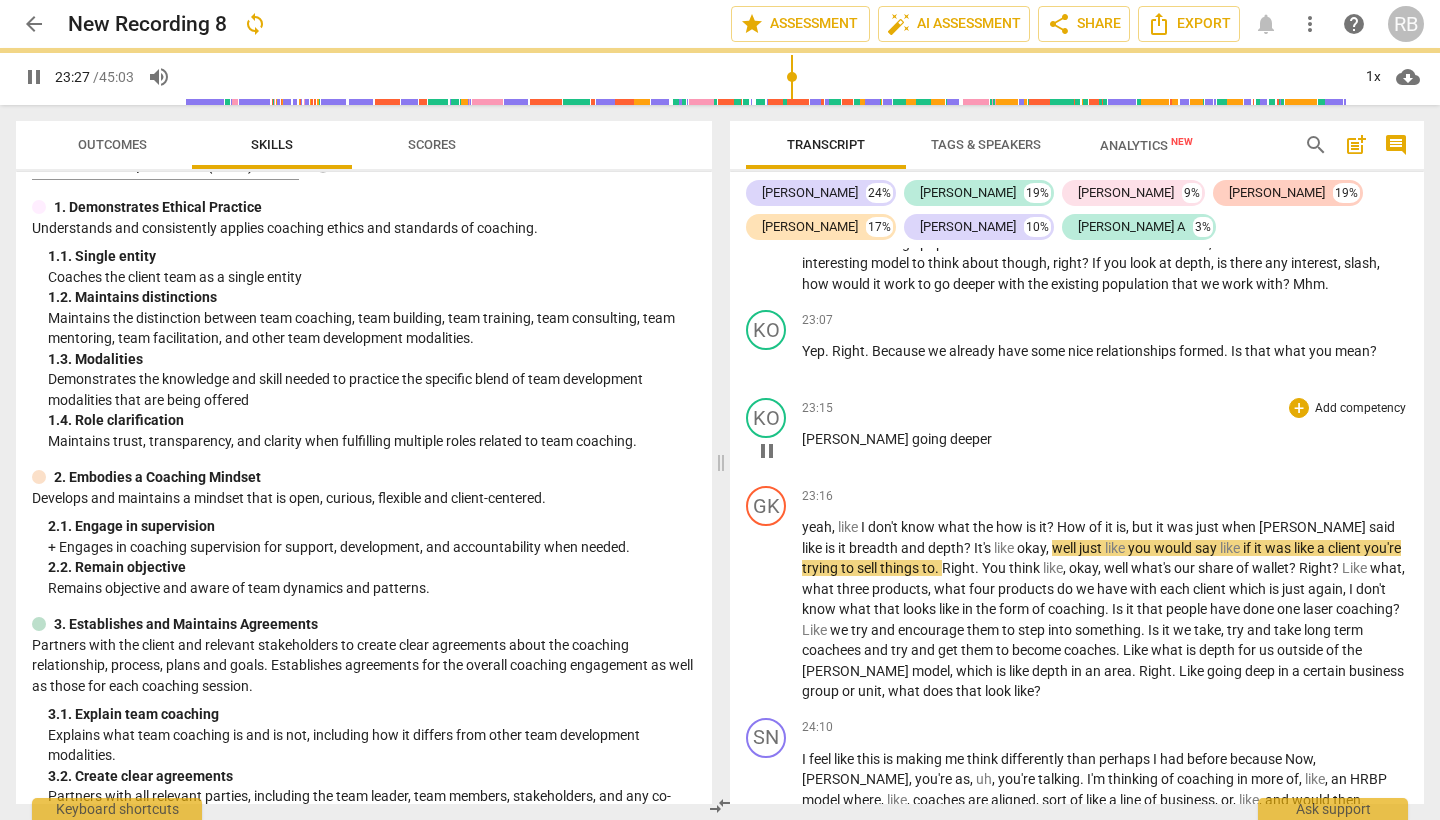 scroll, scrollTop: 10527, scrollLeft: 0, axis: vertical 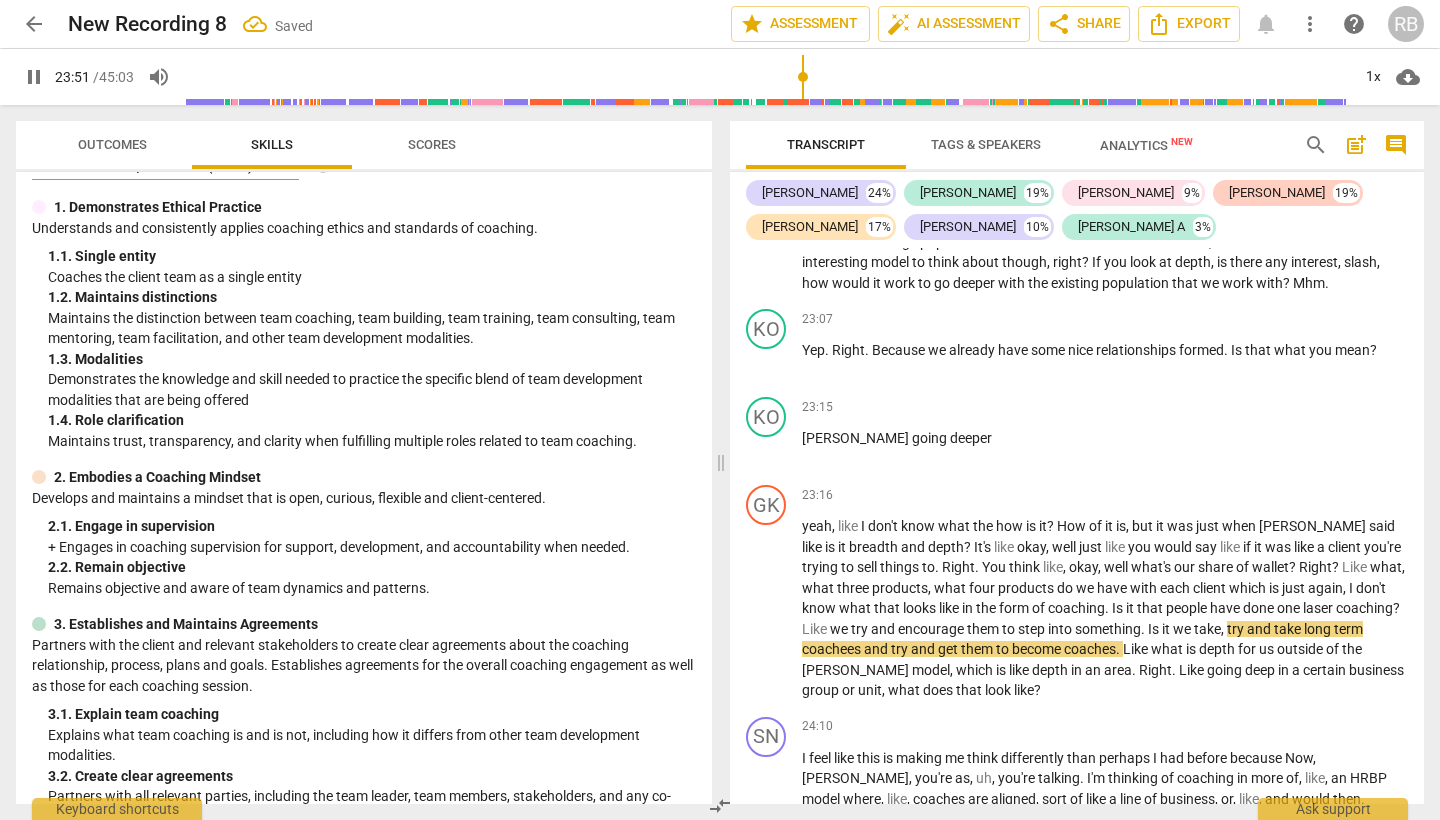 click at bounding box center (767, 77) 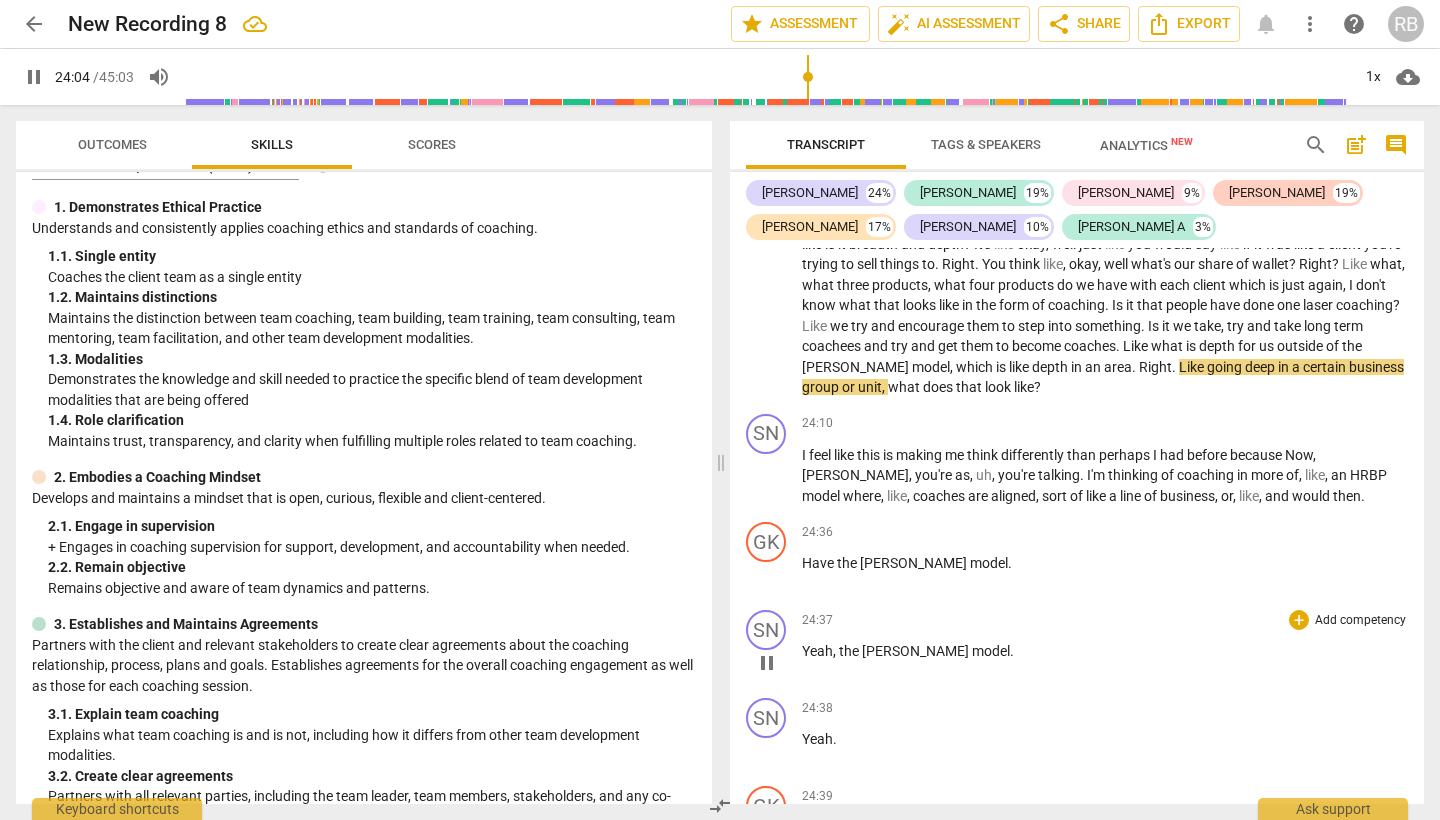 scroll, scrollTop: 10834, scrollLeft: 0, axis: vertical 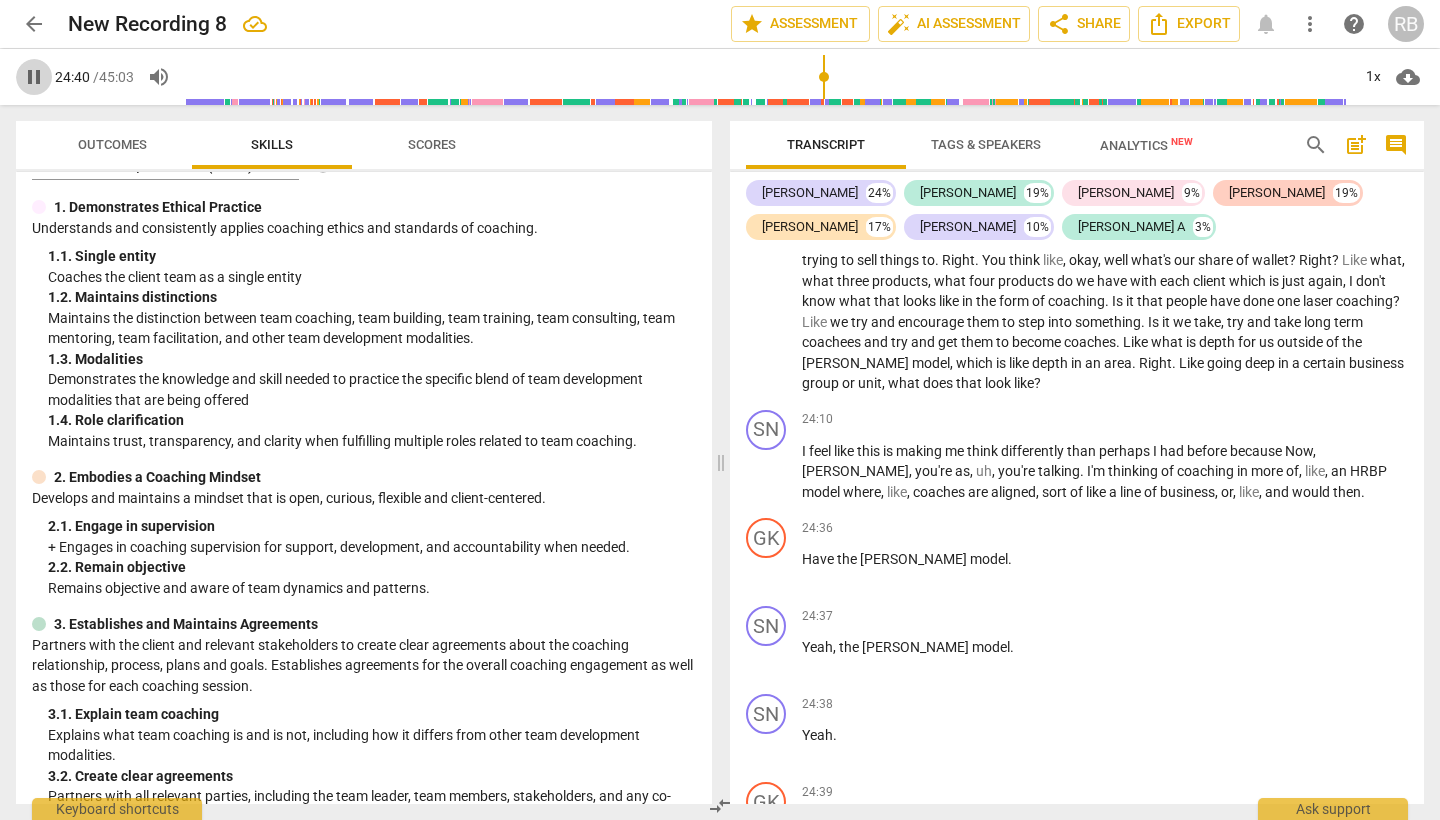 click on "pause" at bounding box center [34, 77] 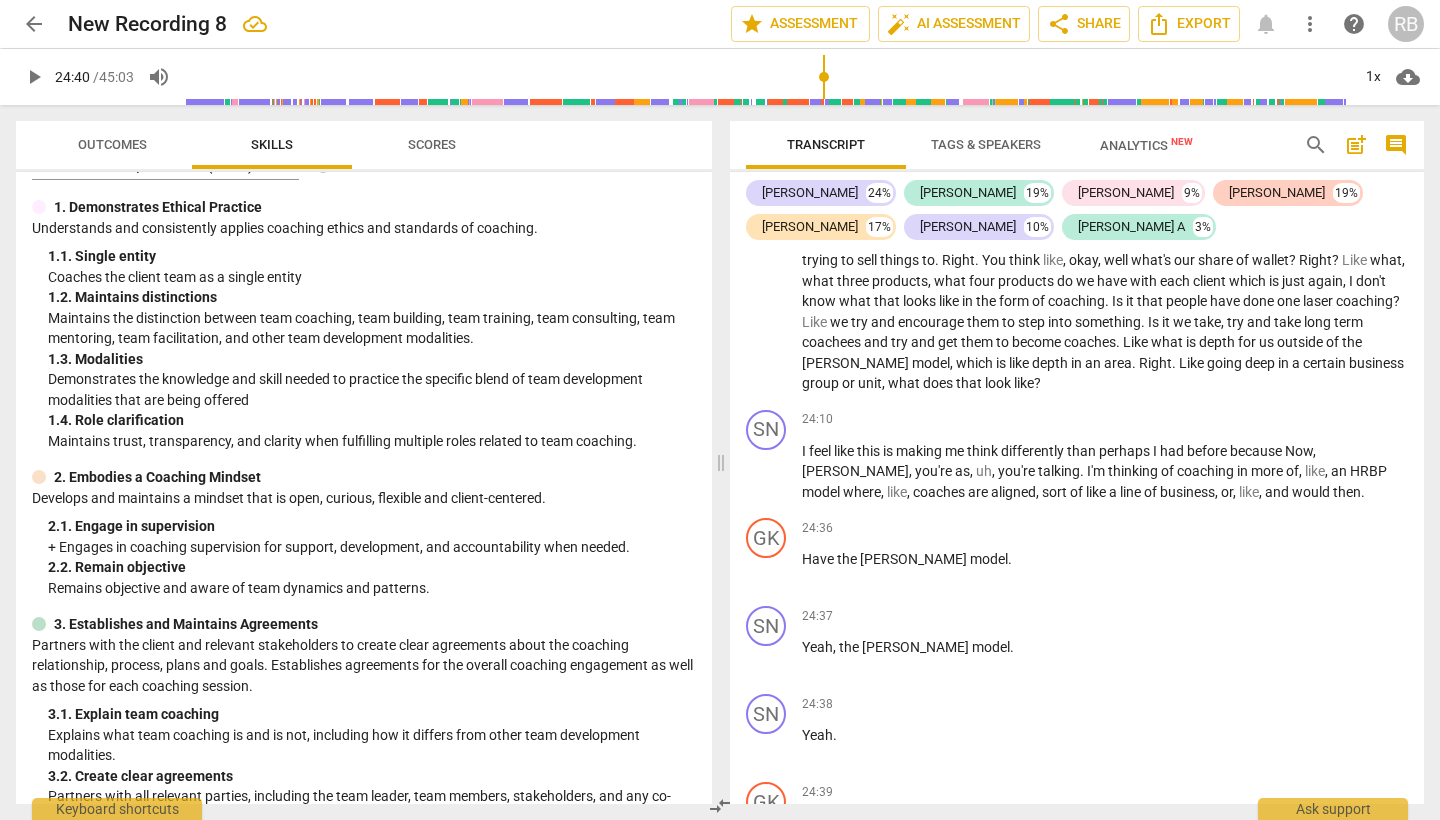 type on "1481" 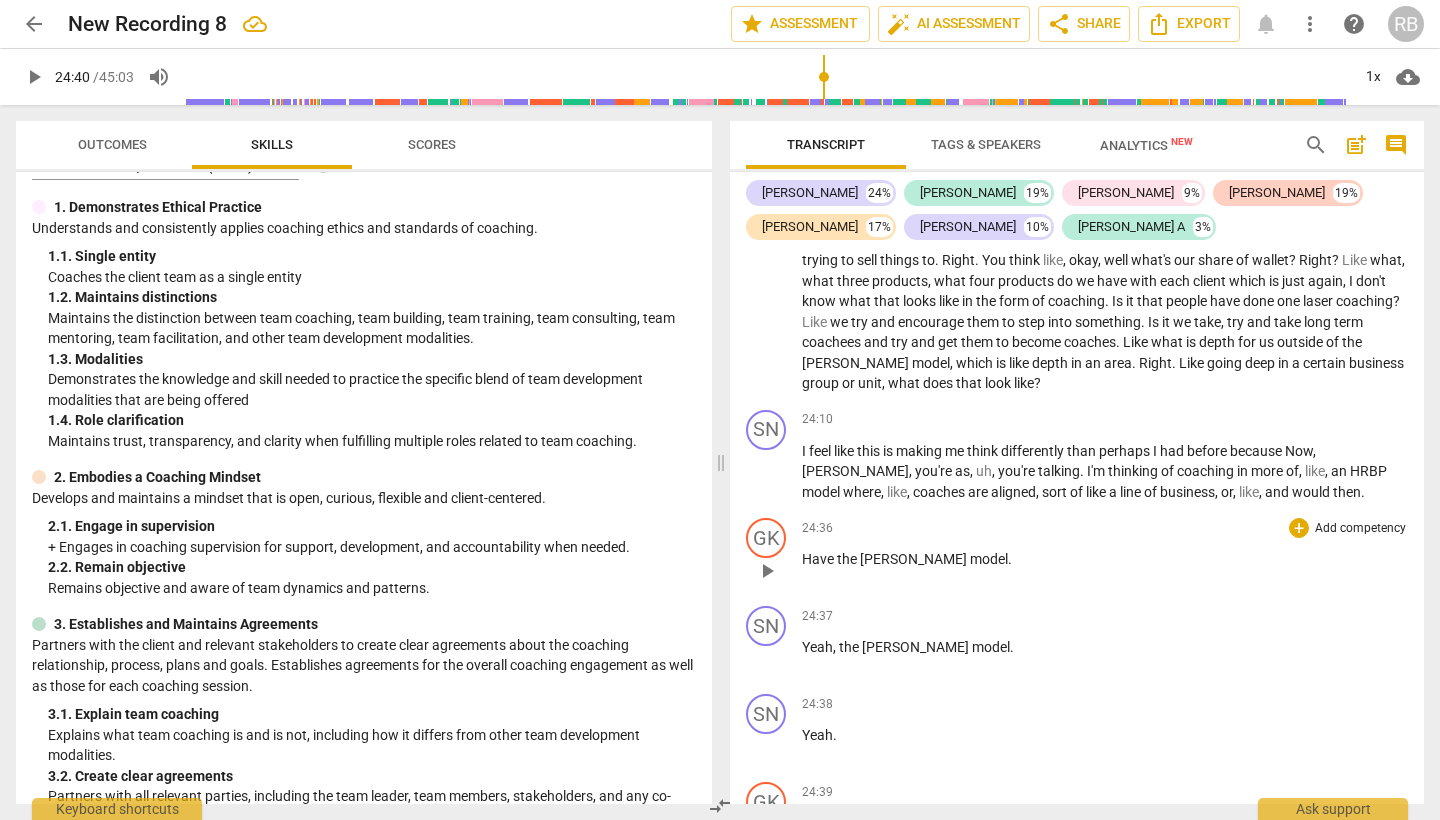 click on "Have" at bounding box center (819, 559) 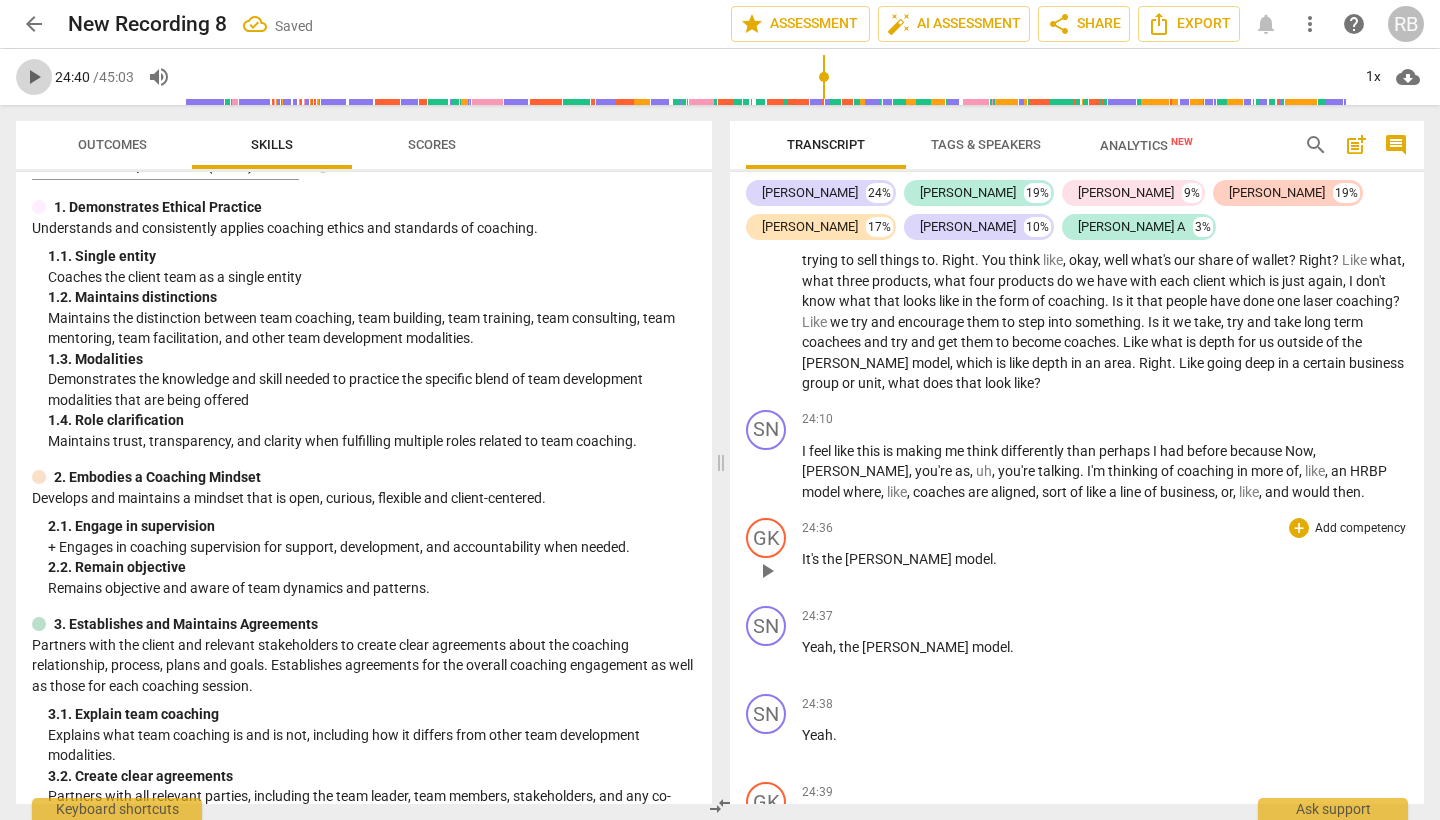 click on "play_arrow" at bounding box center [34, 77] 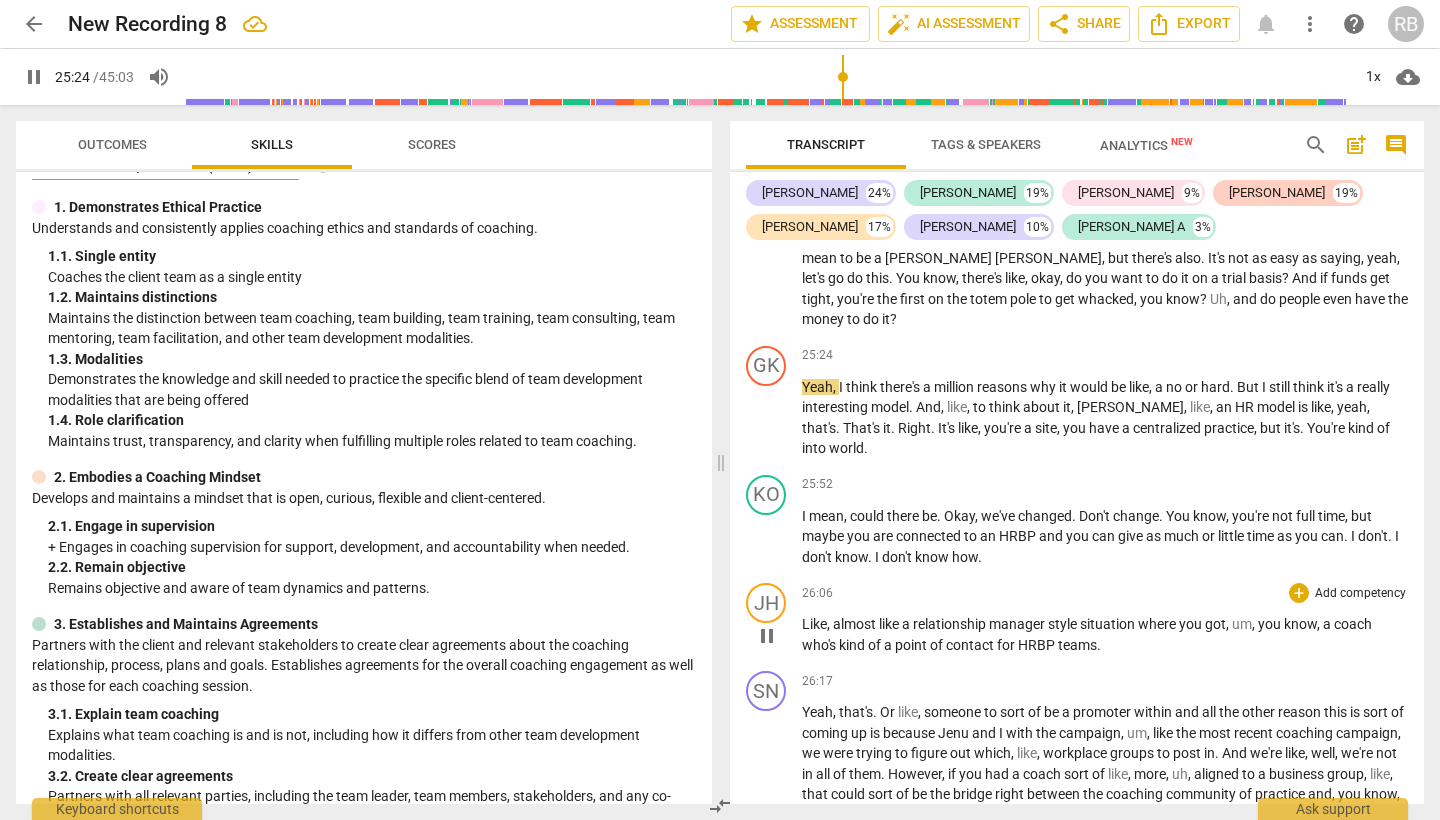 scroll, scrollTop: 11597, scrollLeft: 0, axis: vertical 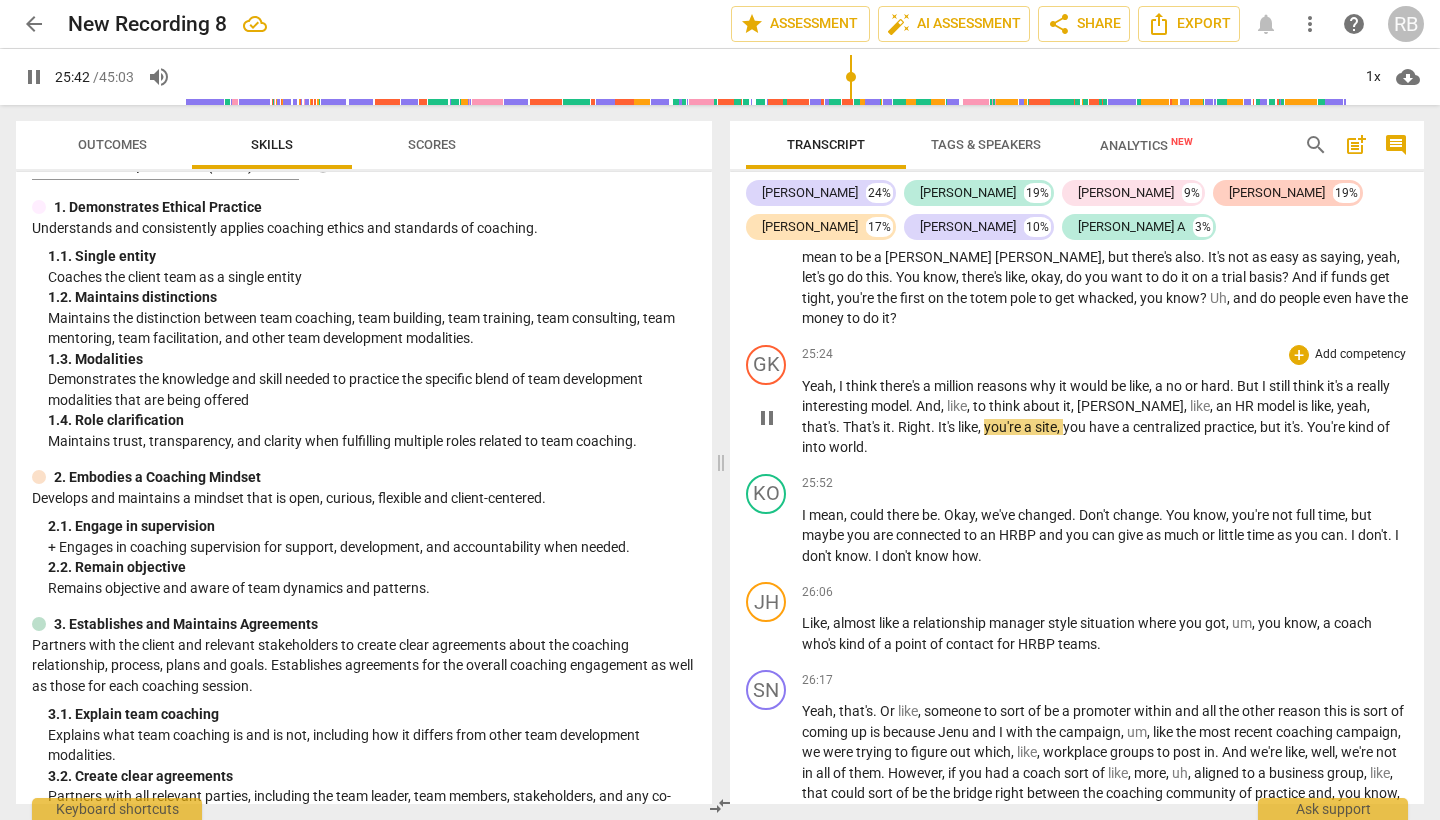 click on "HR" at bounding box center (1246, 406) 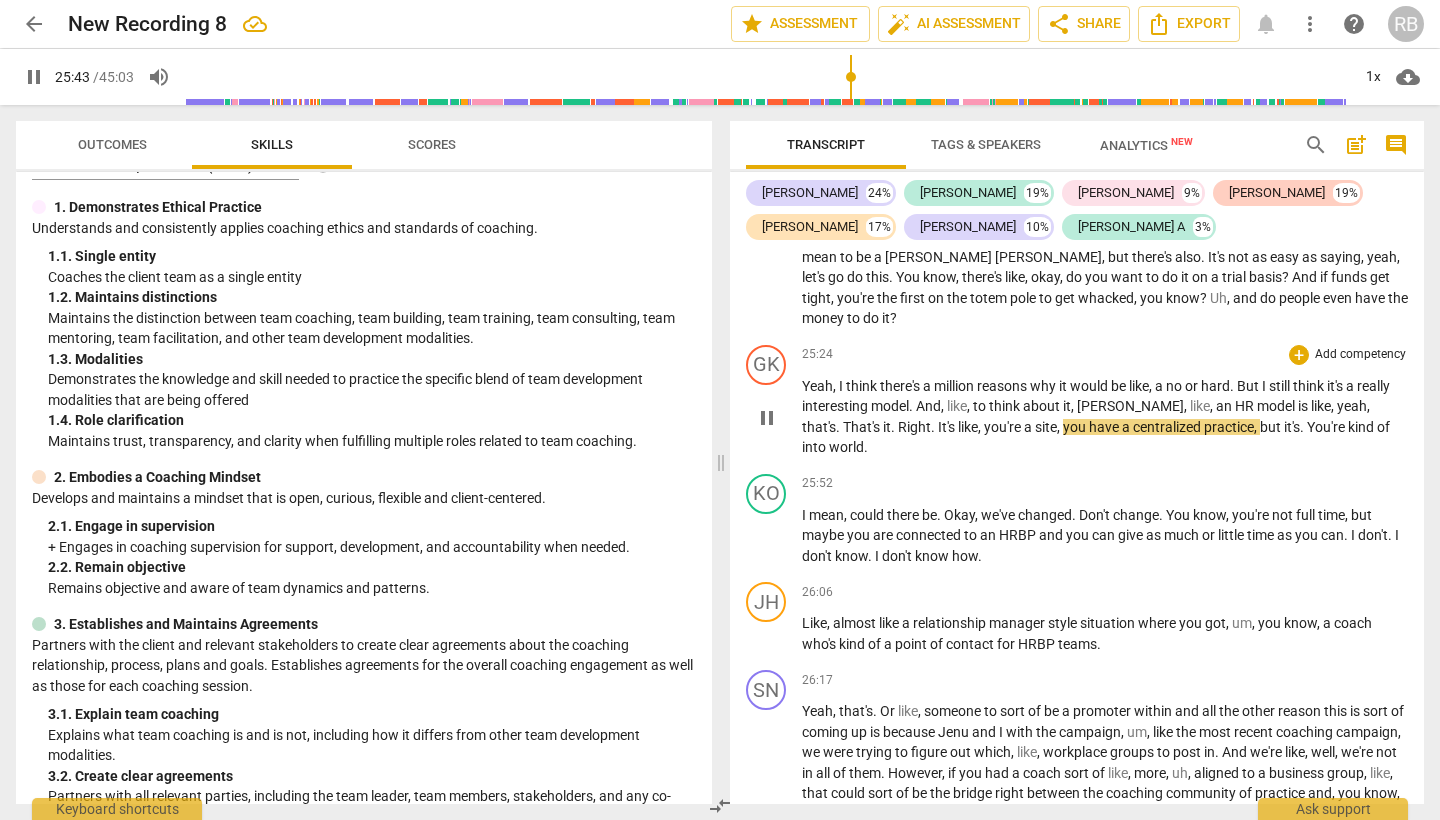 type on "1544" 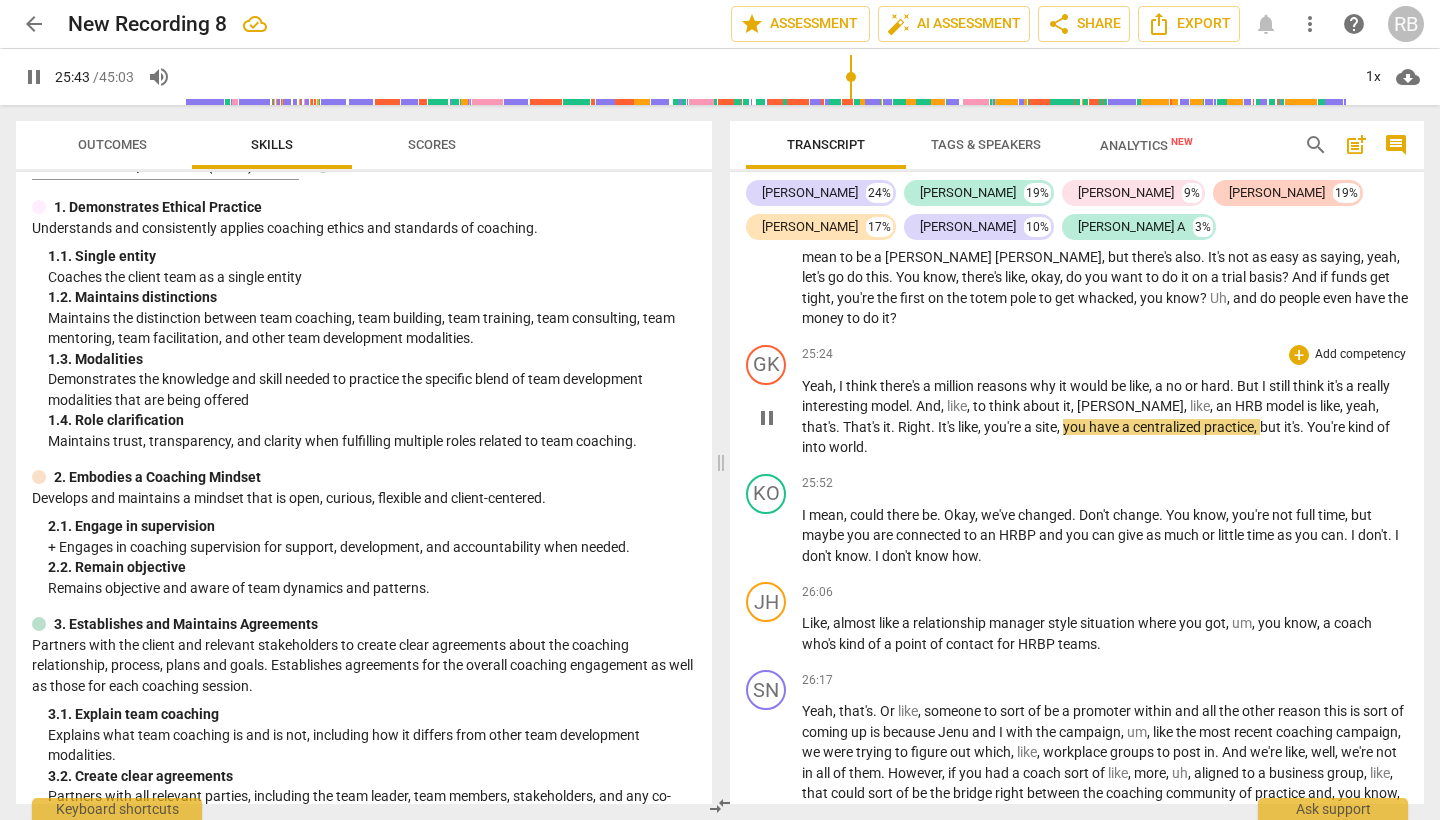type 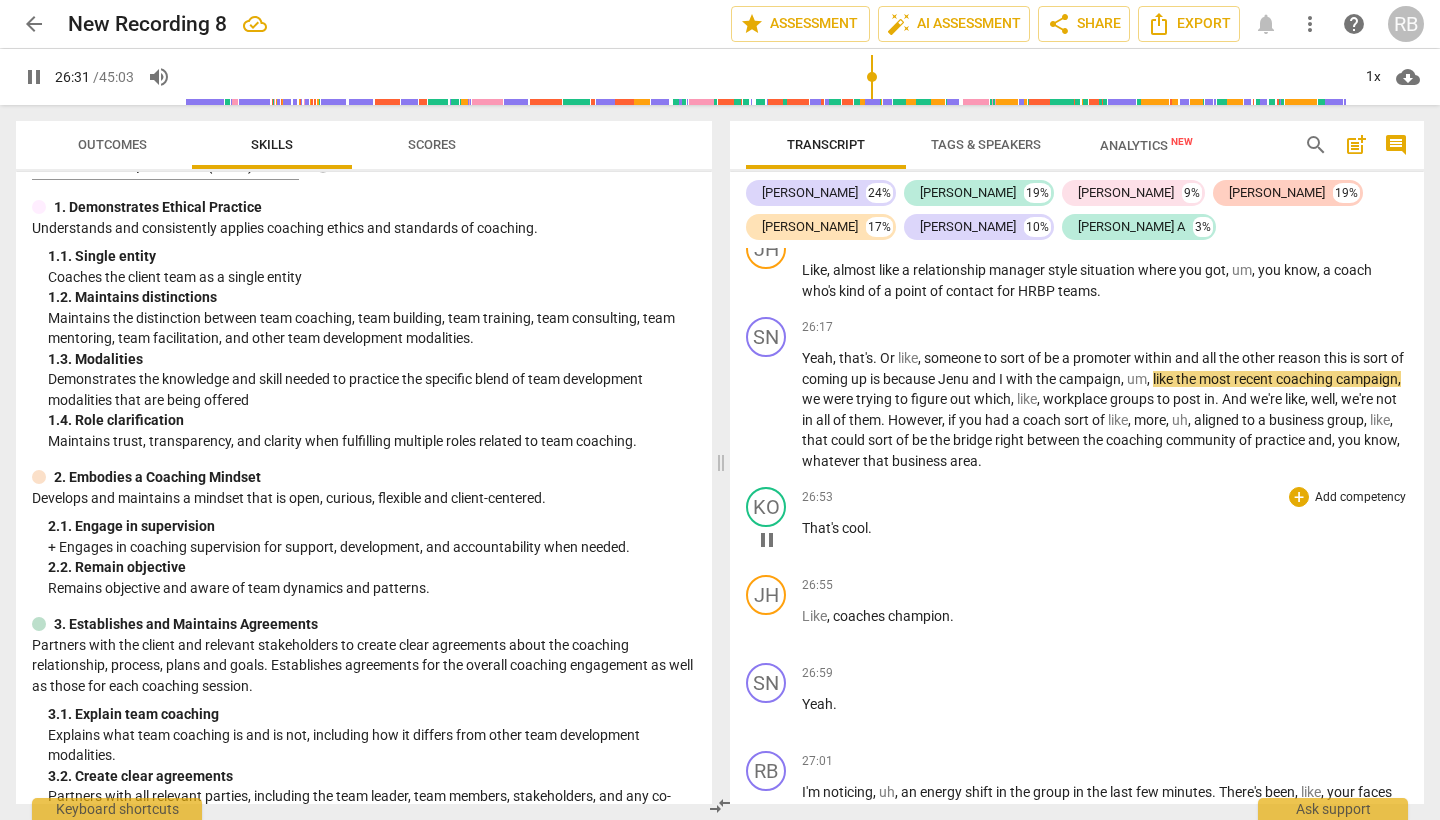 scroll, scrollTop: 11948, scrollLeft: 0, axis: vertical 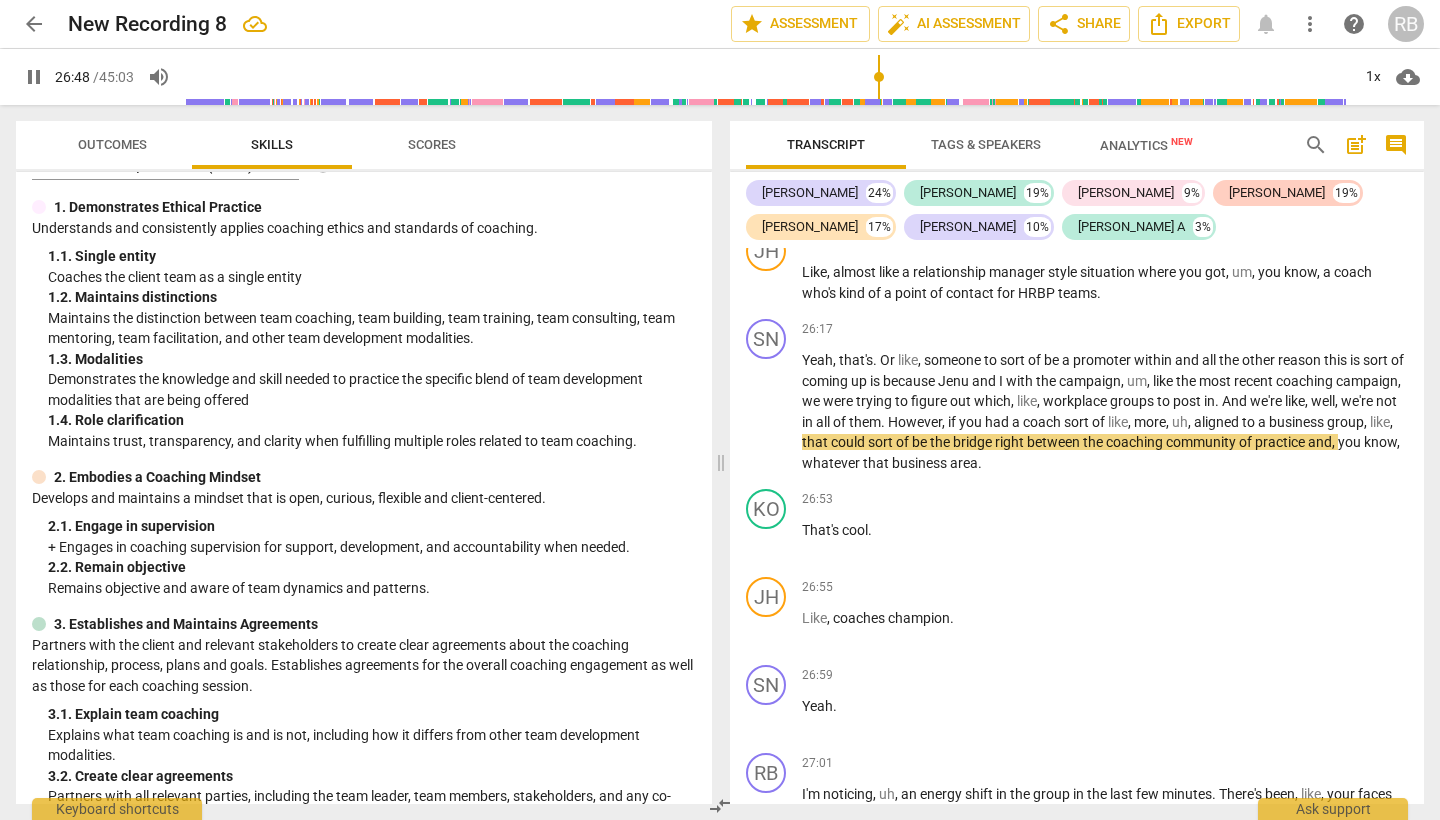 click at bounding box center [767, 77] 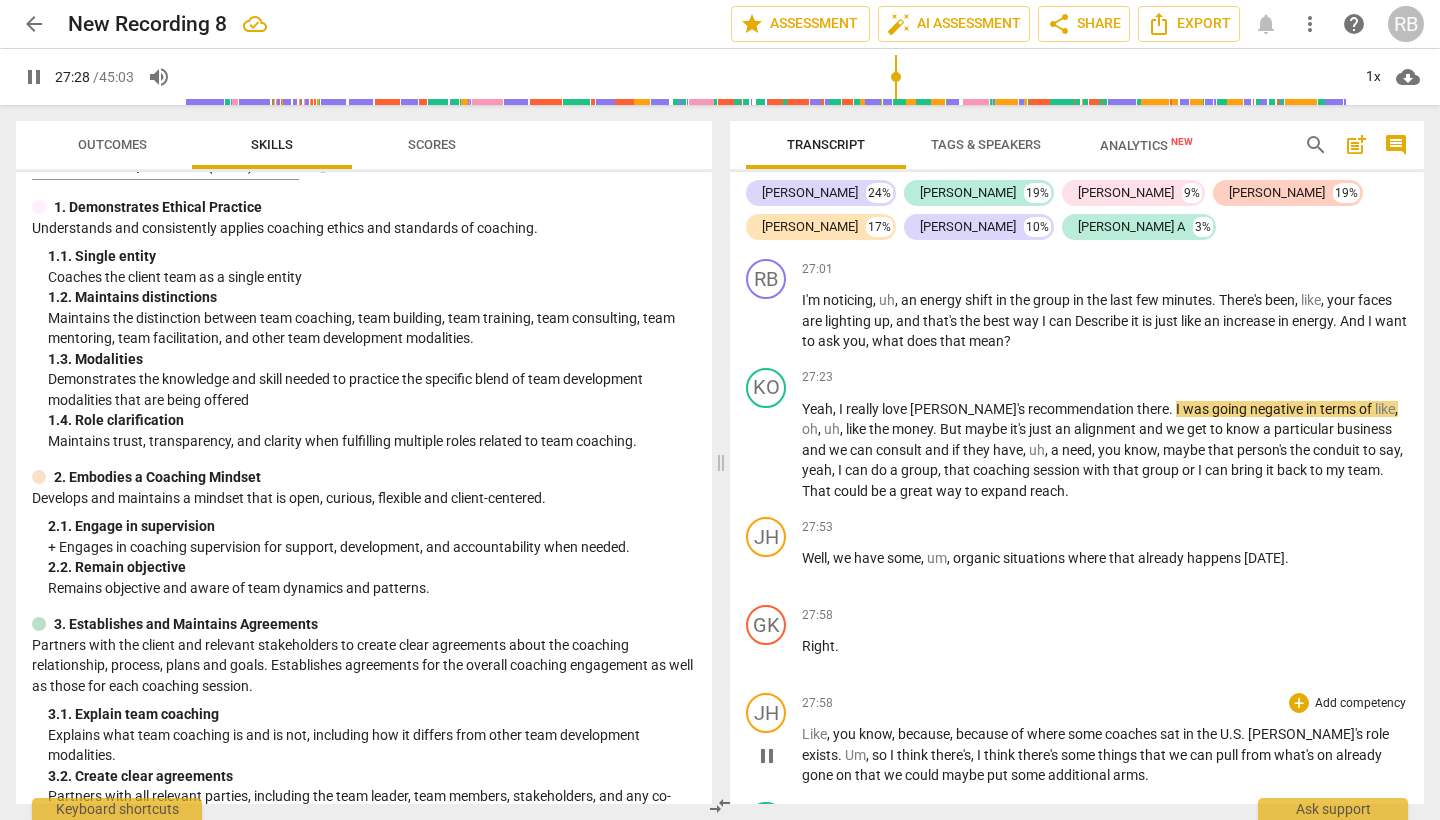 scroll, scrollTop: 12440, scrollLeft: 0, axis: vertical 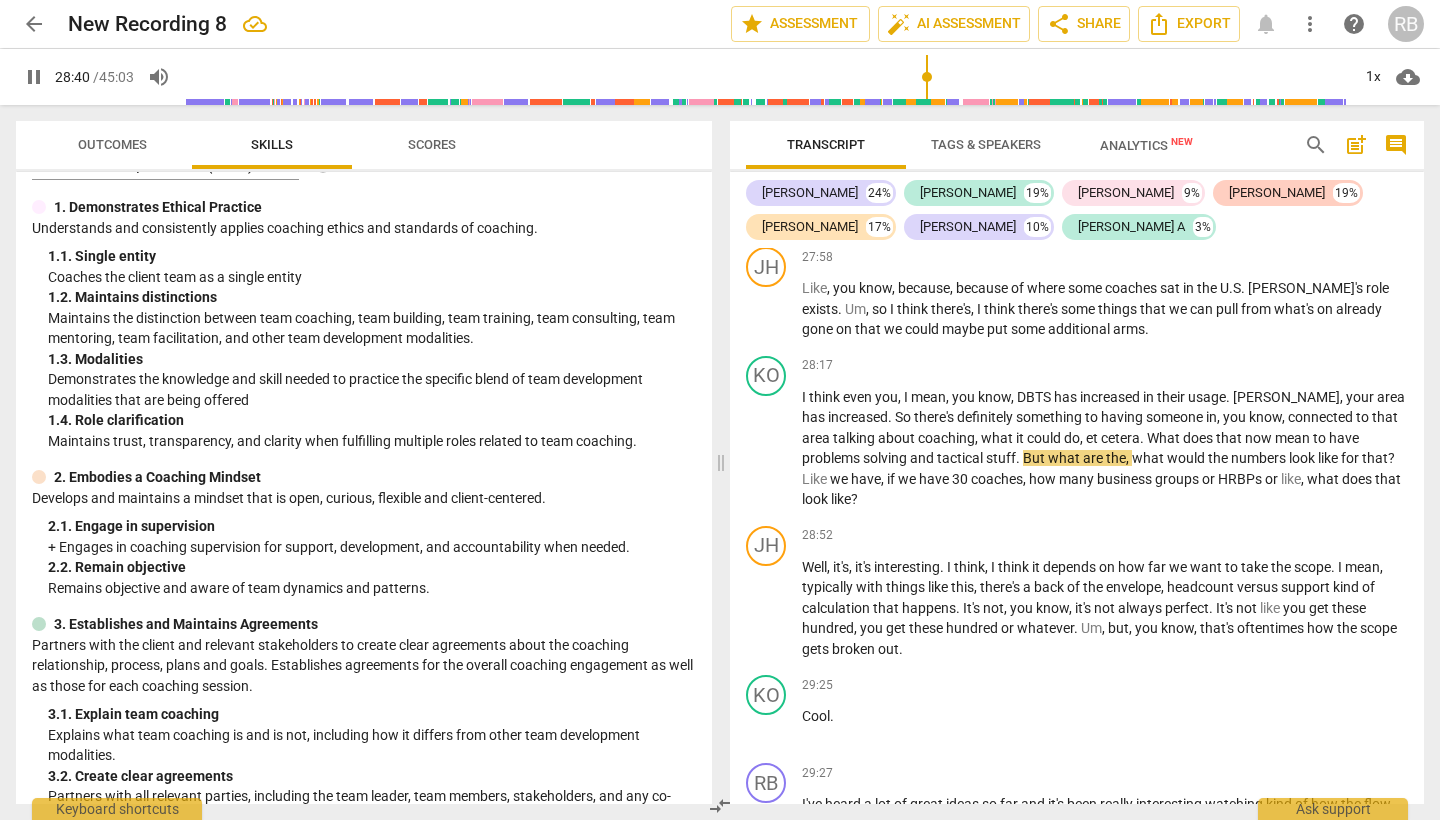 click at bounding box center [767, 77] 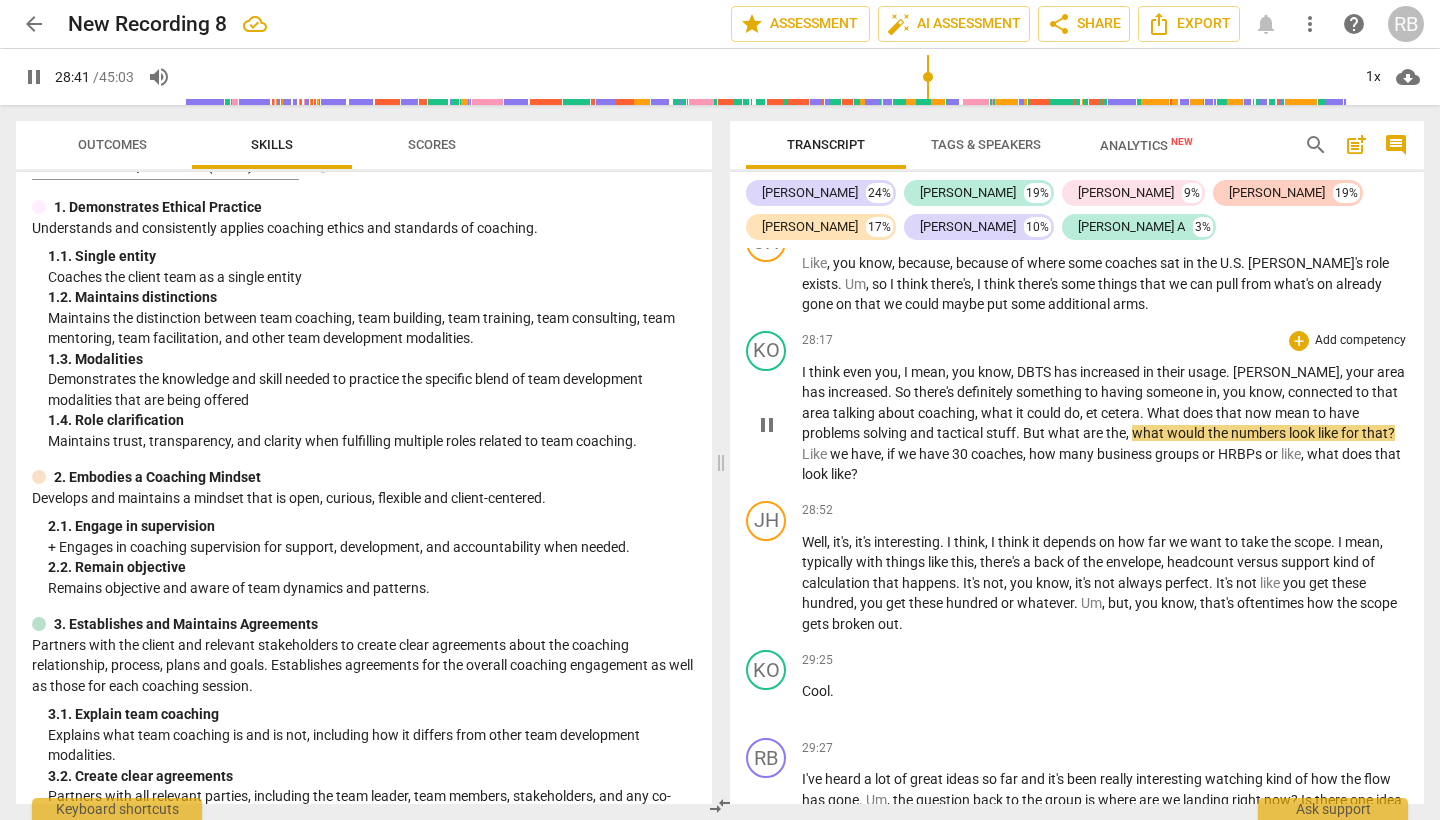 scroll, scrollTop: 12948, scrollLeft: 0, axis: vertical 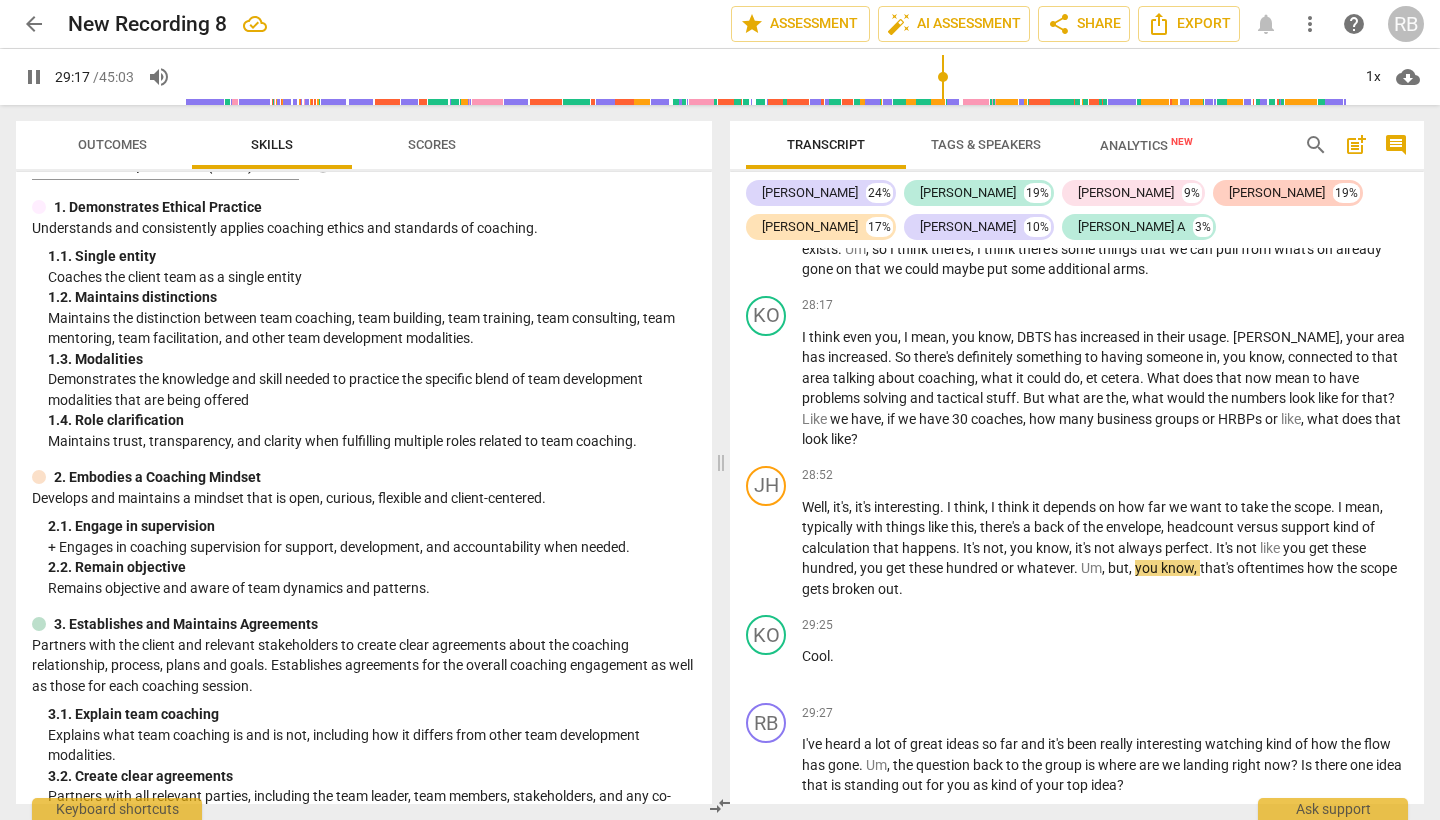 click at bounding box center (767, 77) 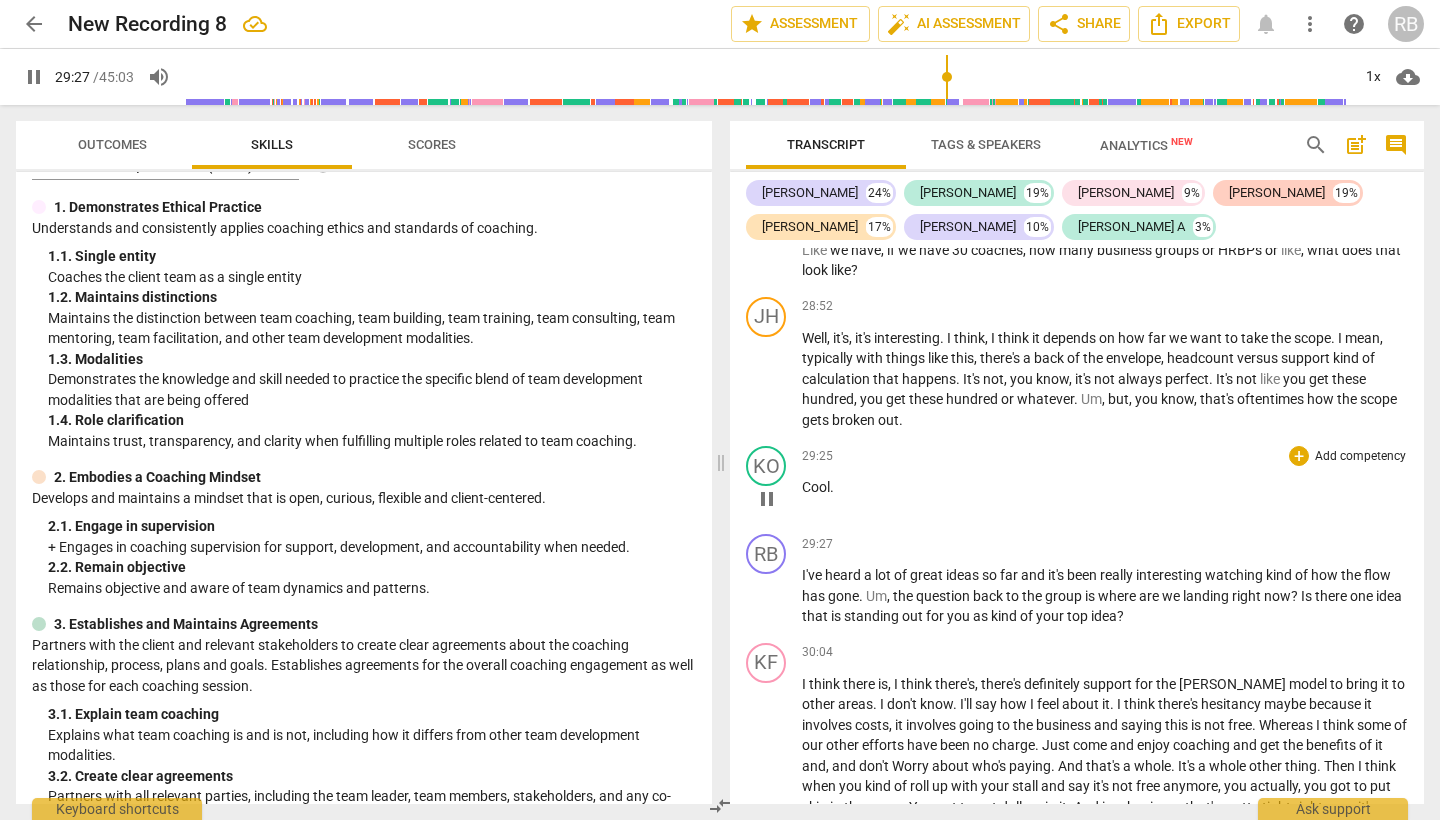 scroll, scrollTop: 13122, scrollLeft: 0, axis: vertical 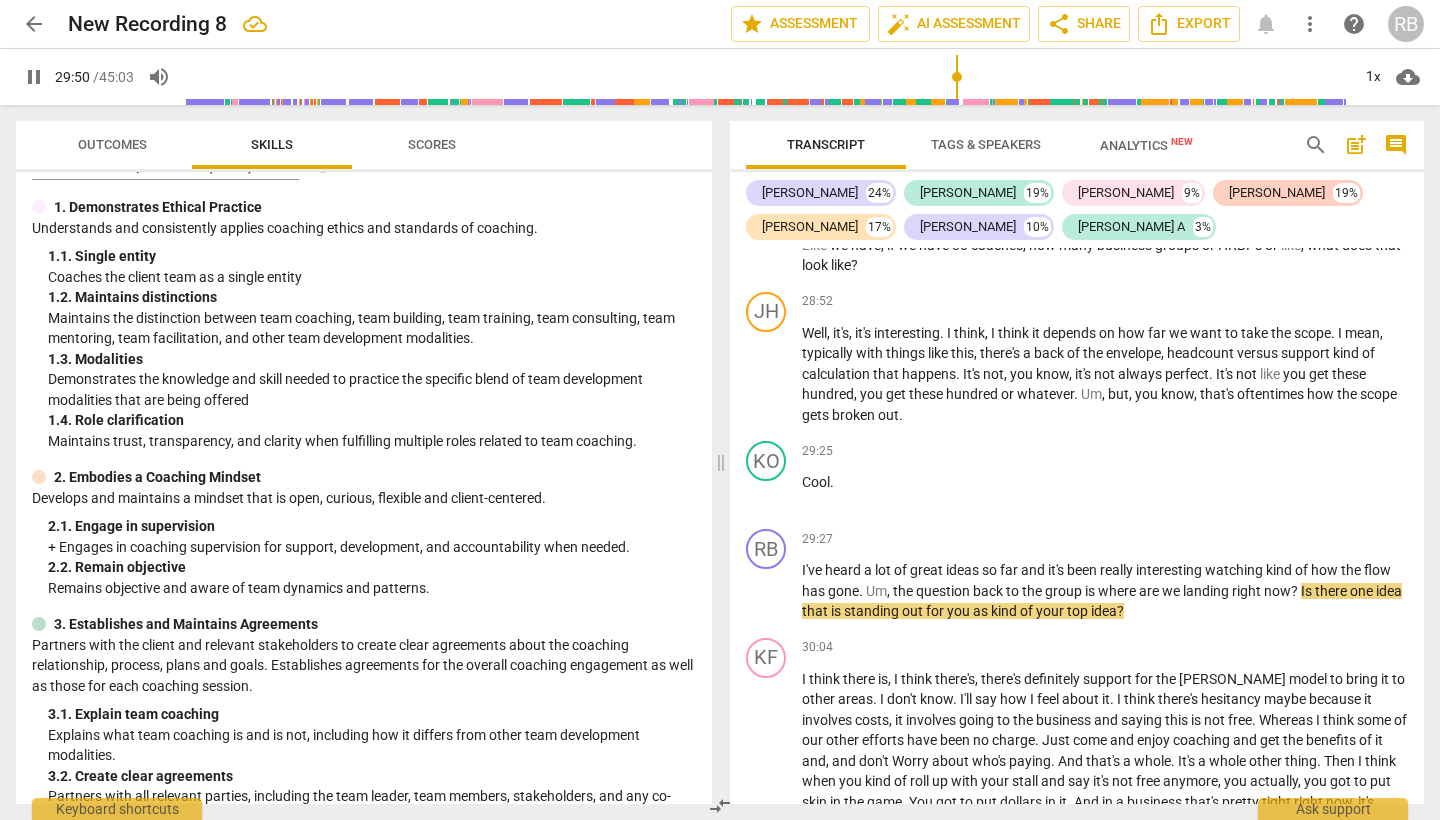 click at bounding box center [767, 77] 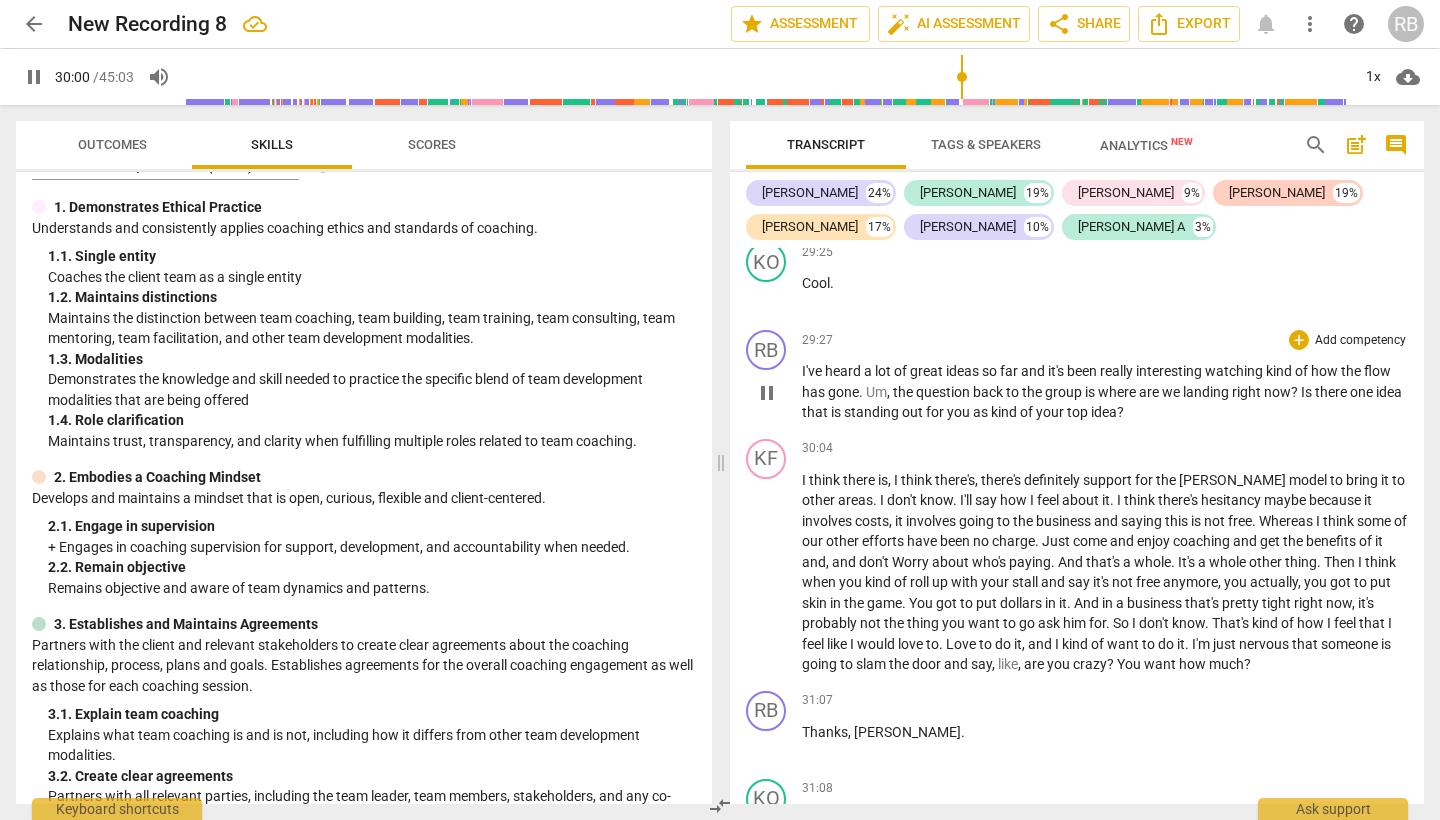 scroll, scrollTop: 13322, scrollLeft: 0, axis: vertical 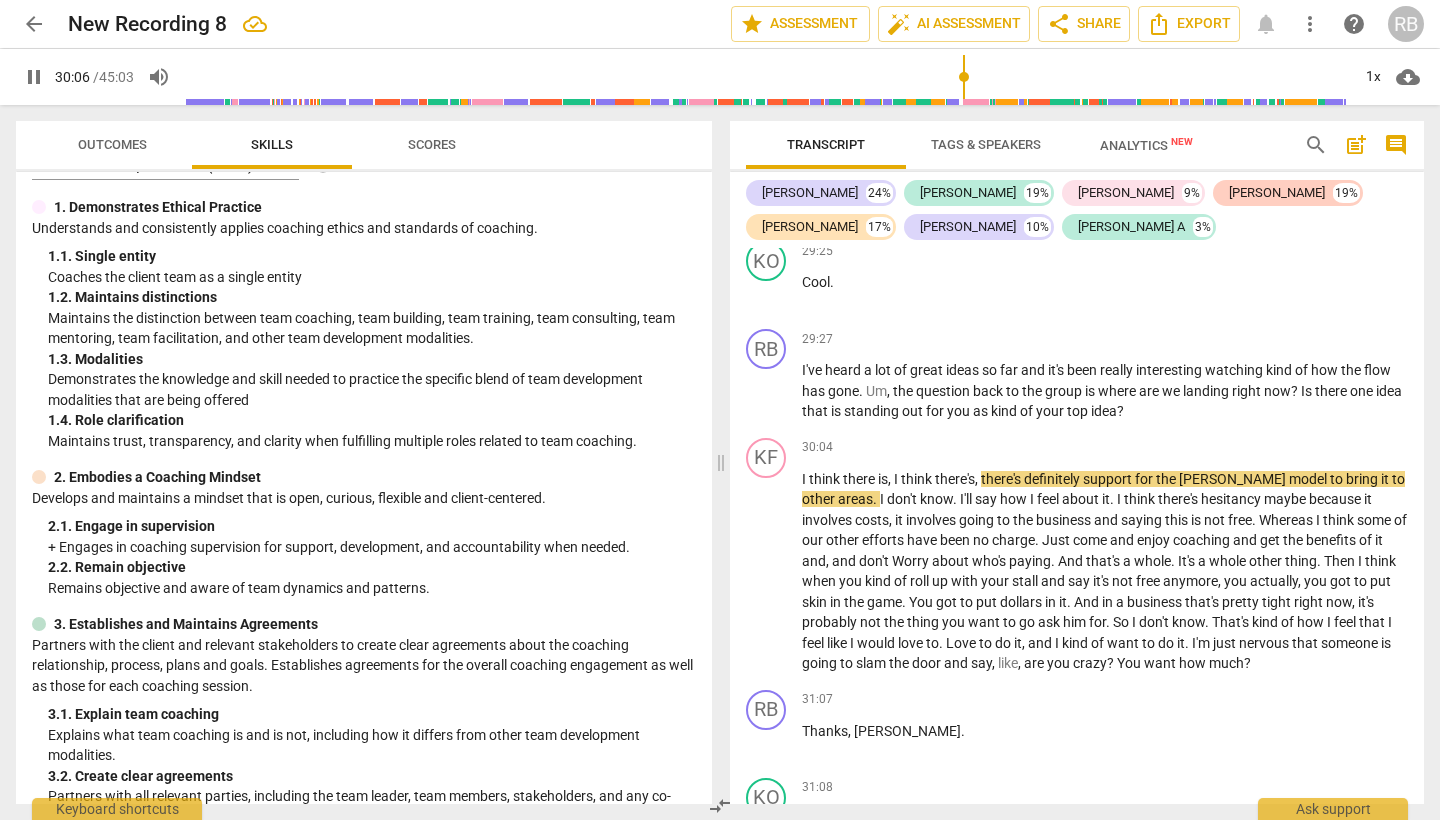 click at bounding box center (767, 77) 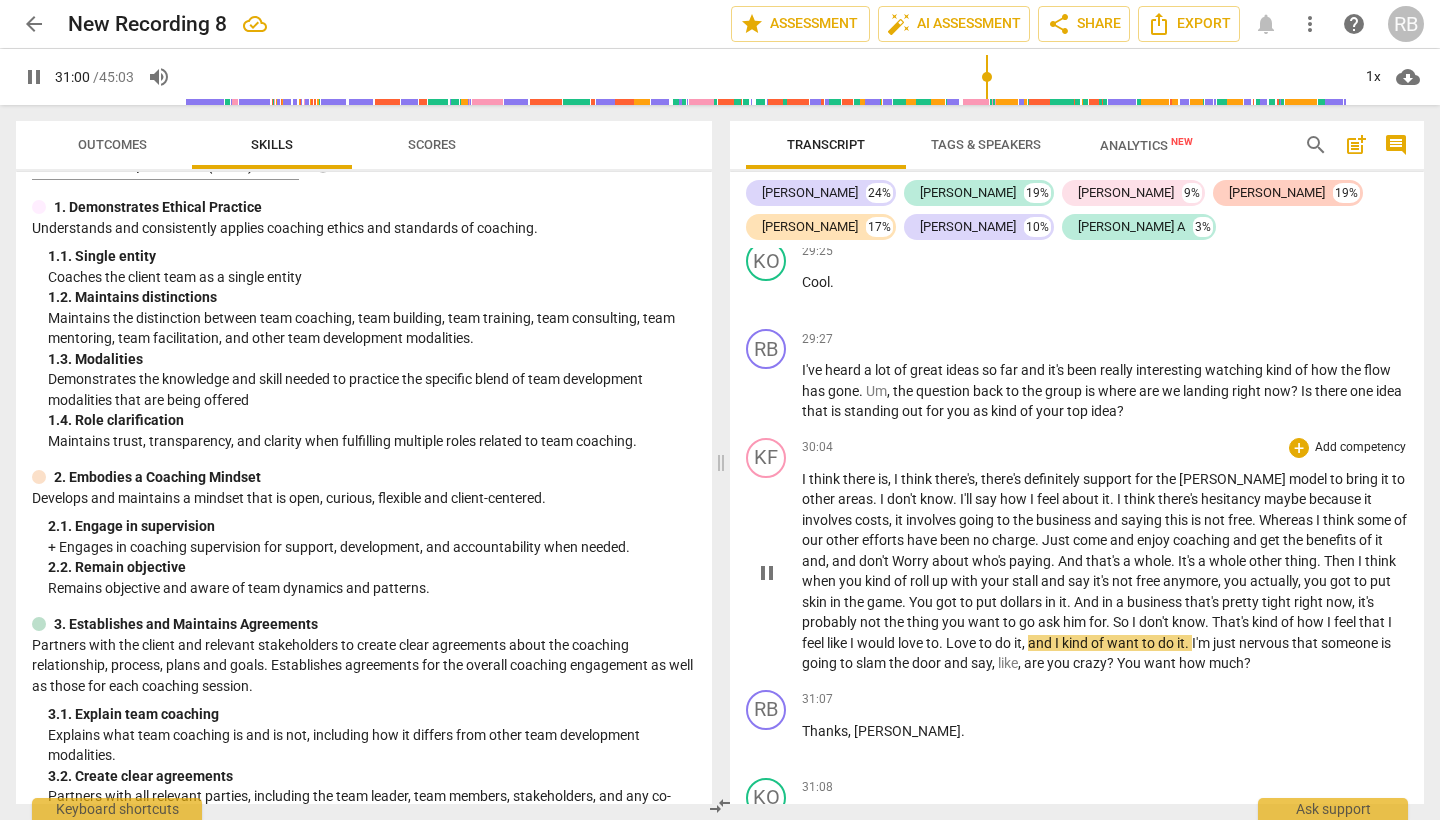 scroll, scrollTop: 0, scrollLeft: 0, axis: both 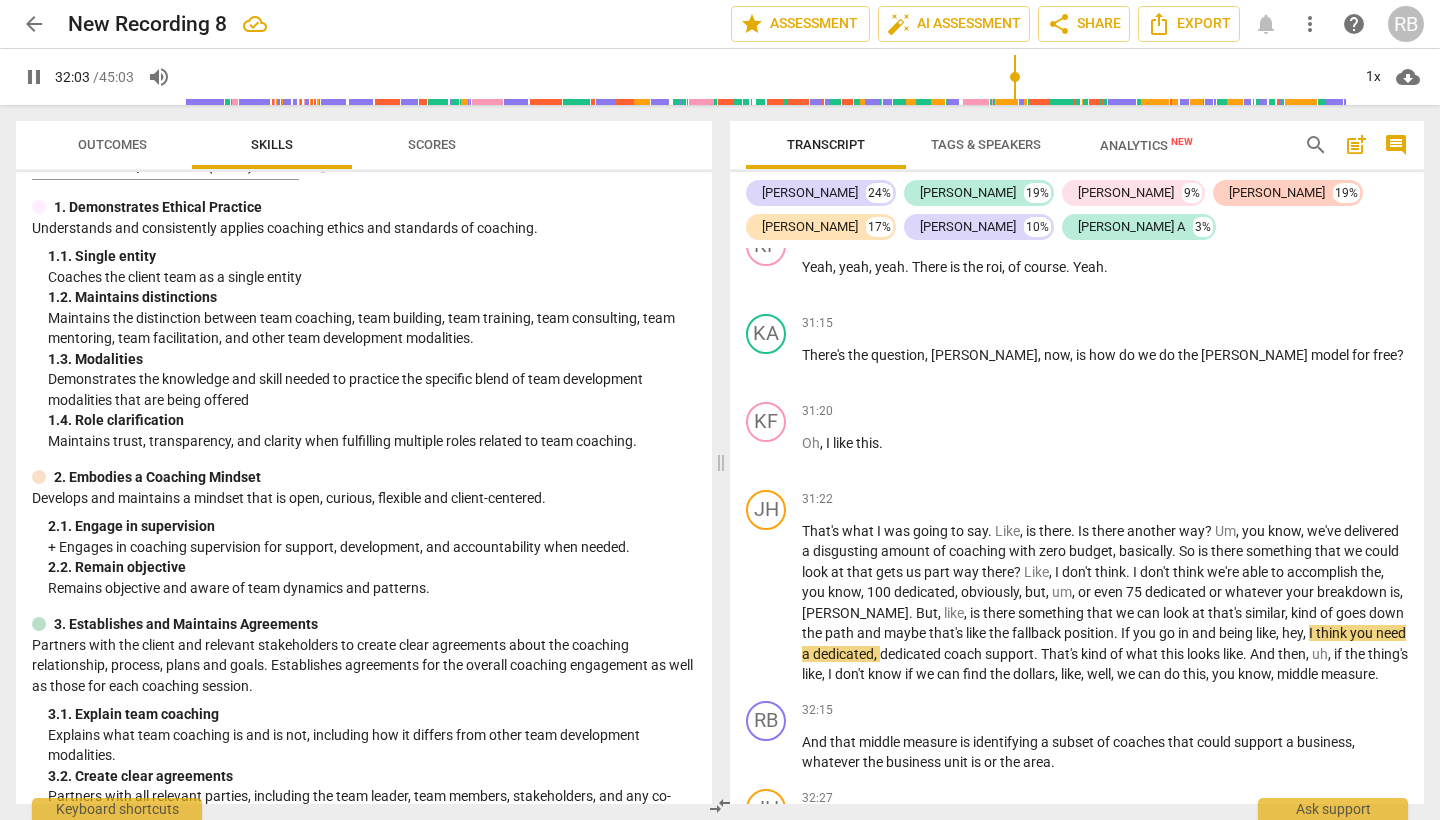 click at bounding box center (767, 77) 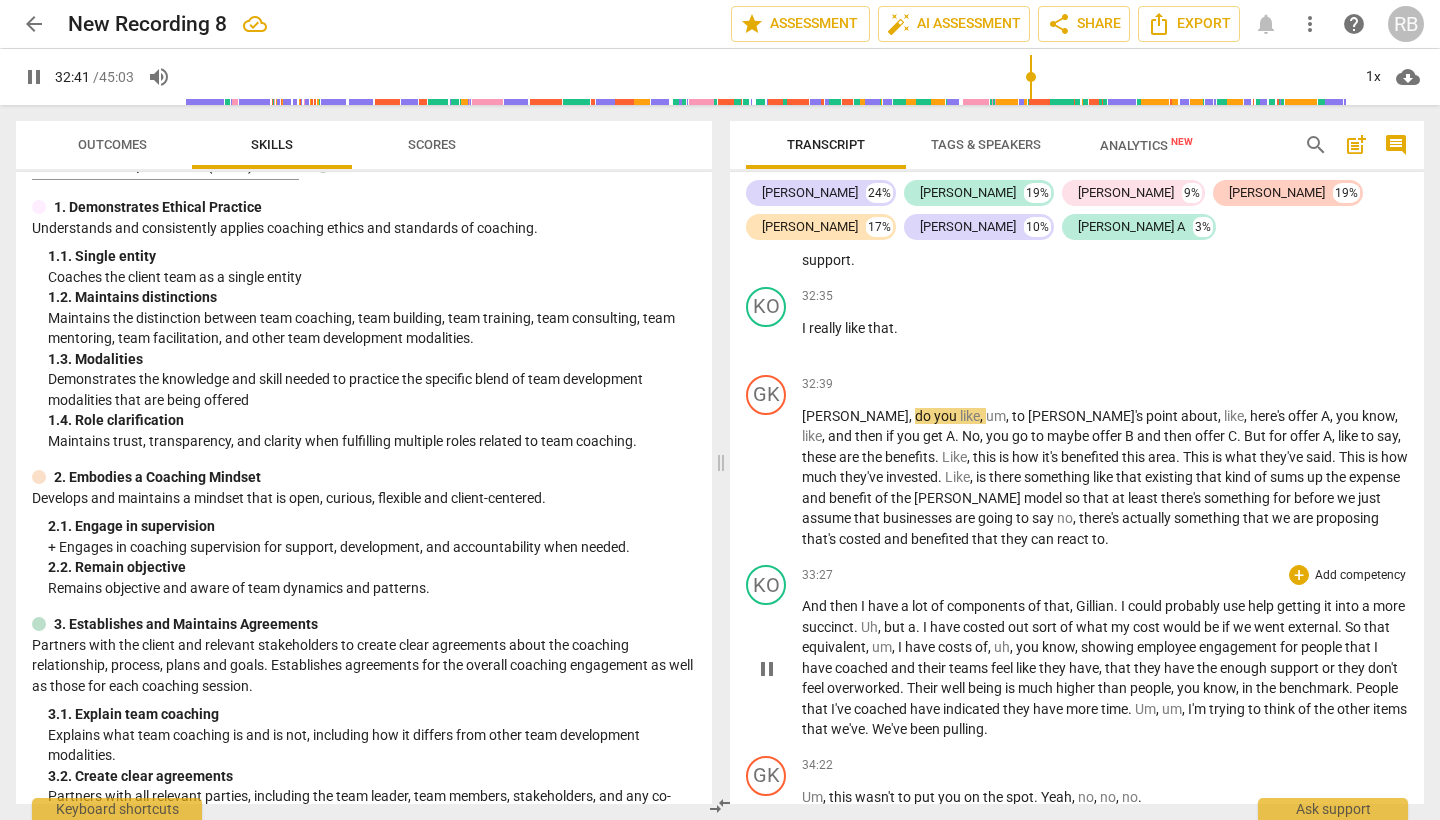 scroll, scrollTop: 14591, scrollLeft: 0, axis: vertical 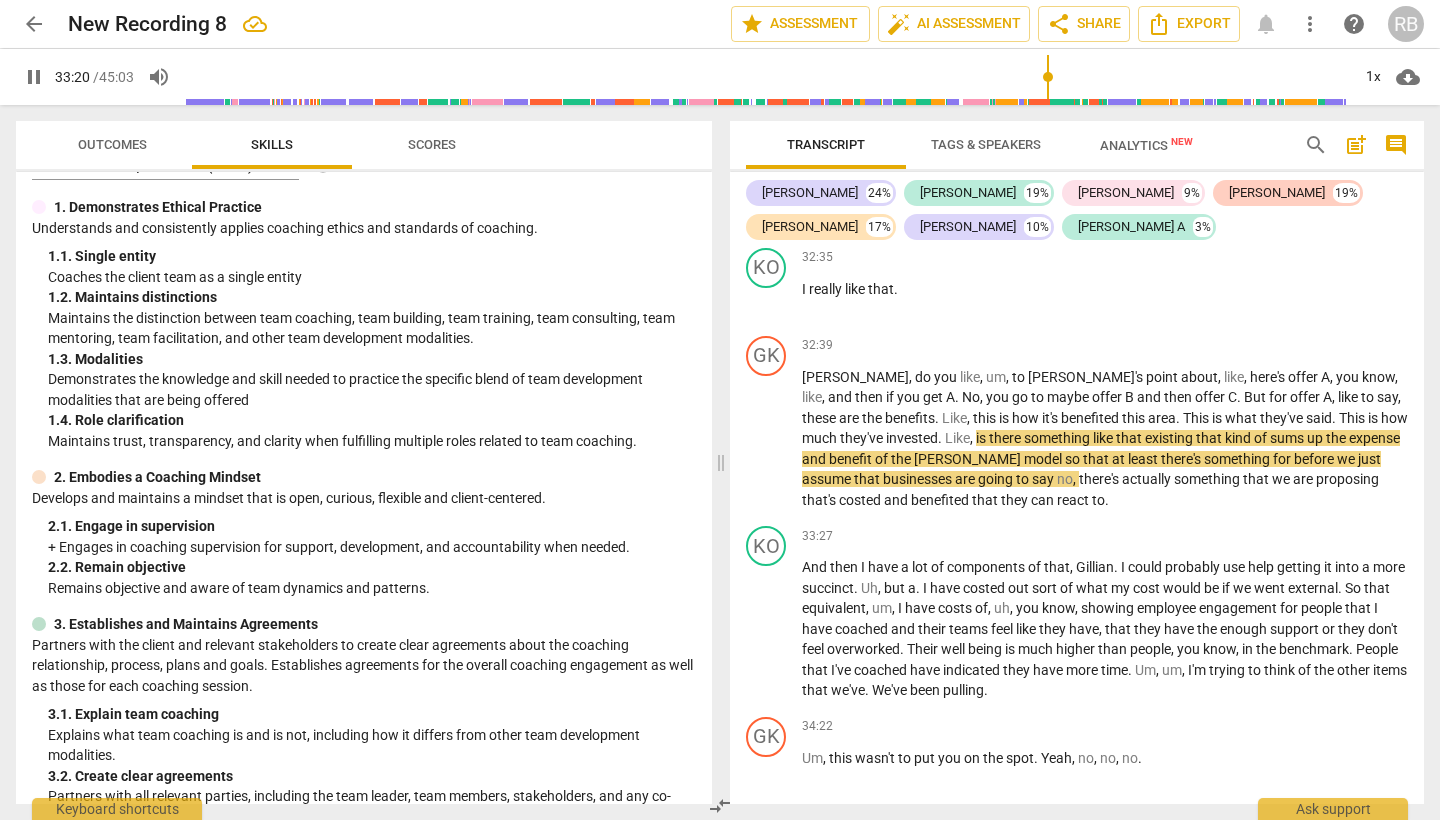 click at bounding box center [767, 77] 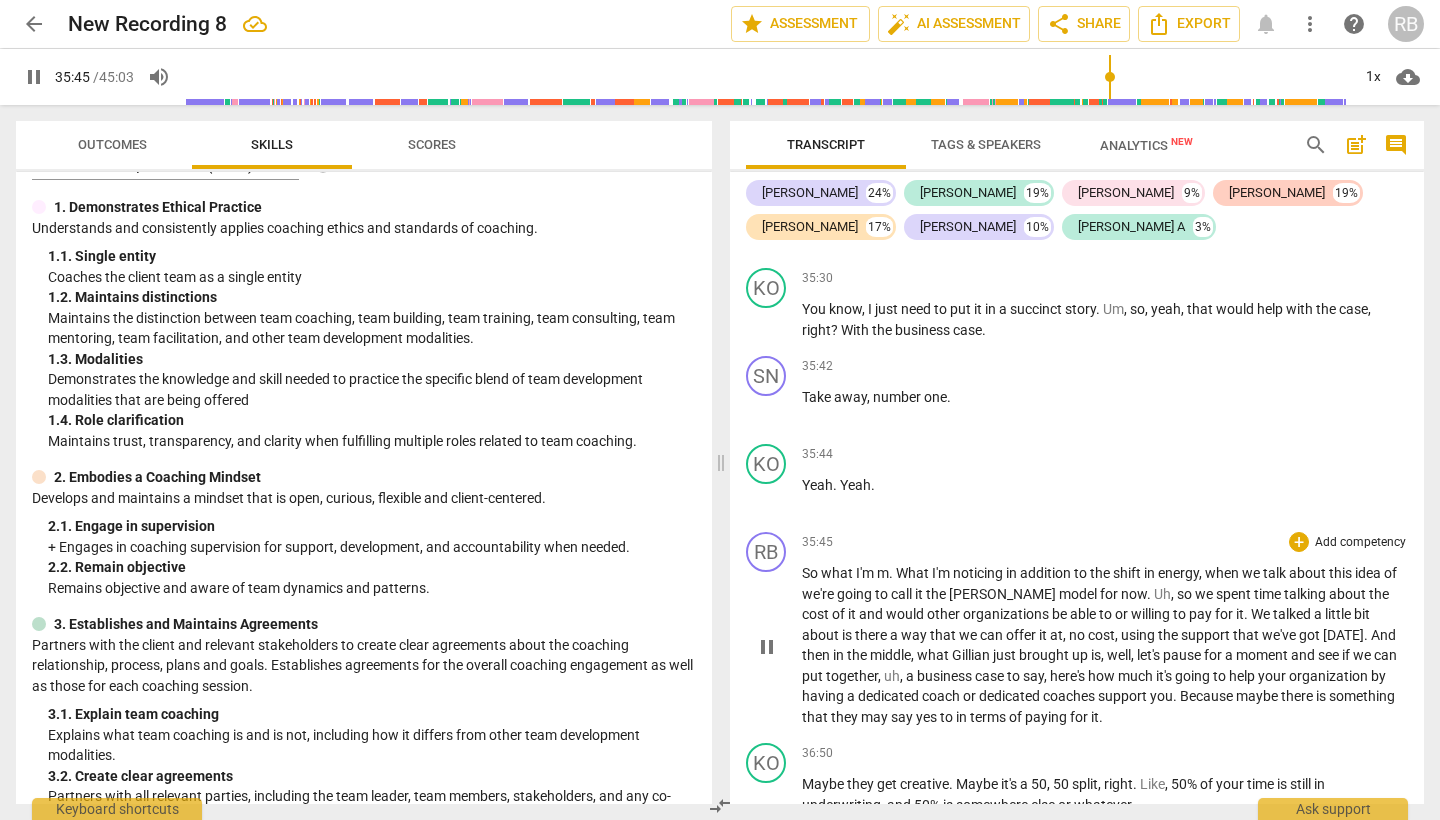 scroll, scrollTop: 15727, scrollLeft: 0, axis: vertical 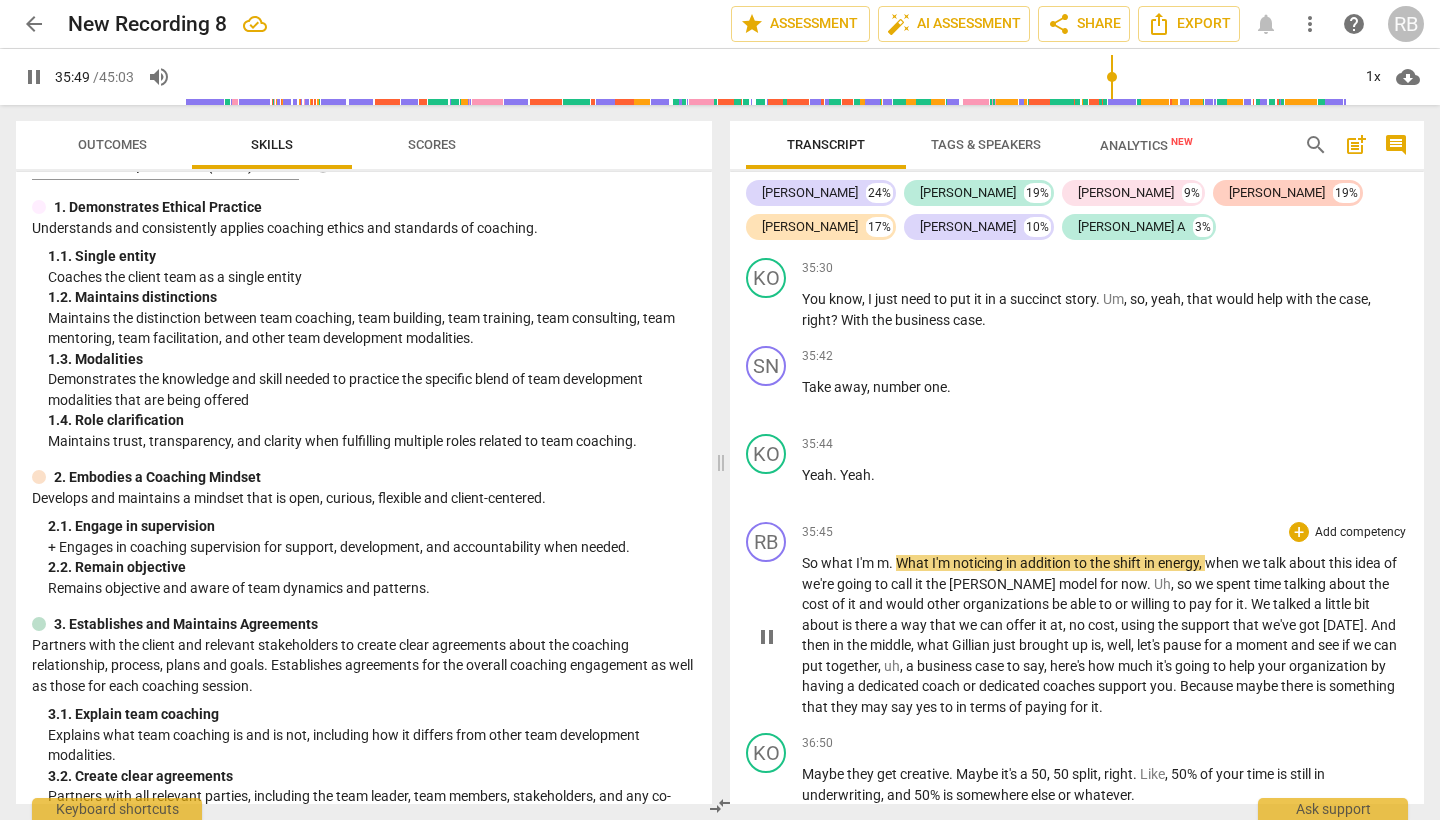 click on "I'm" at bounding box center [866, 563] 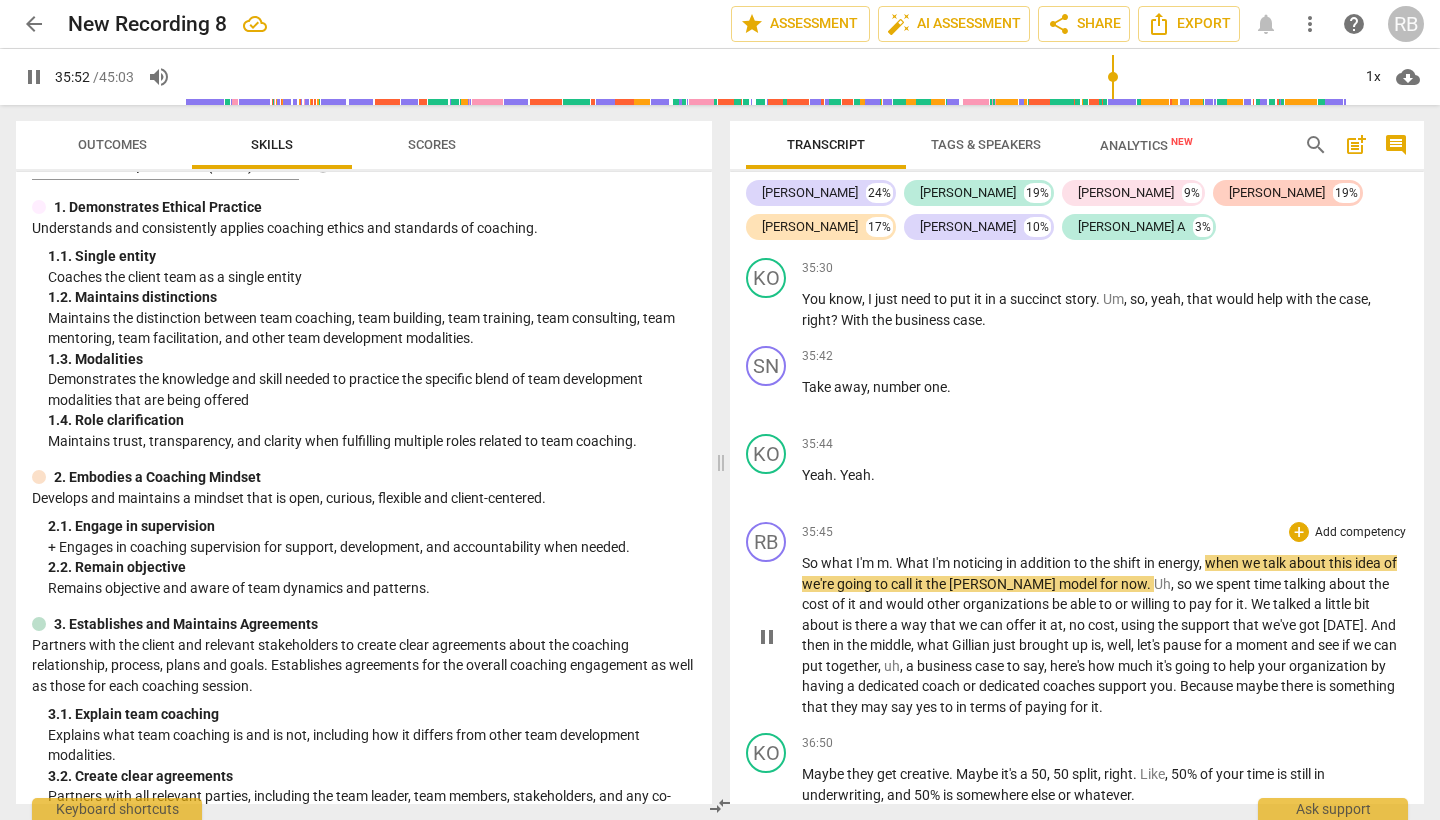 type on "2153" 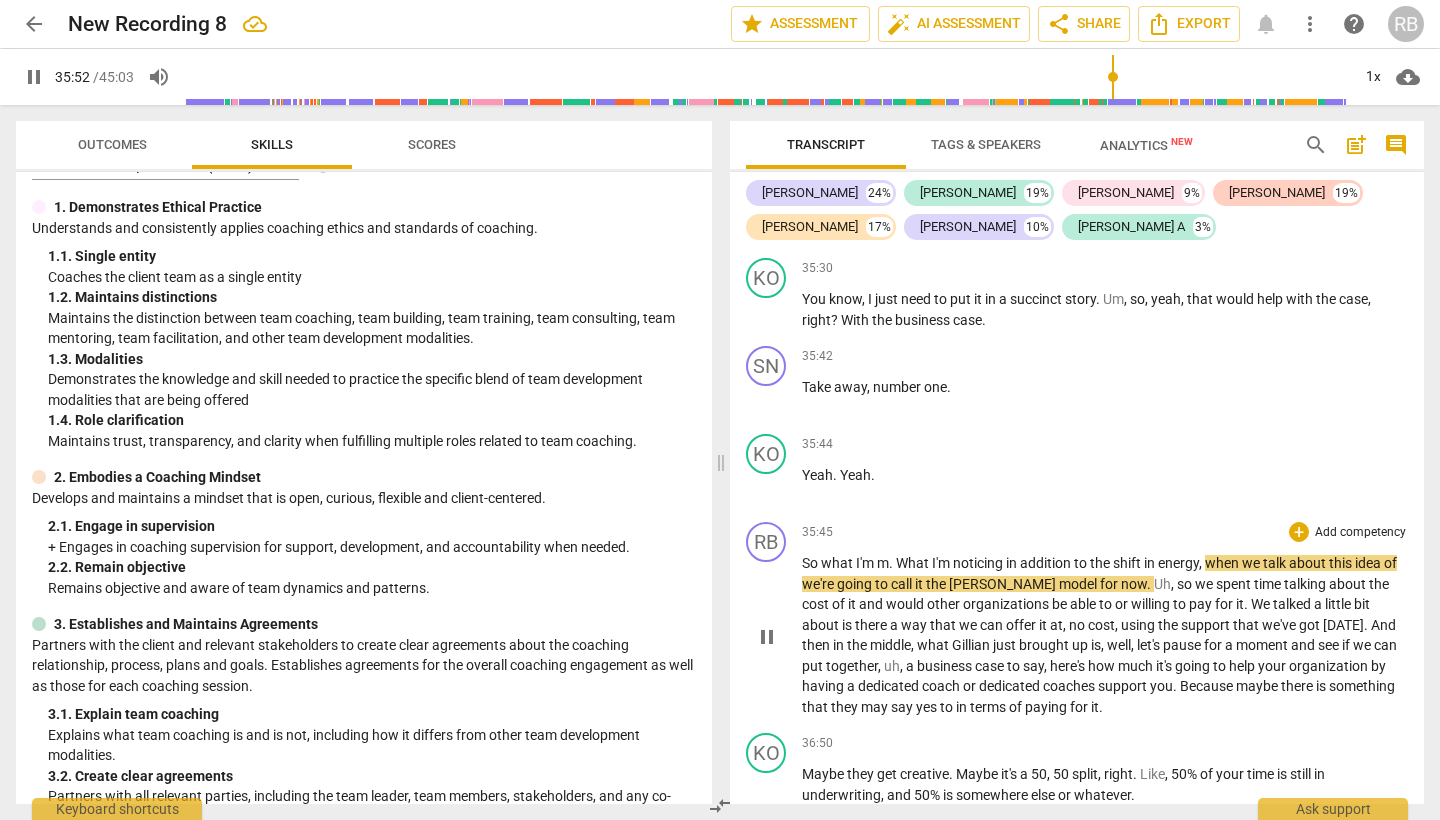 type 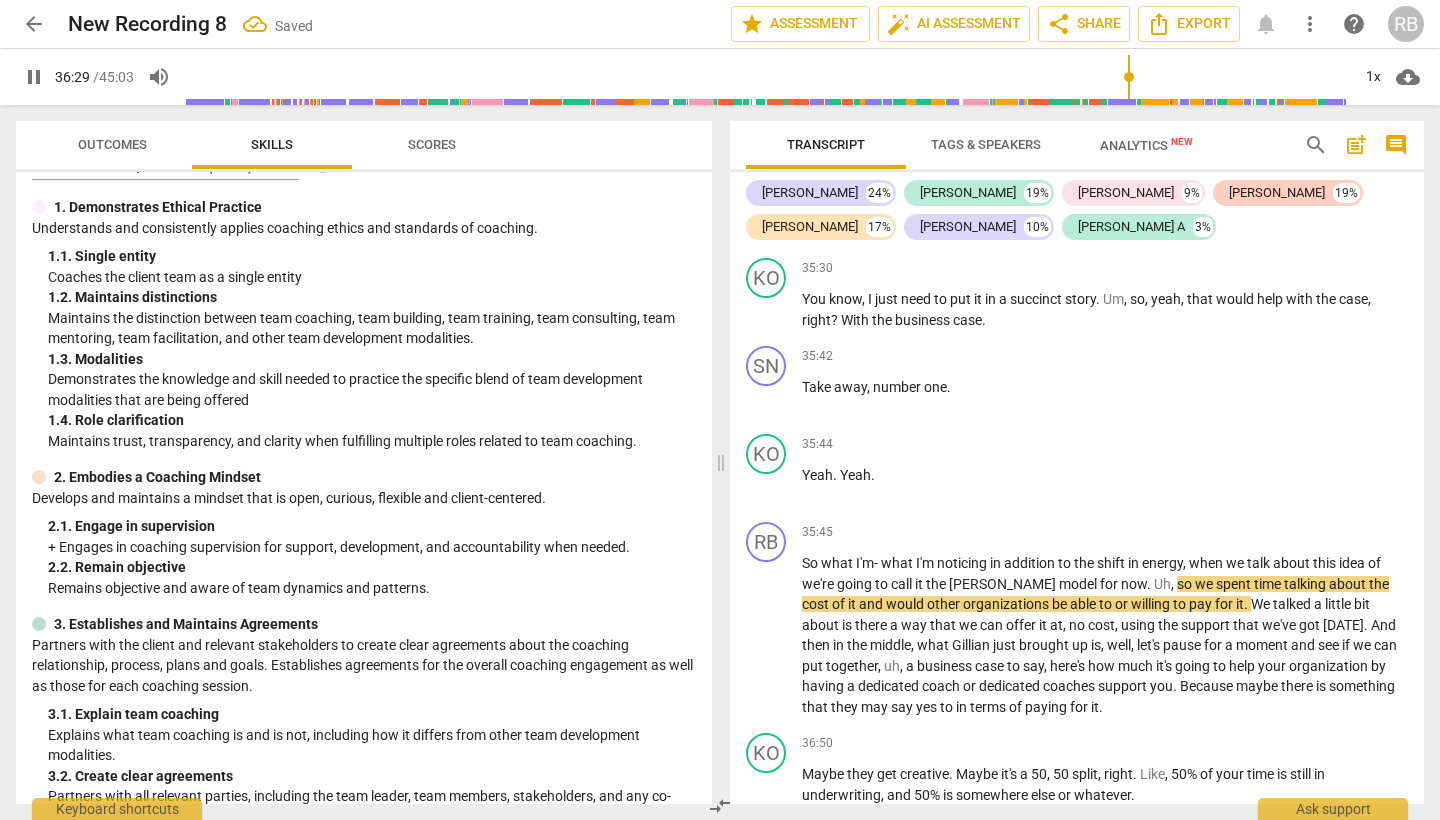 click at bounding box center (767, 77) 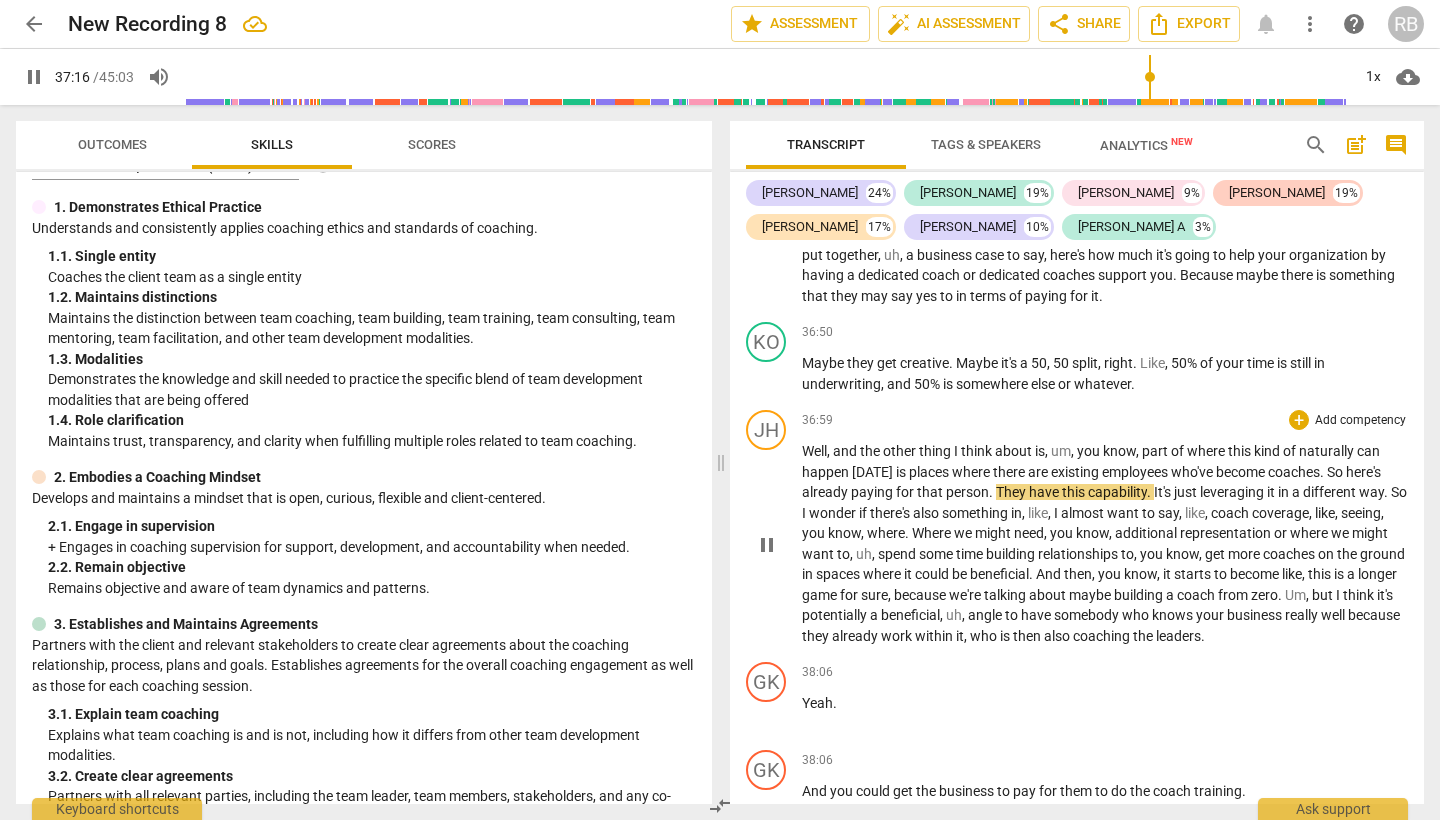 scroll, scrollTop: 16144, scrollLeft: 0, axis: vertical 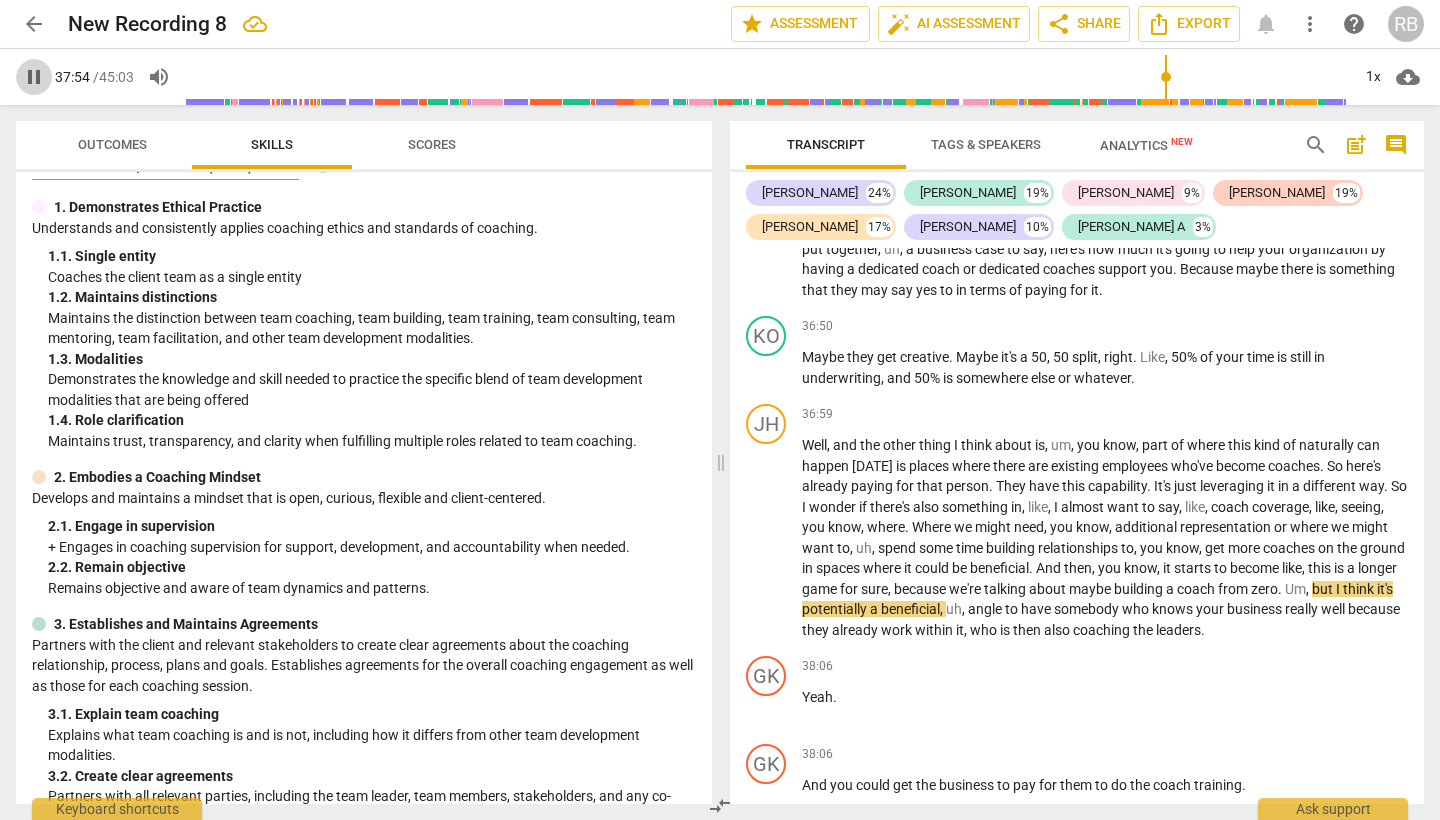 click on "pause" at bounding box center (34, 77) 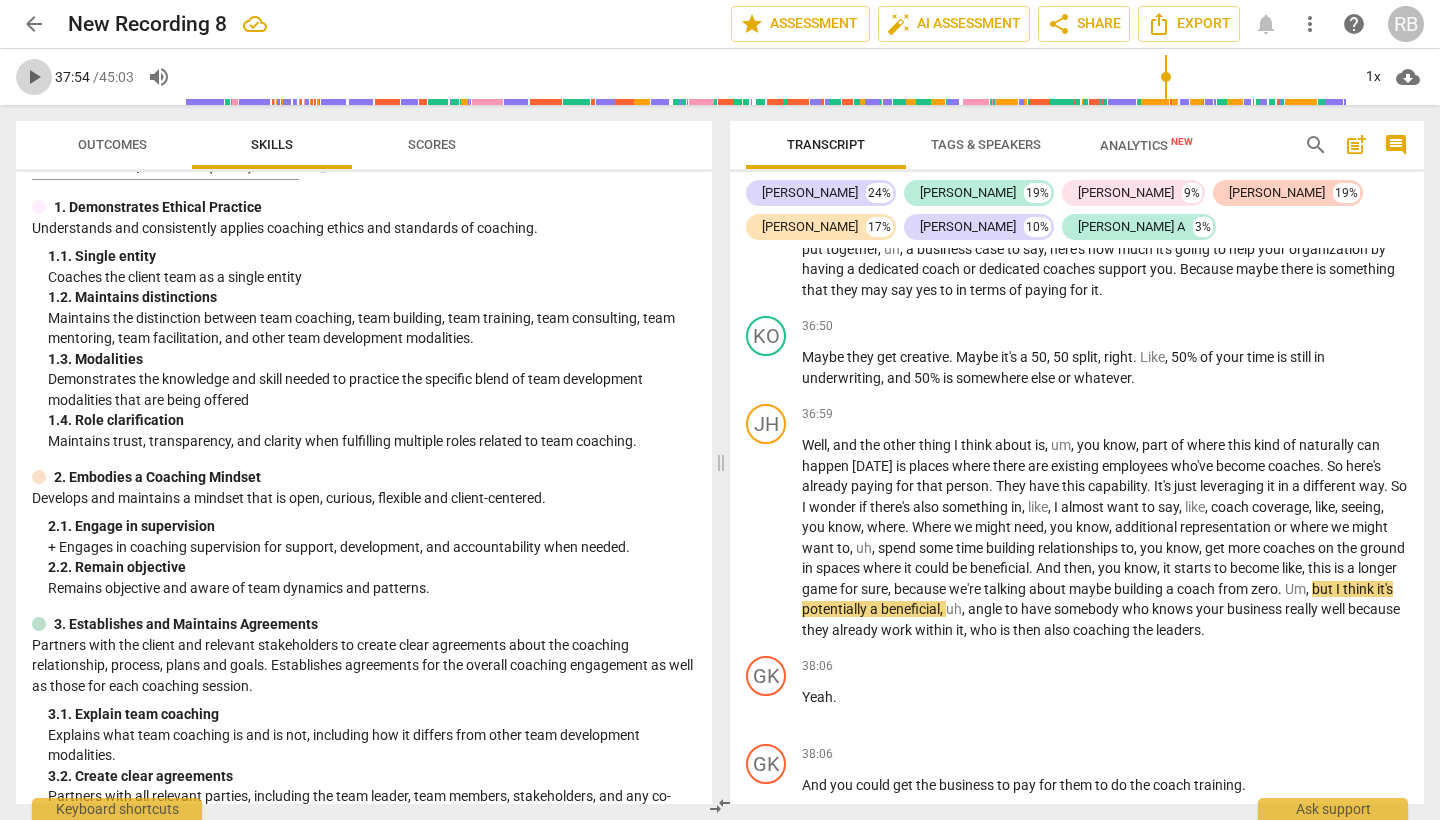 click on "play_arrow" at bounding box center [34, 77] 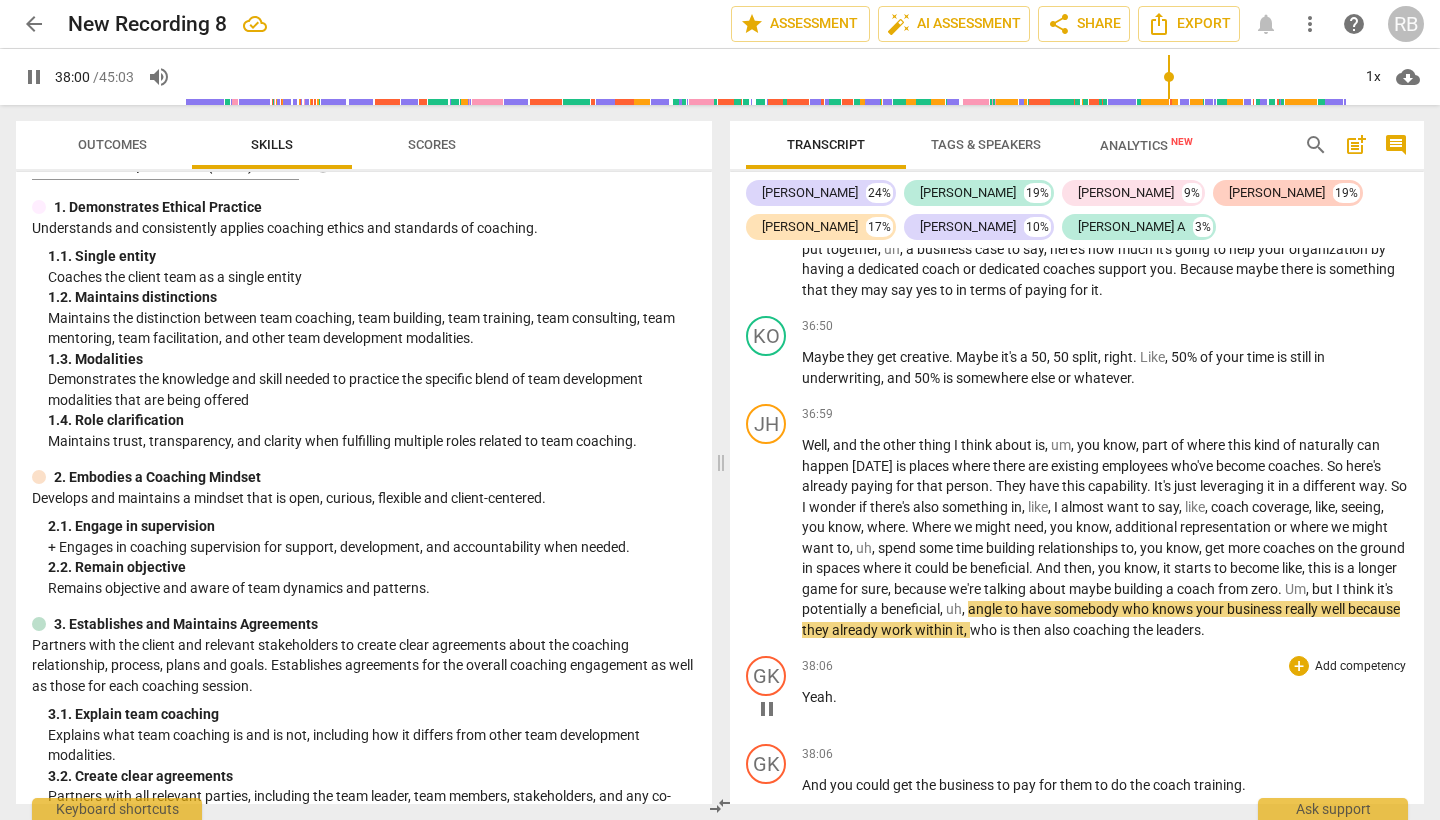 scroll, scrollTop: 0, scrollLeft: 0, axis: both 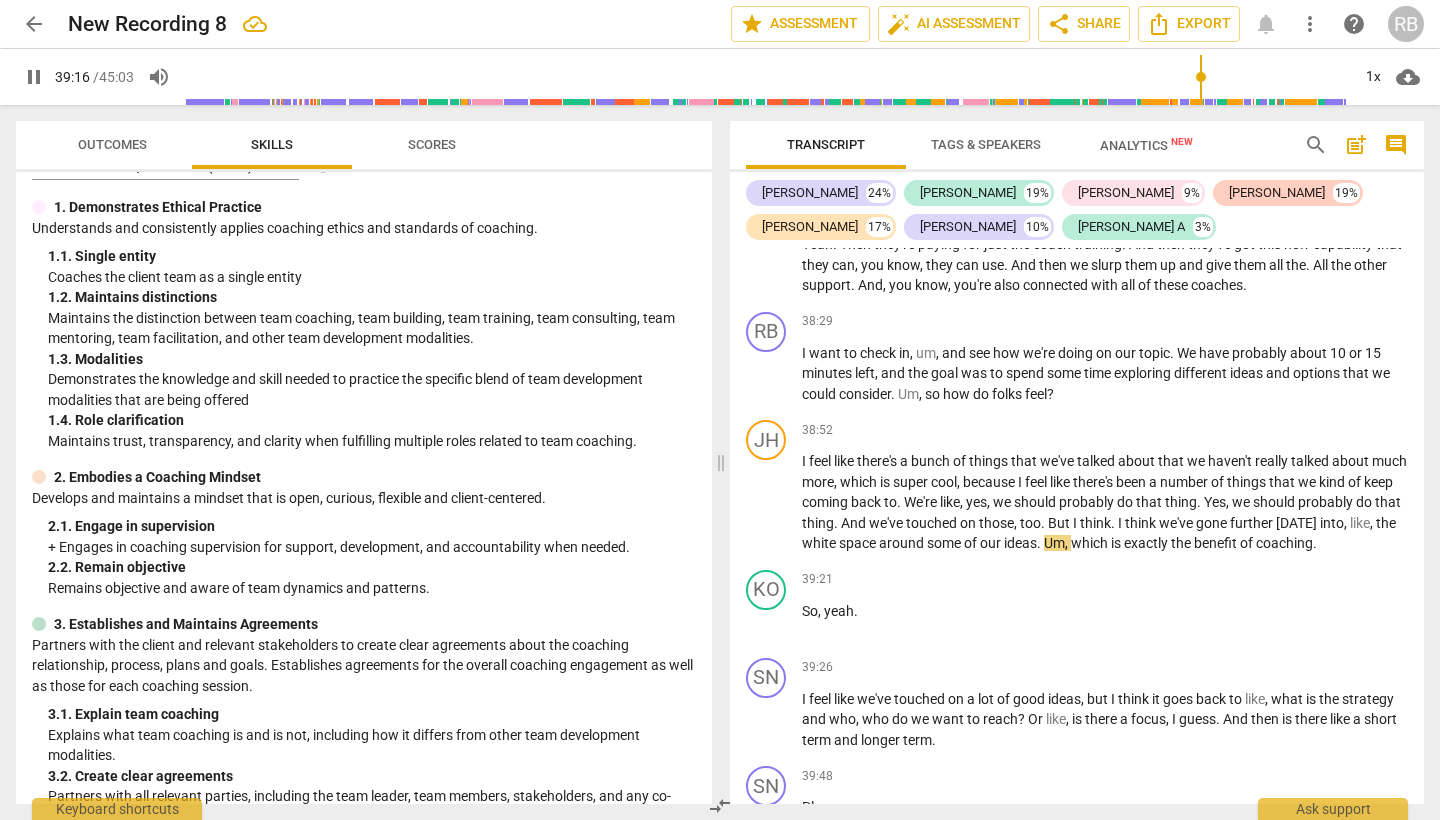 click at bounding box center (767, 77) 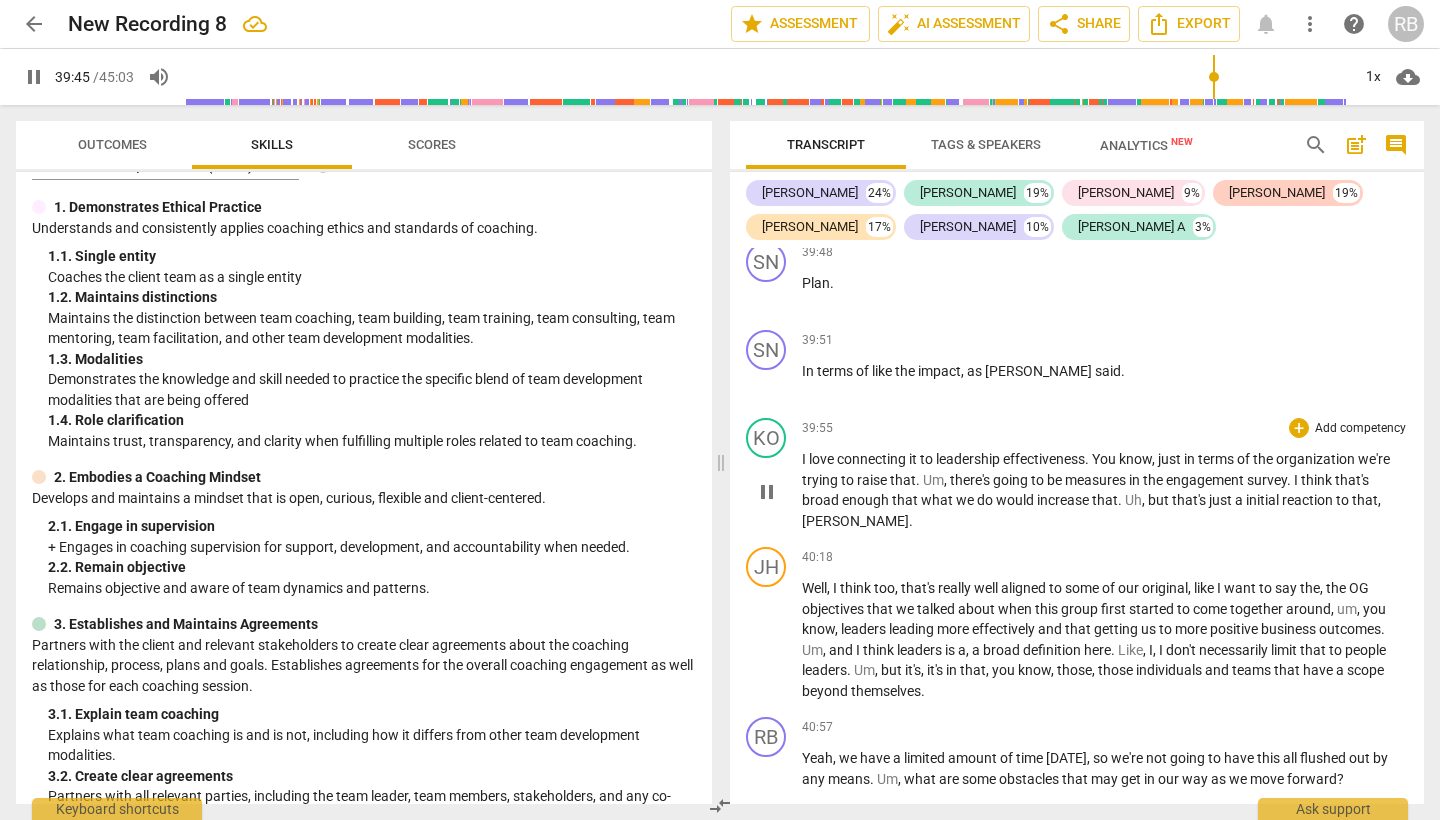 scroll, scrollTop: 17298, scrollLeft: 0, axis: vertical 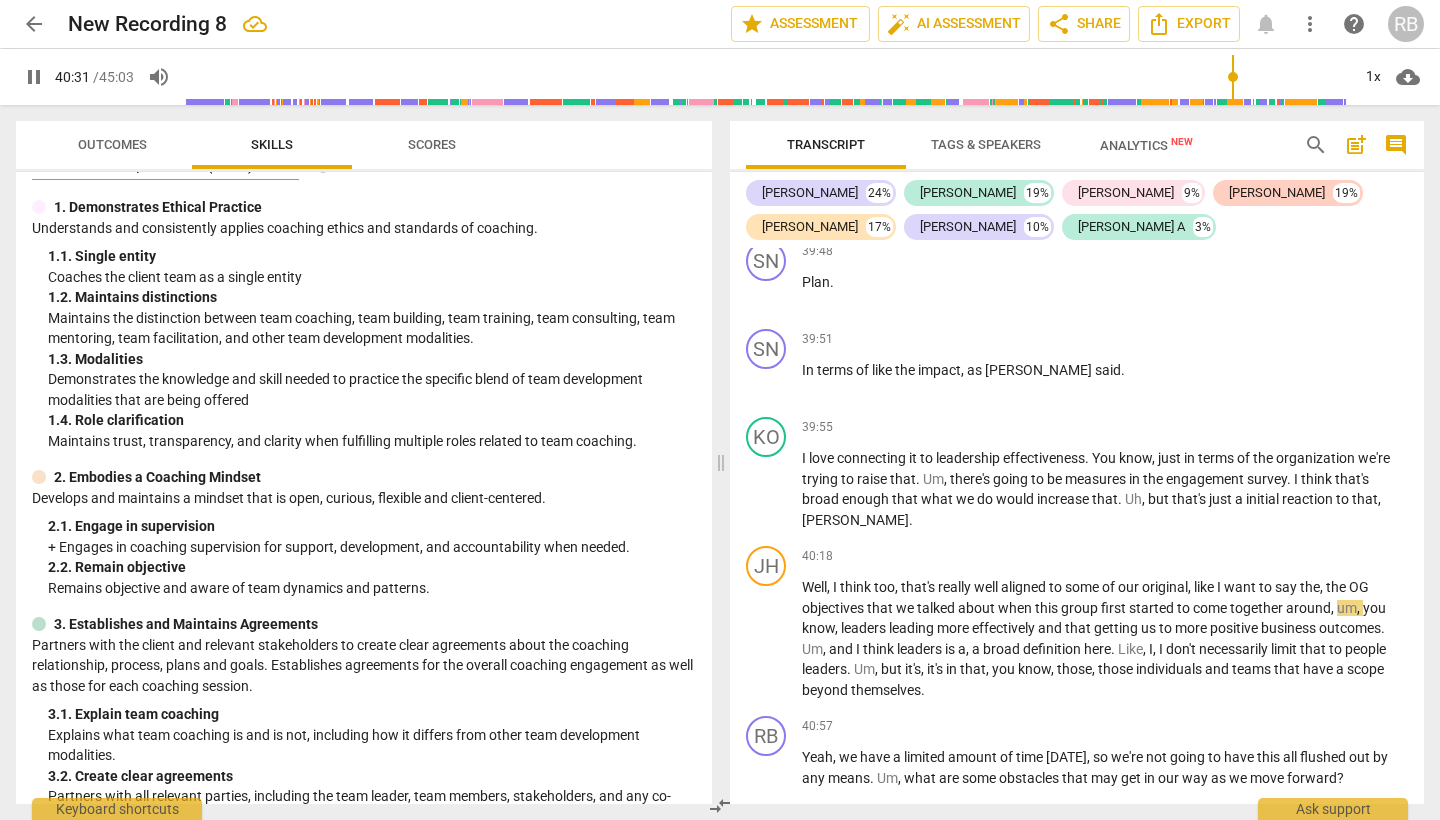click at bounding box center [767, 77] 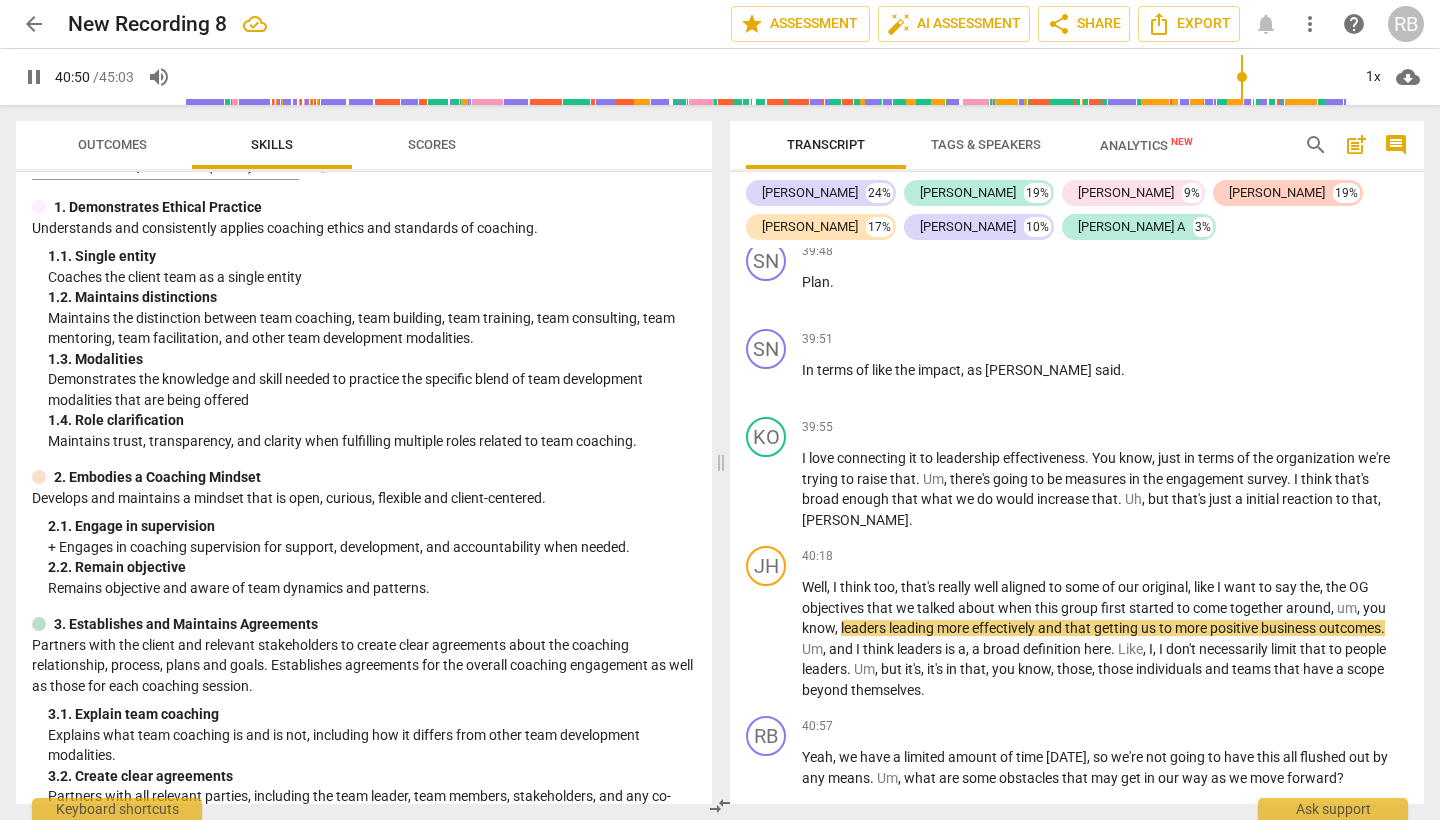 click at bounding box center (767, 77) 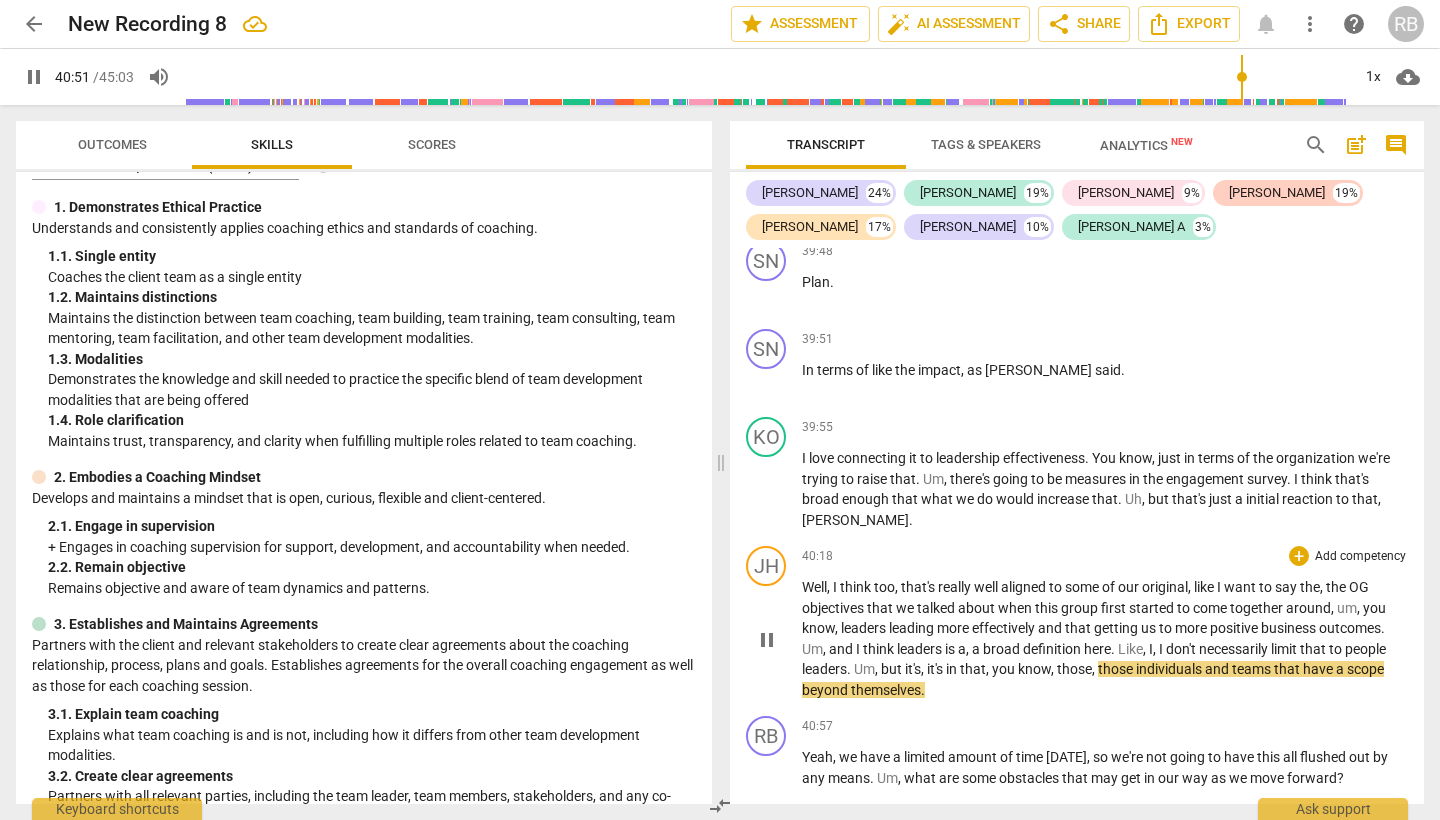 scroll, scrollTop: 0, scrollLeft: 0, axis: both 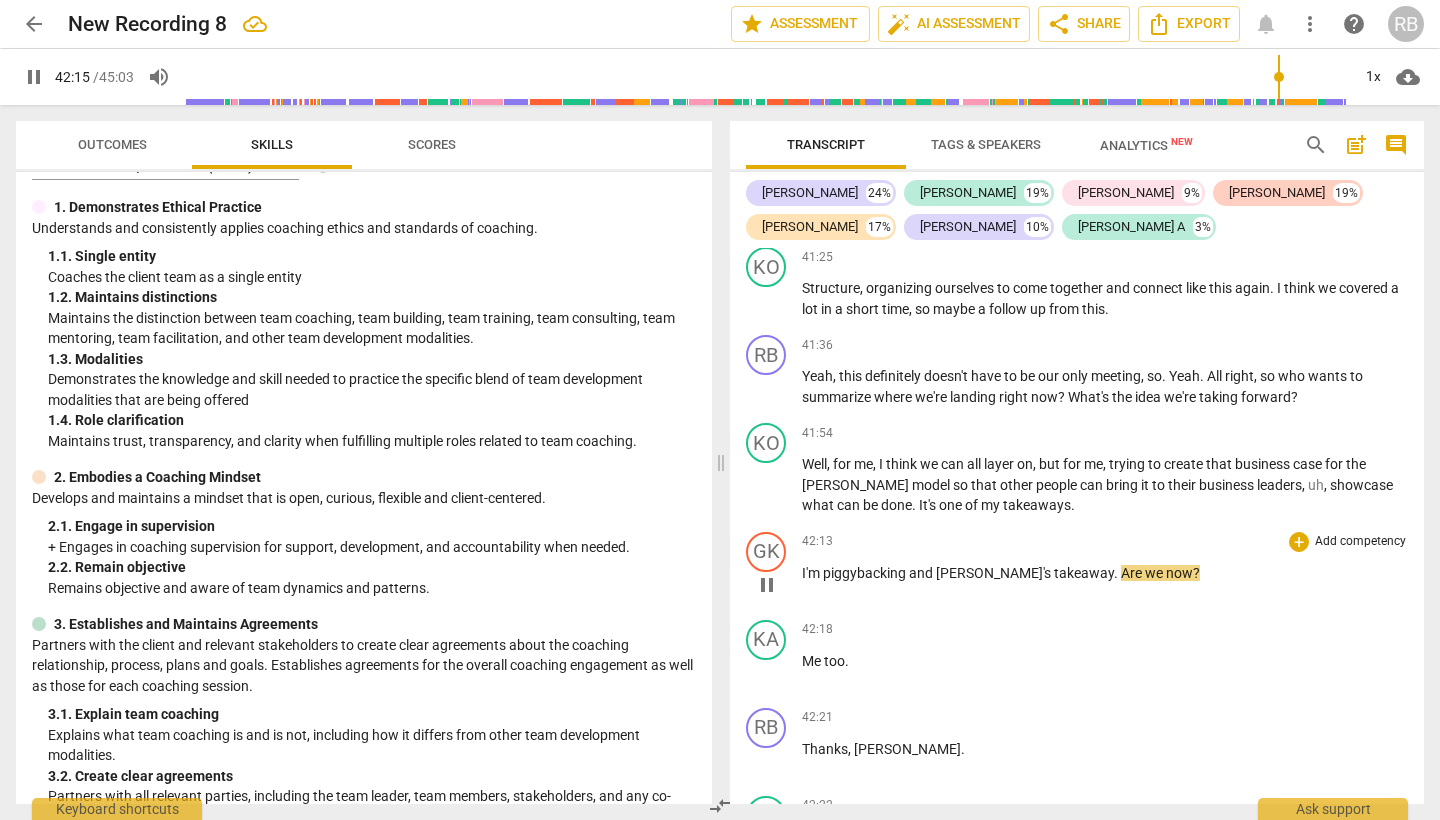 click on "and" at bounding box center [922, 573] 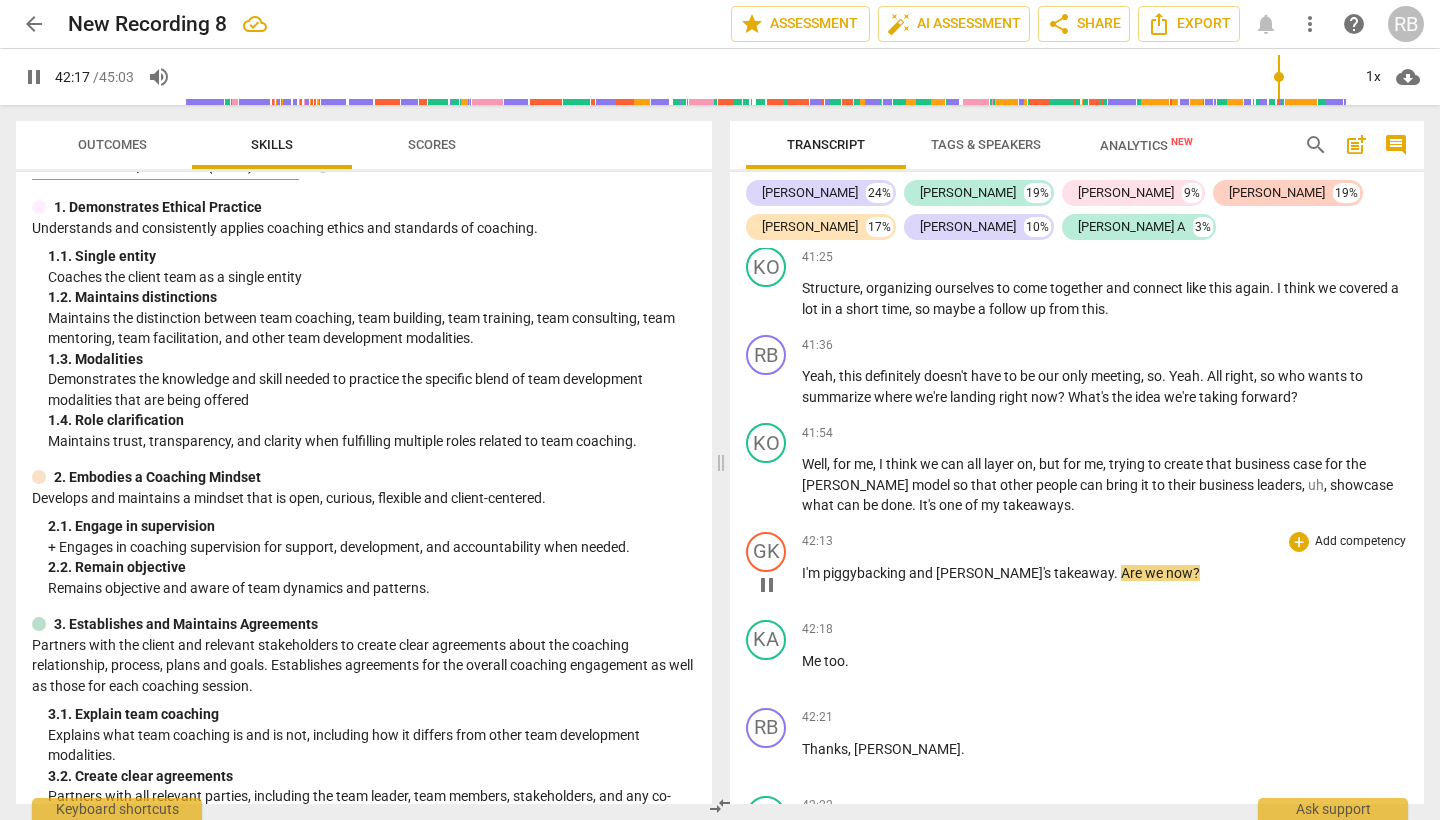 type on "2537" 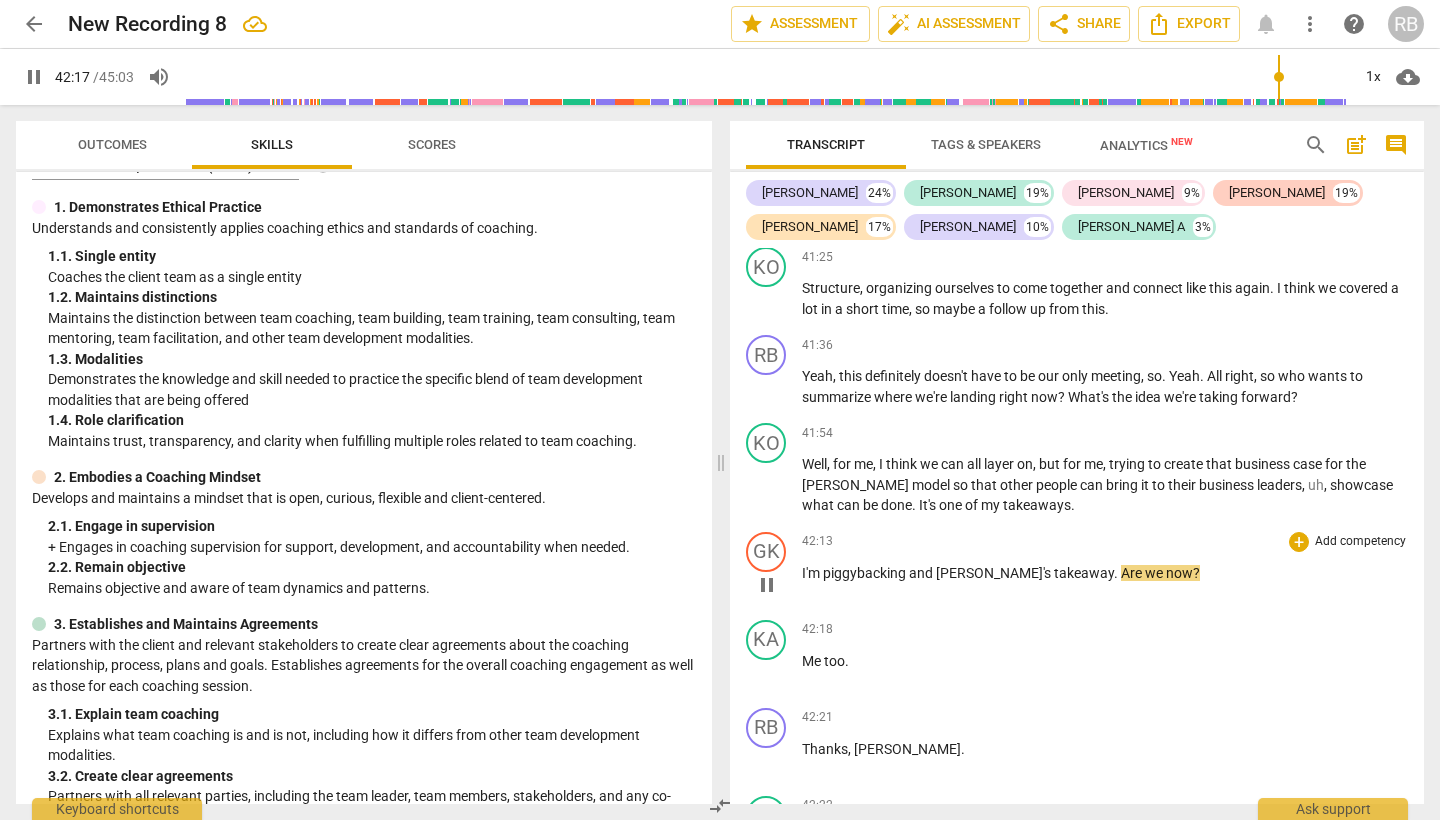 type 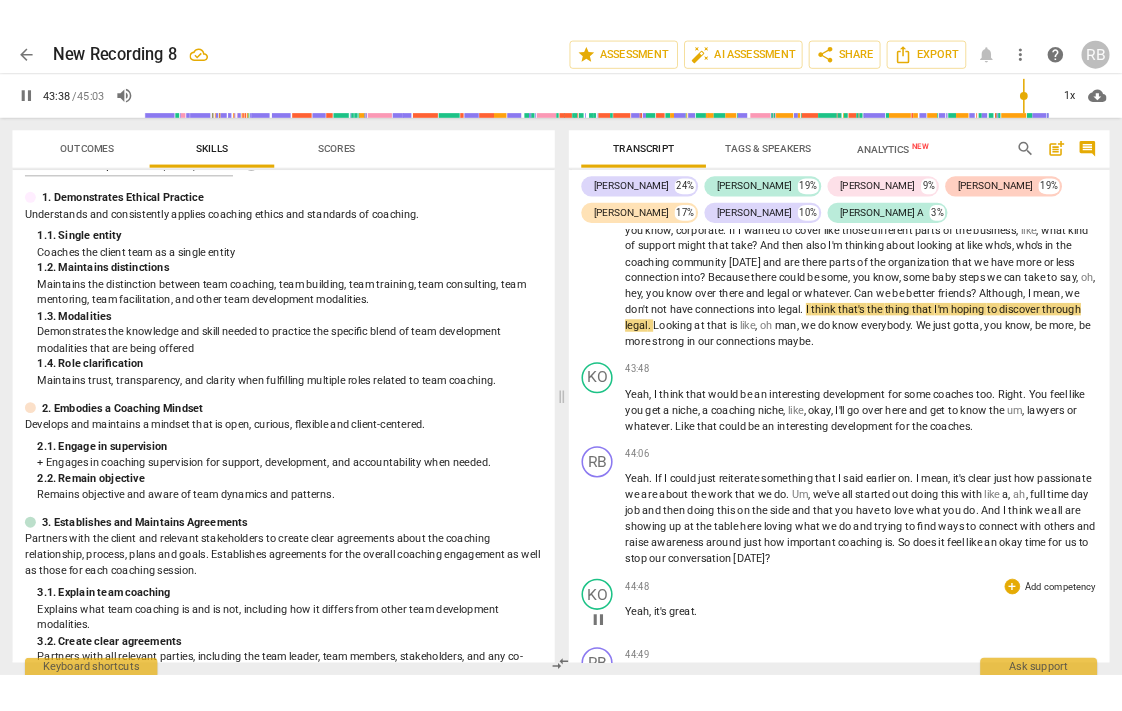 scroll, scrollTop: 18965, scrollLeft: 0, axis: vertical 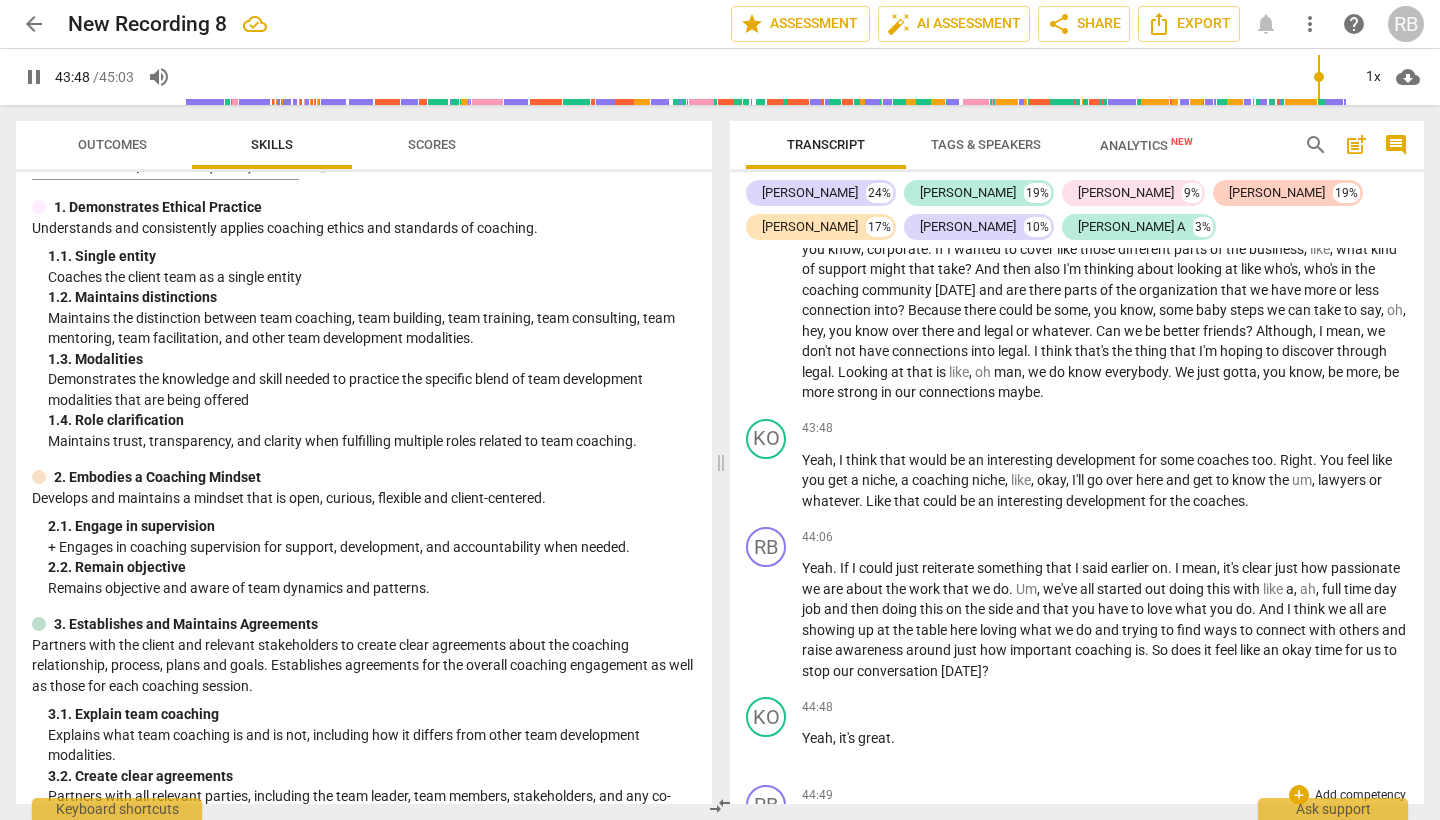 click on "." at bounding box center [1189, 826] 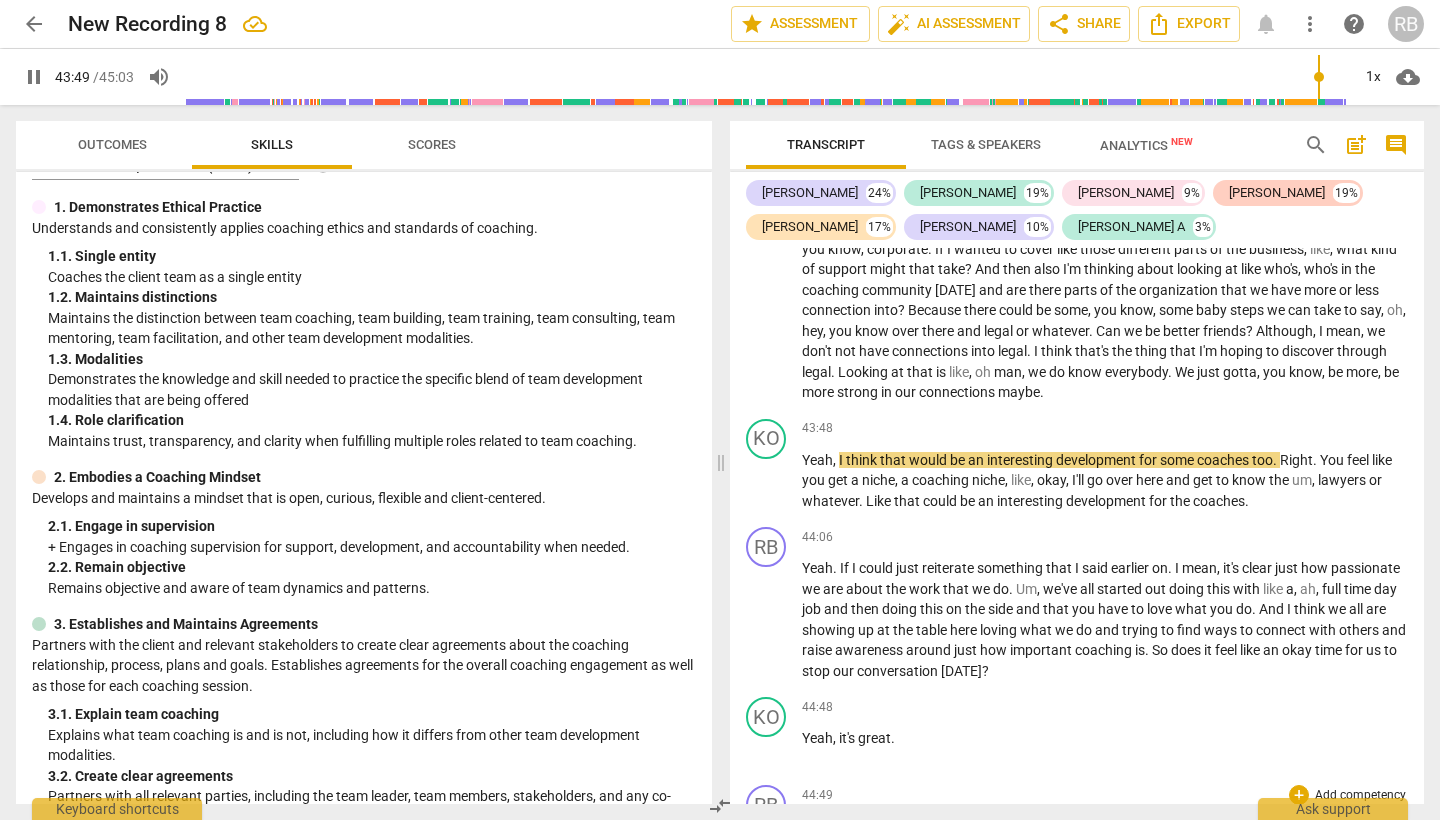 type on "2630" 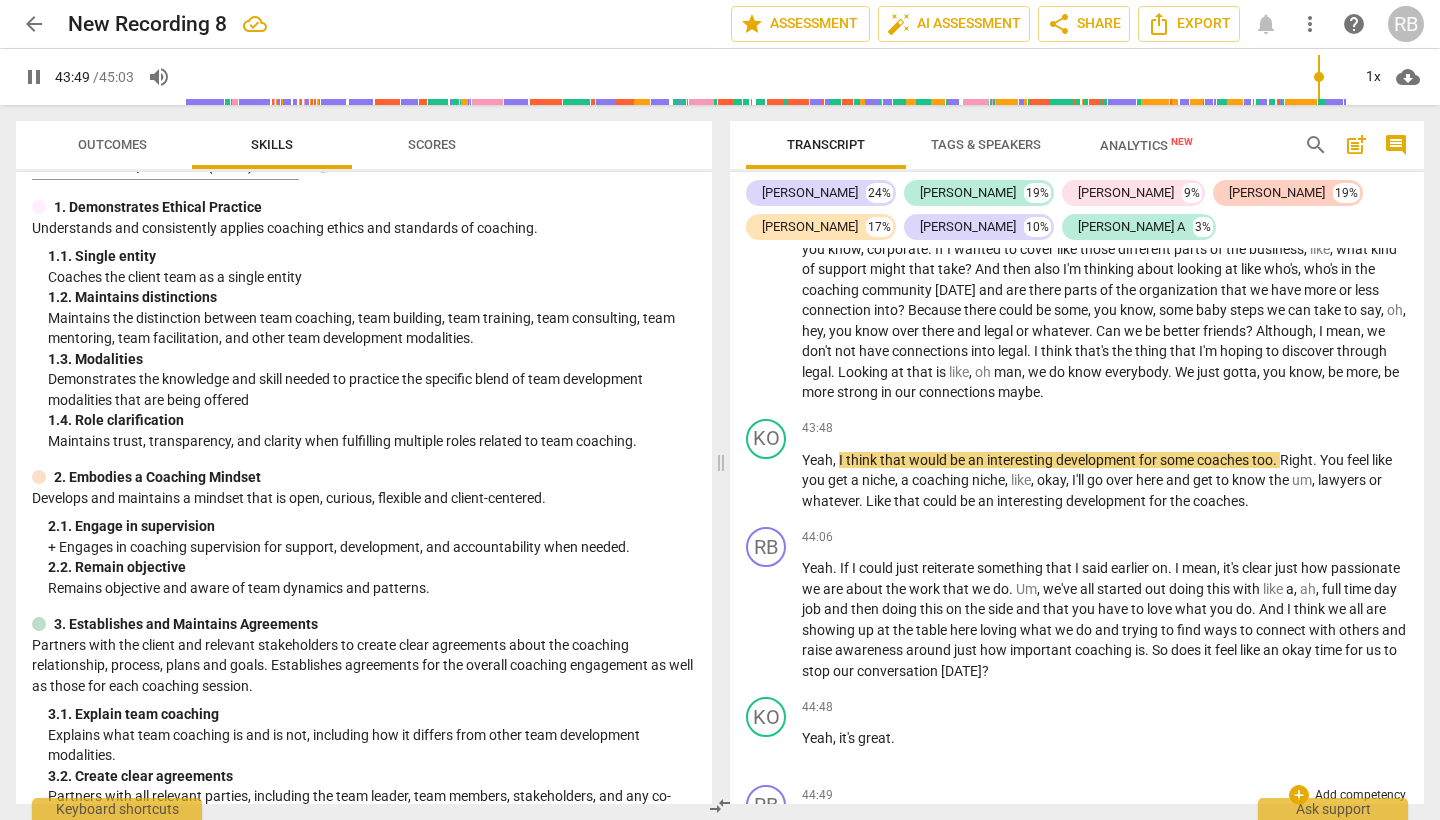 type 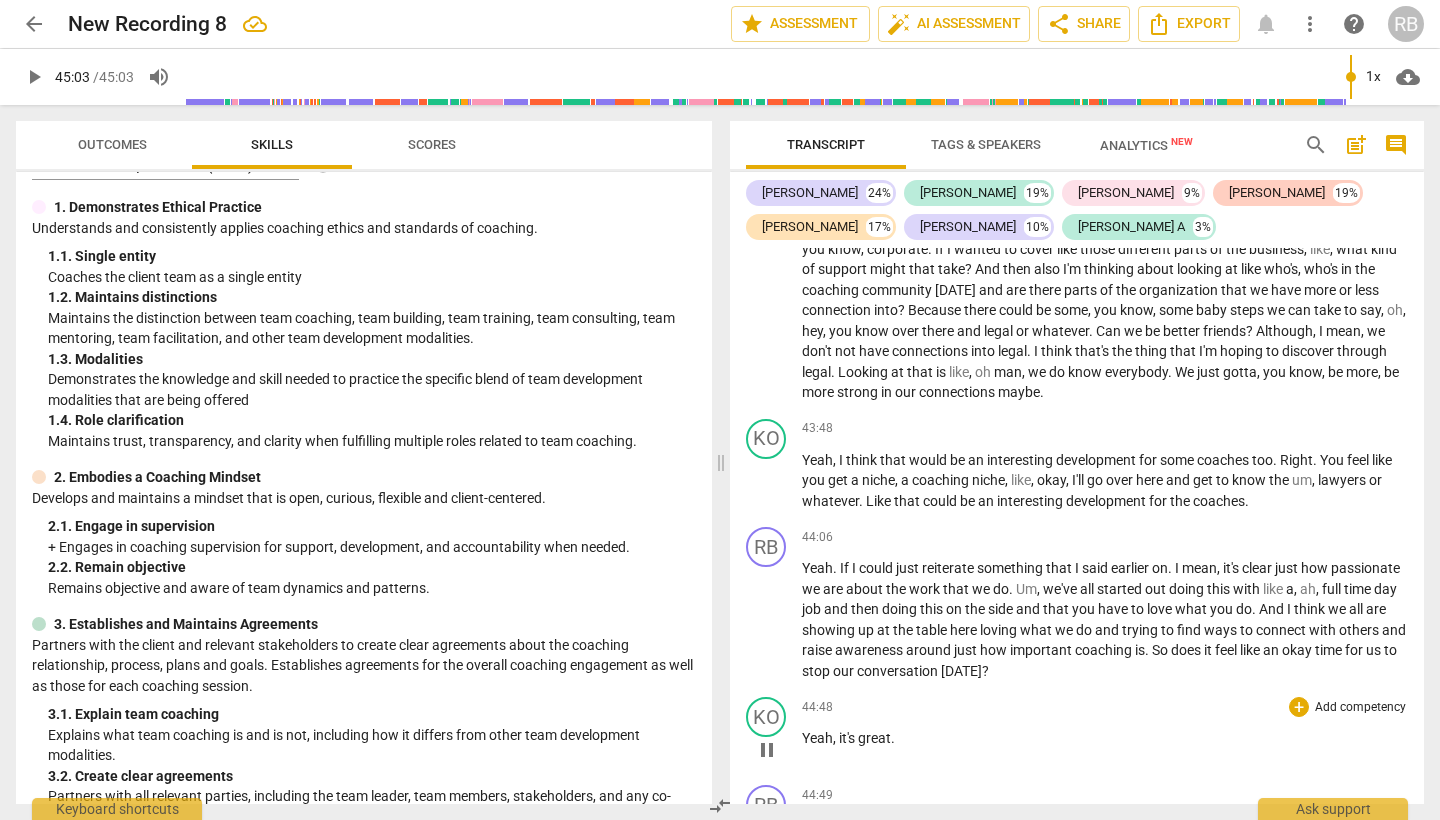 type on "2703" 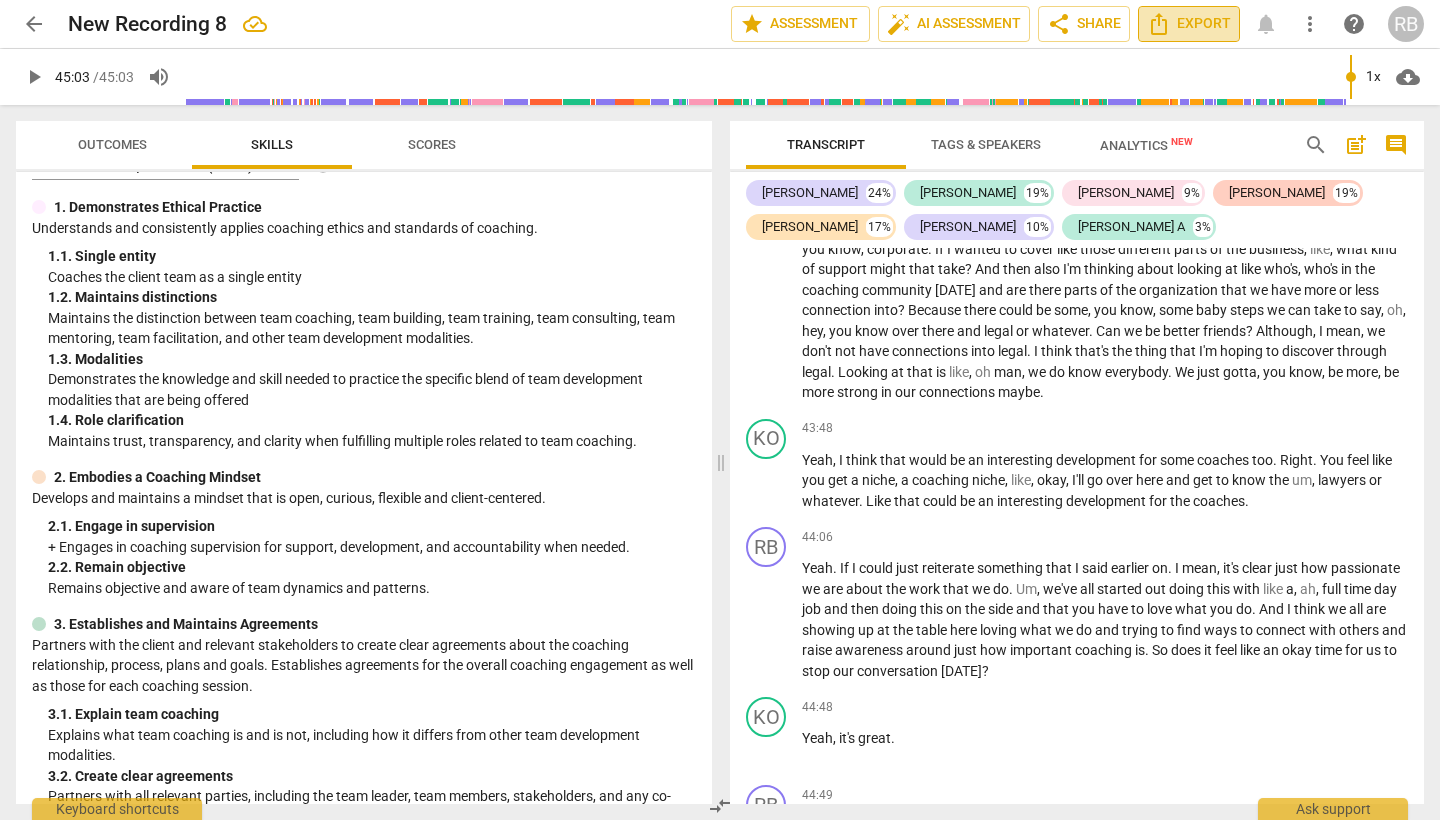 click on "Export" at bounding box center [1189, 24] 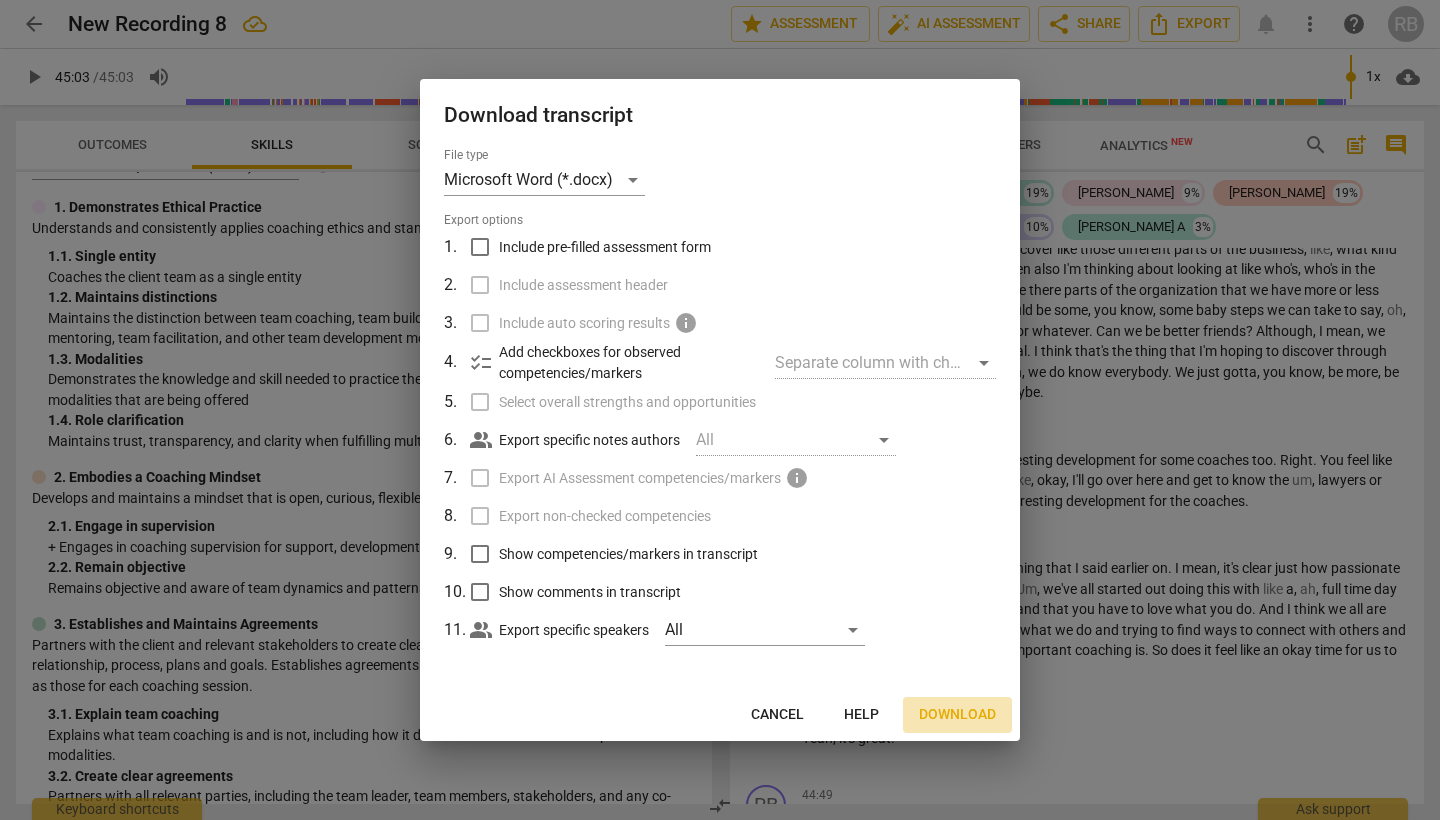 click on "Download" at bounding box center (957, 715) 